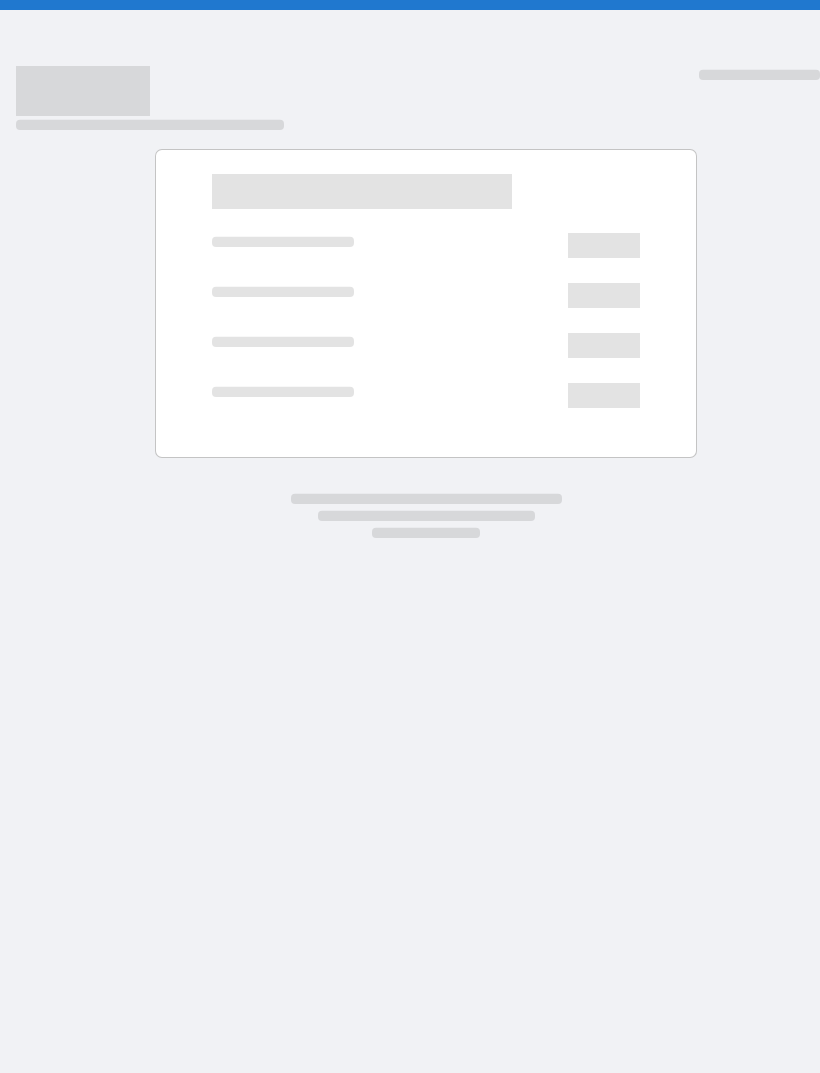 scroll, scrollTop: 0, scrollLeft: 0, axis: both 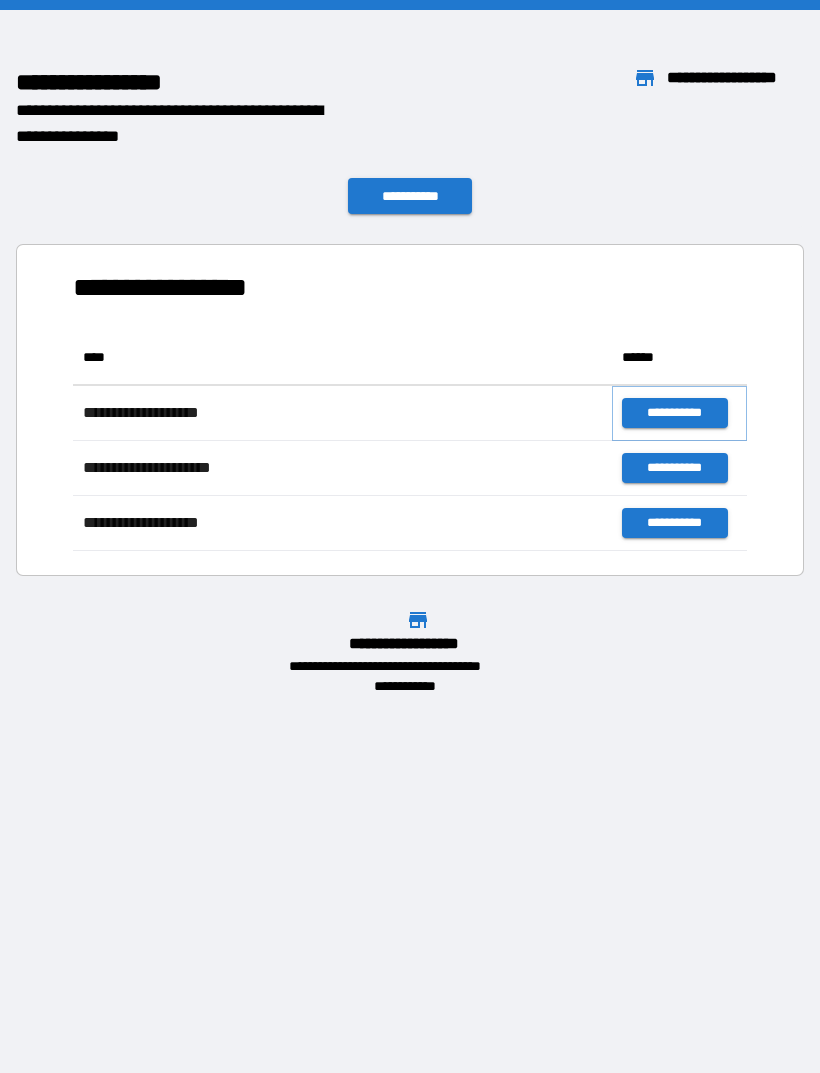 click on "**********" at bounding box center (674, 413) 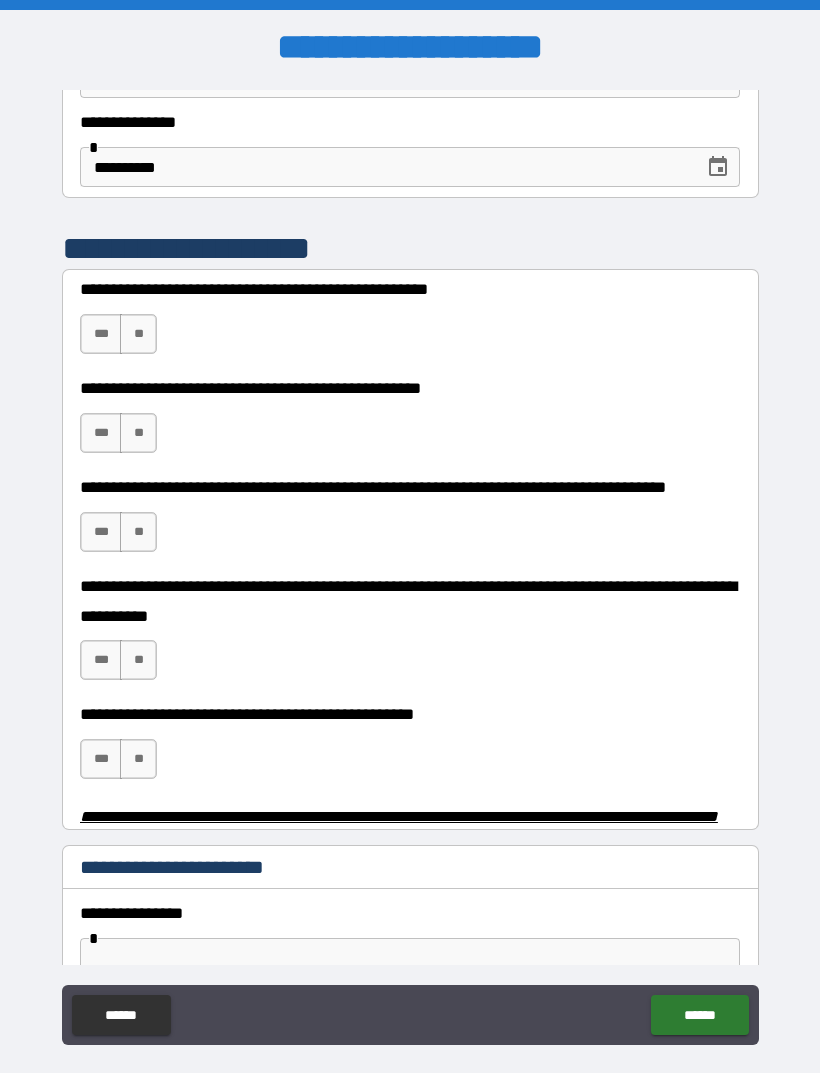 scroll, scrollTop: 308, scrollLeft: 0, axis: vertical 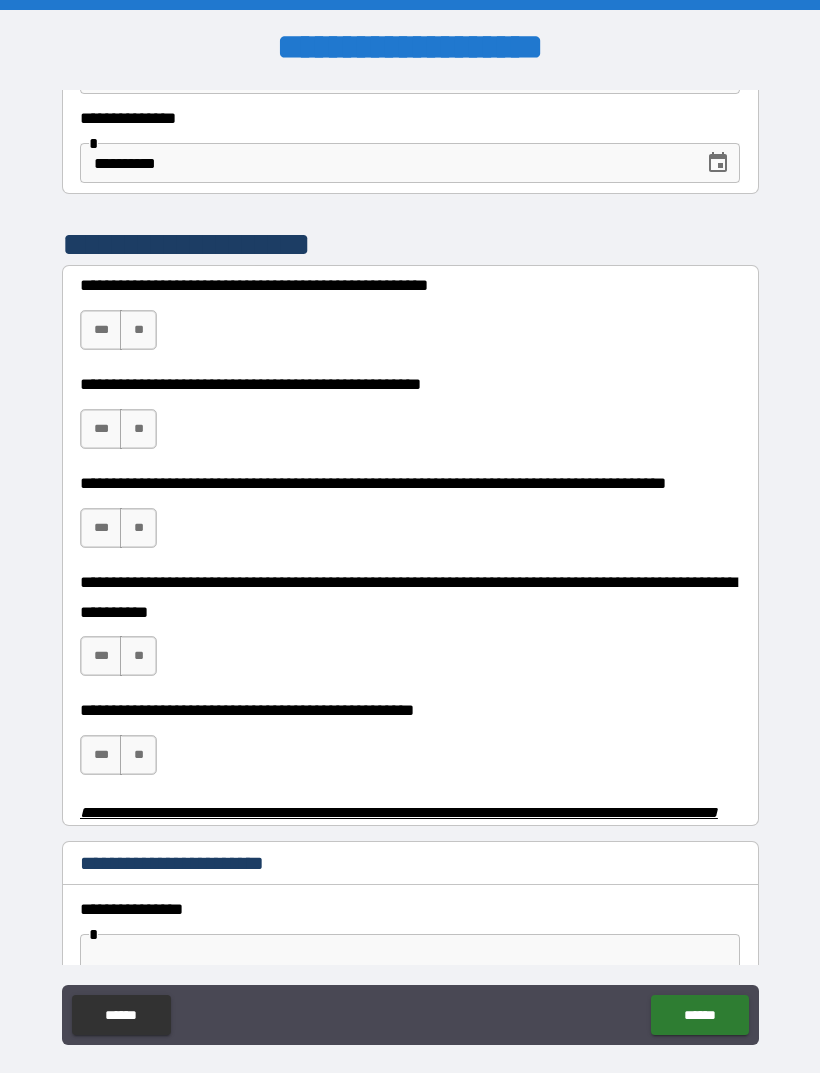 click on "**" at bounding box center [138, 330] 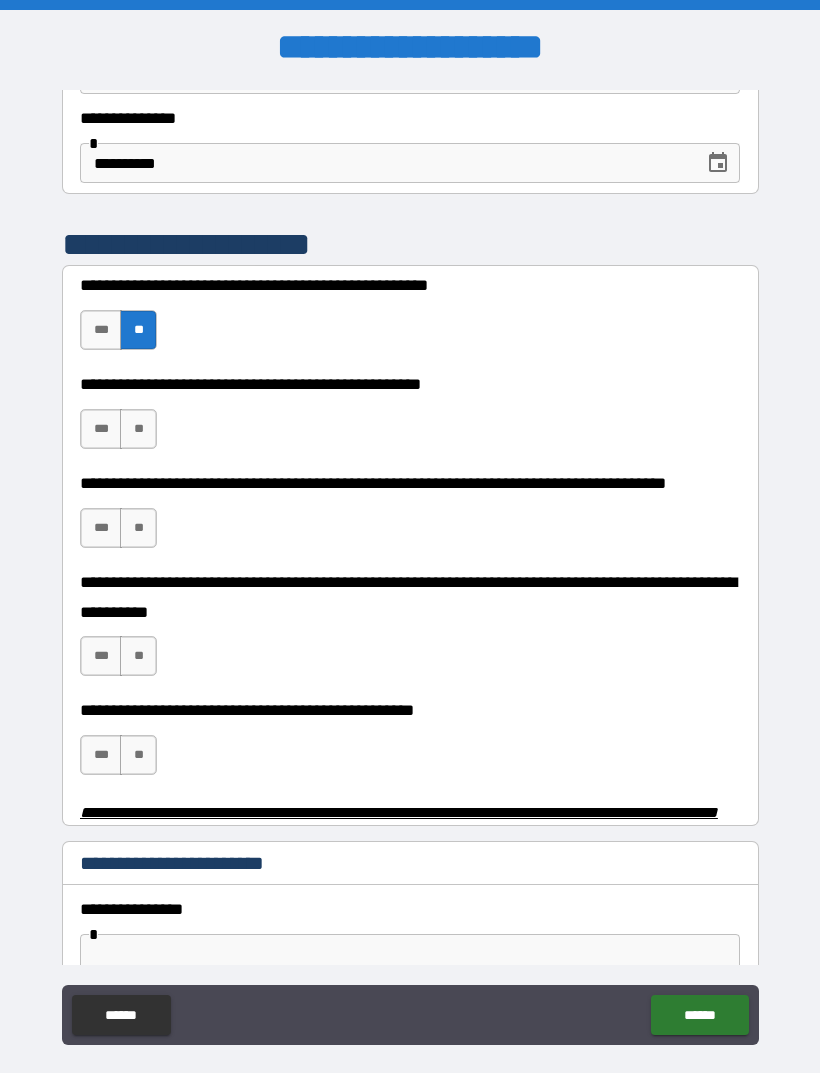 click on "**" at bounding box center (138, 429) 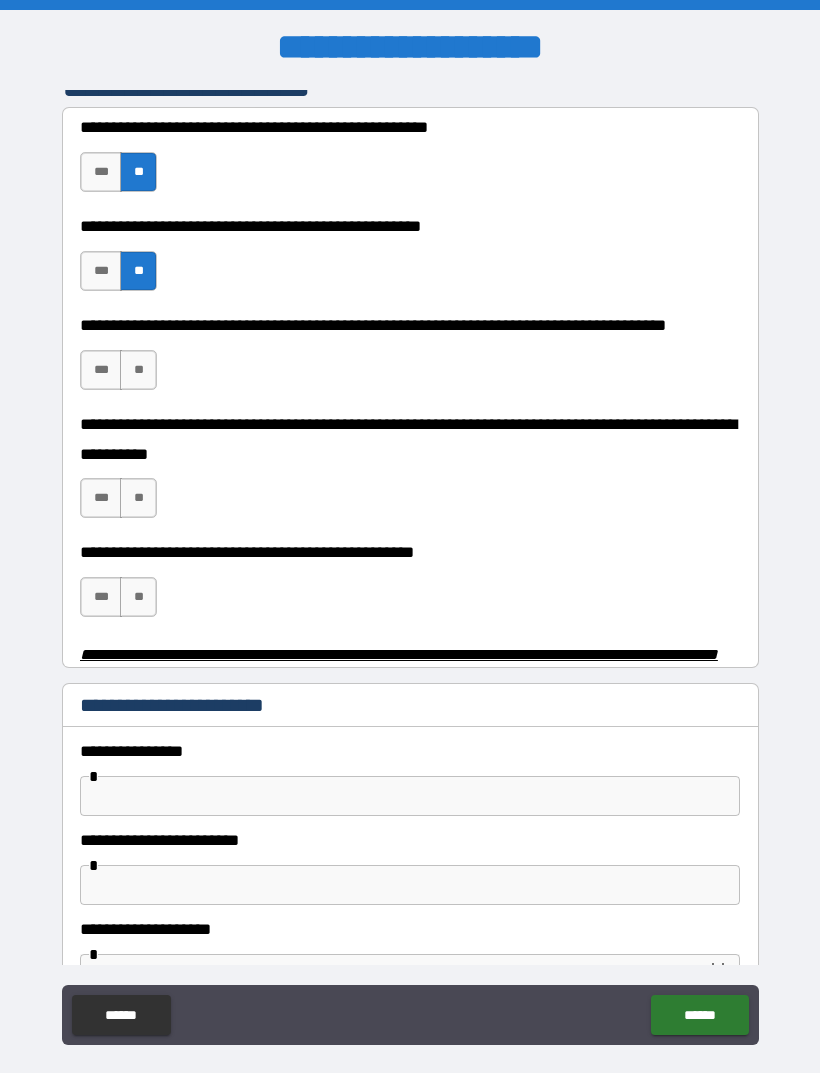 scroll, scrollTop: 543, scrollLeft: 0, axis: vertical 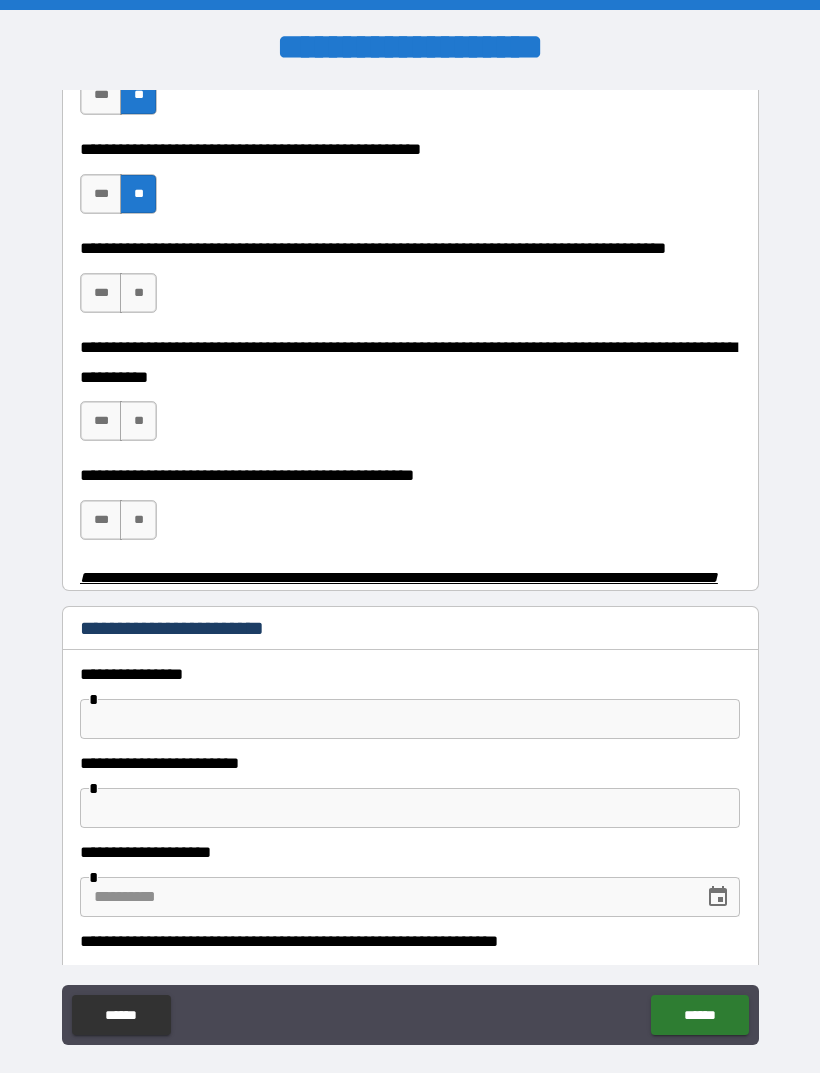 click on "***" at bounding box center (101, 293) 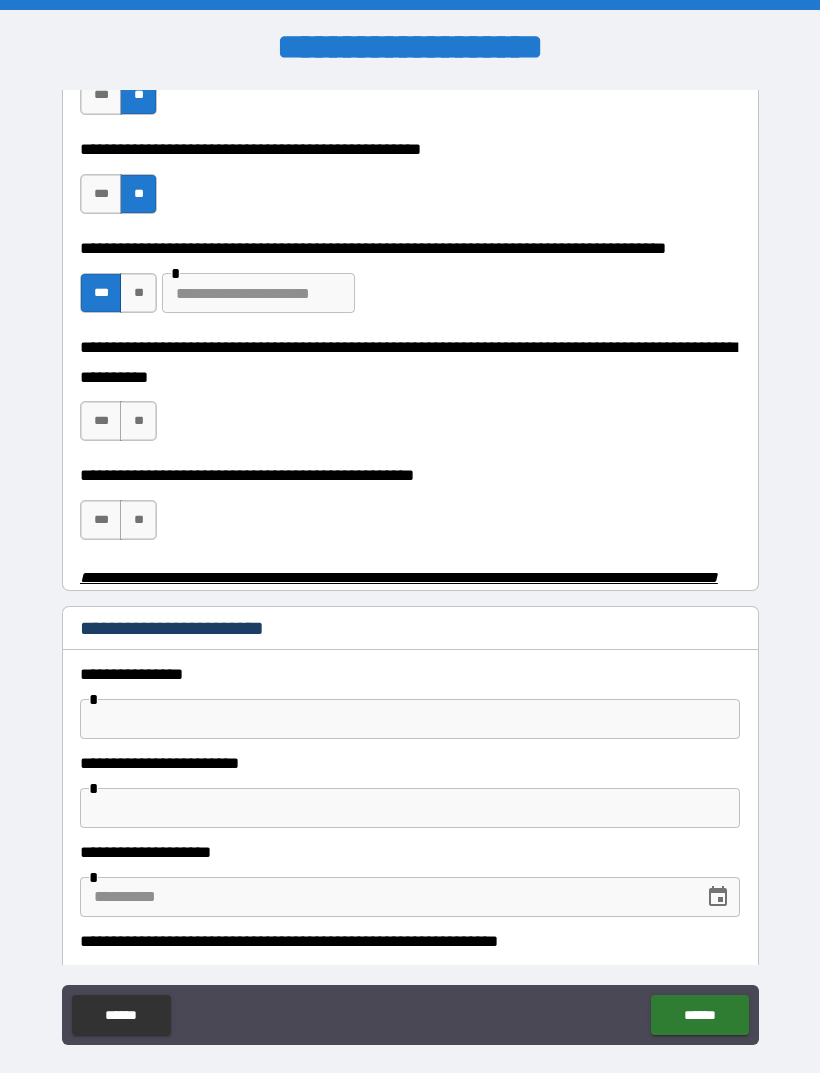 click at bounding box center (258, 293) 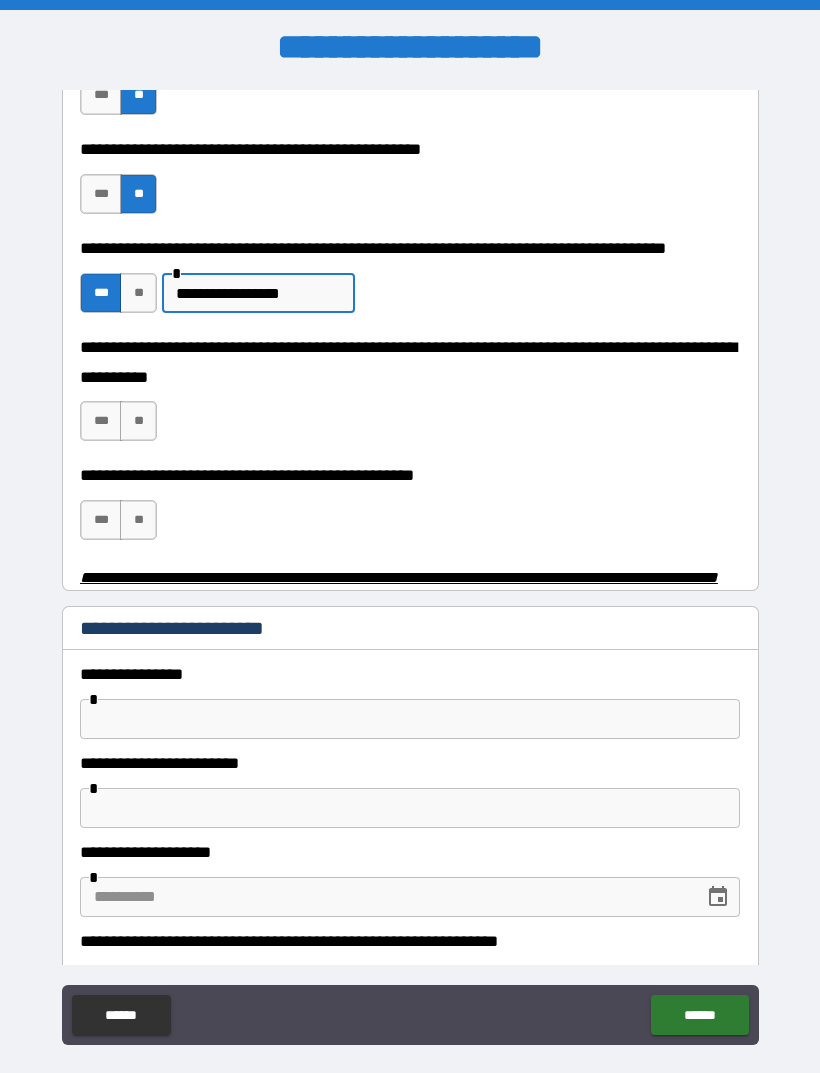 type on "**********" 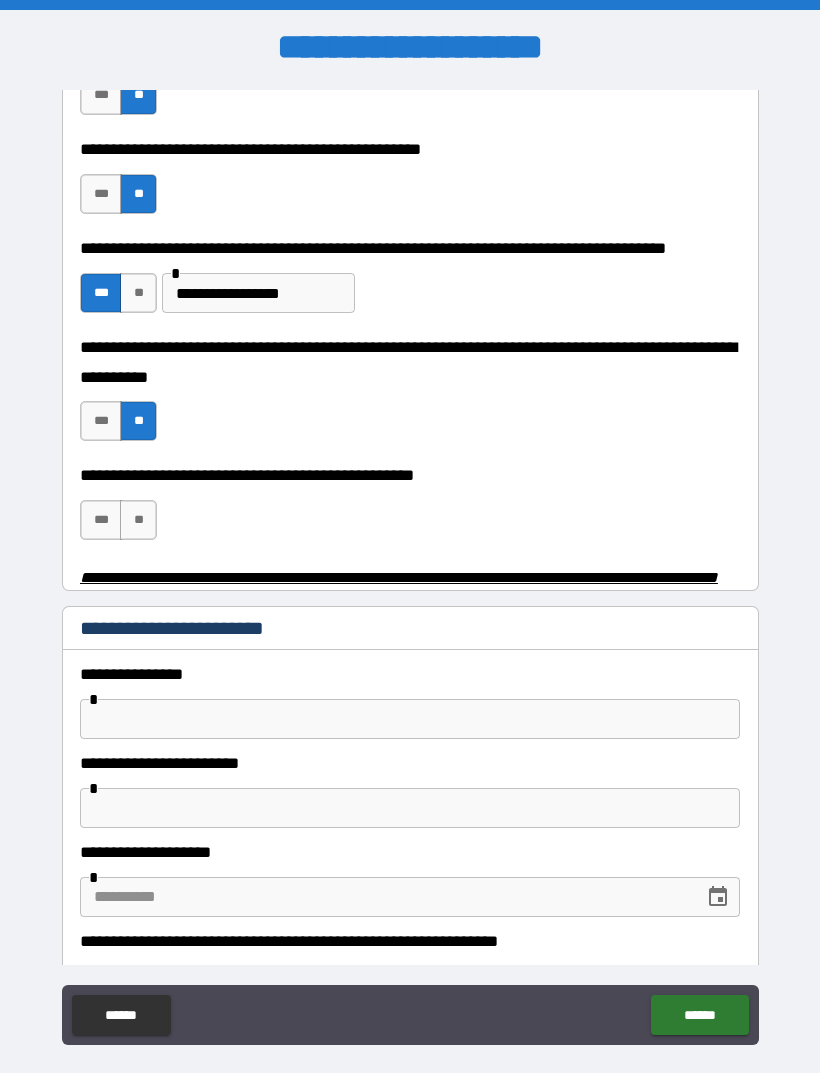 click on "**" at bounding box center [138, 520] 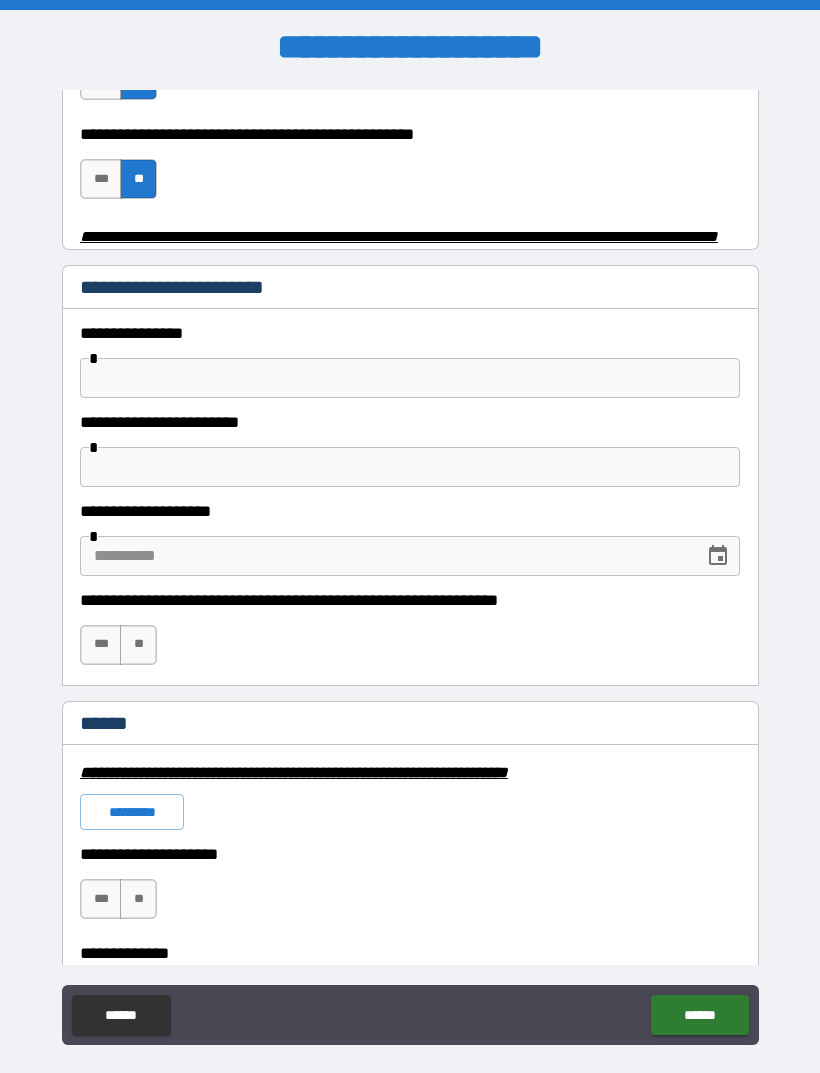 scroll, scrollTop: 885, scrollLeft: 0, axis: vertical 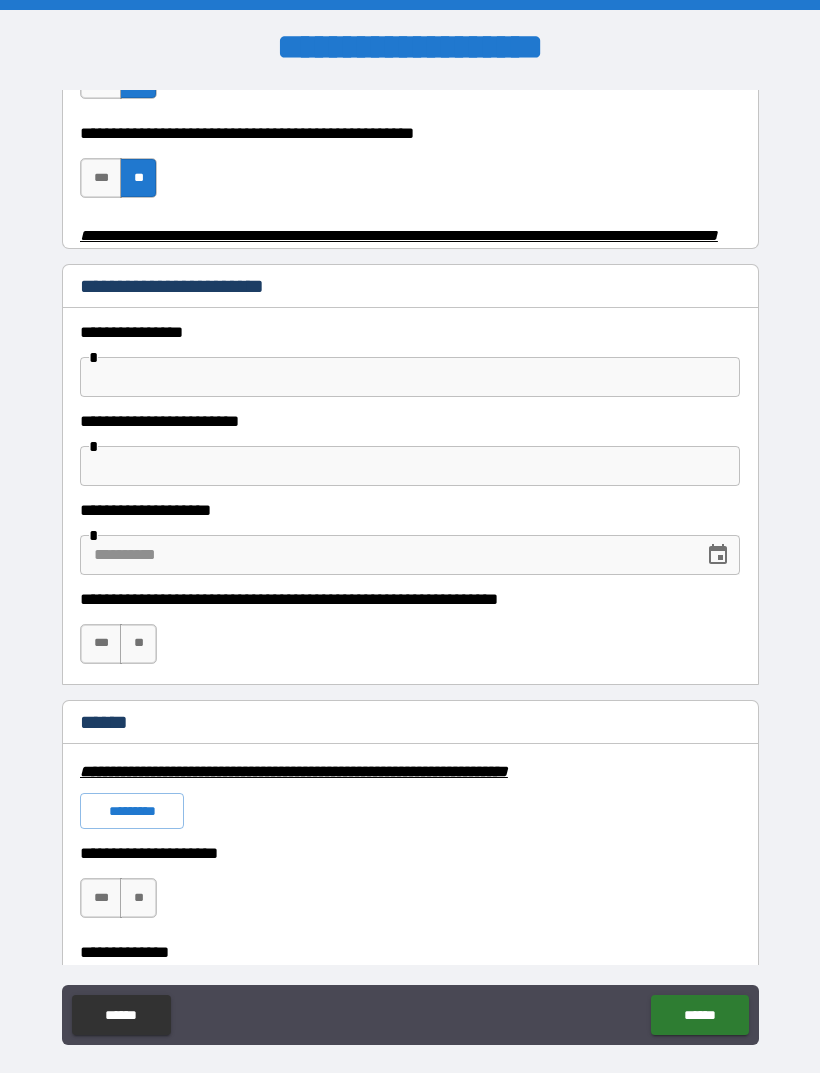 click at bounding box center (410, 377) 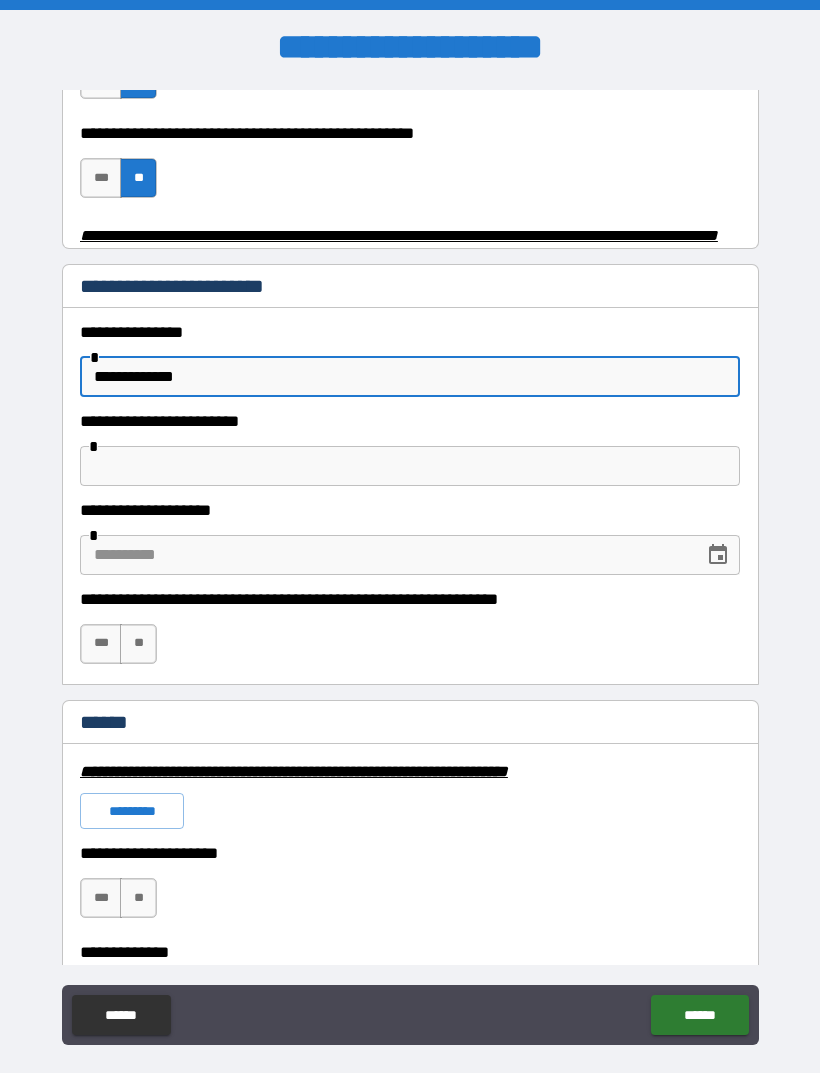 type on "**********" 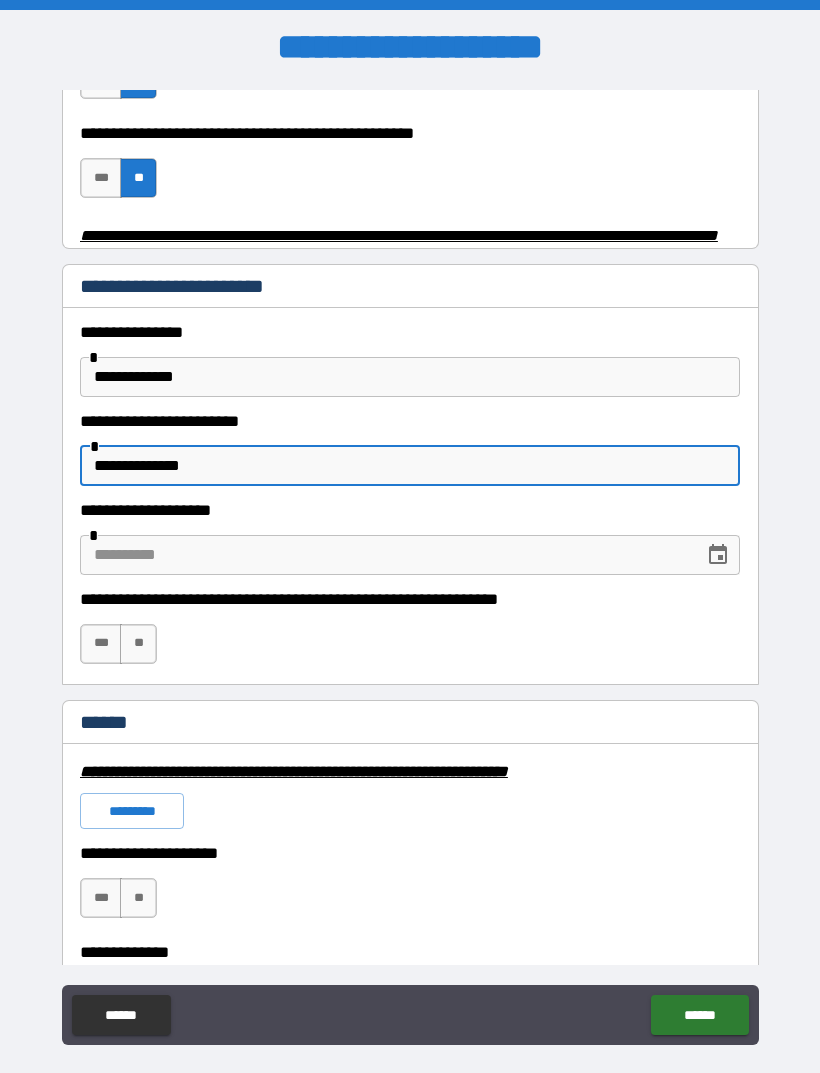 type on "**********" 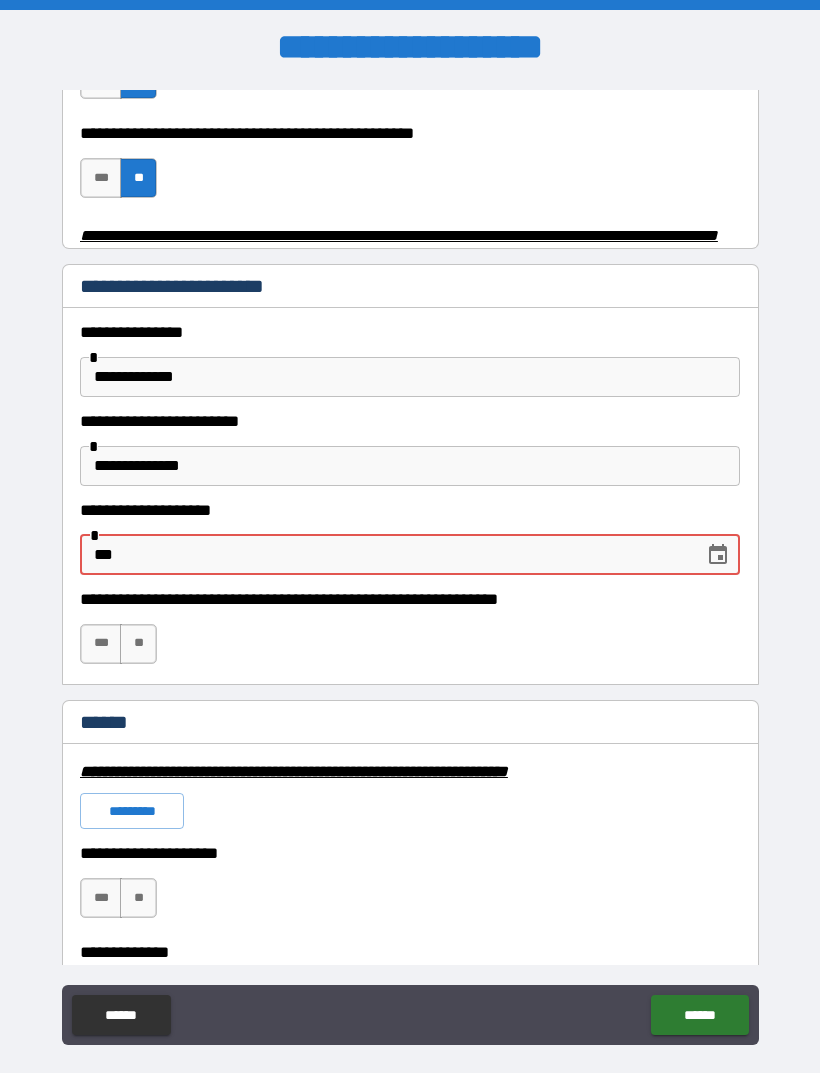 type on "*" 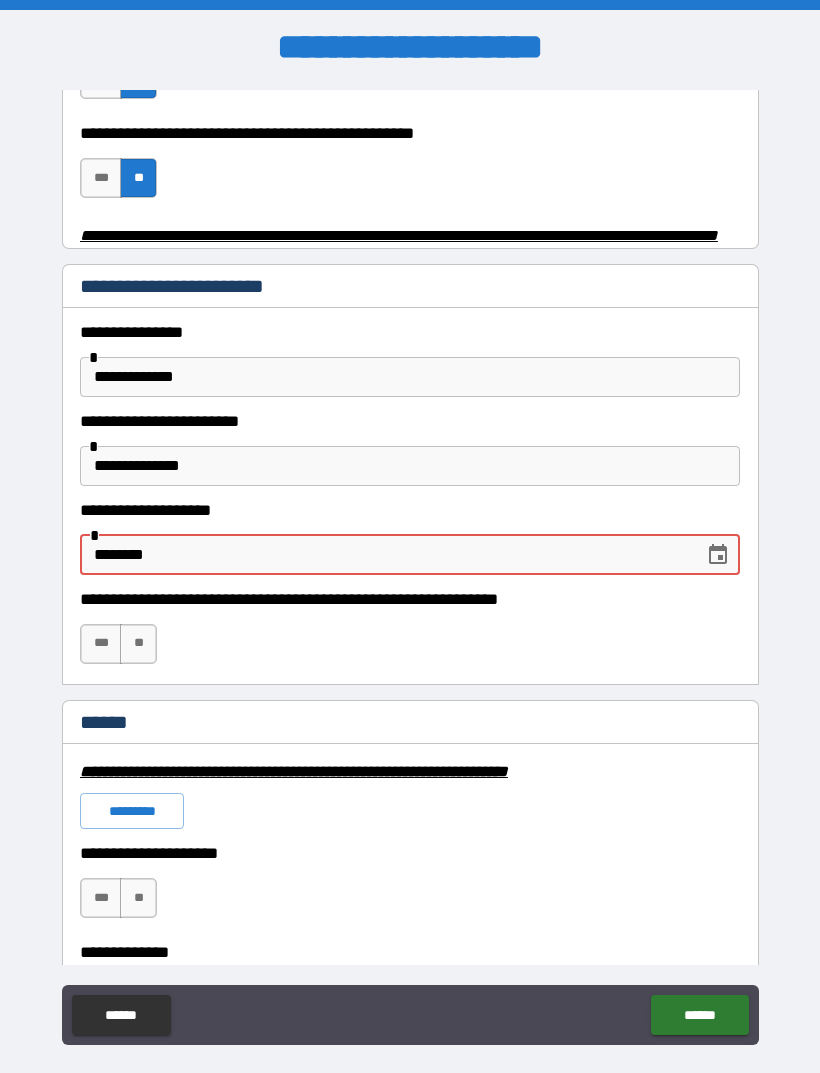 type on "********" 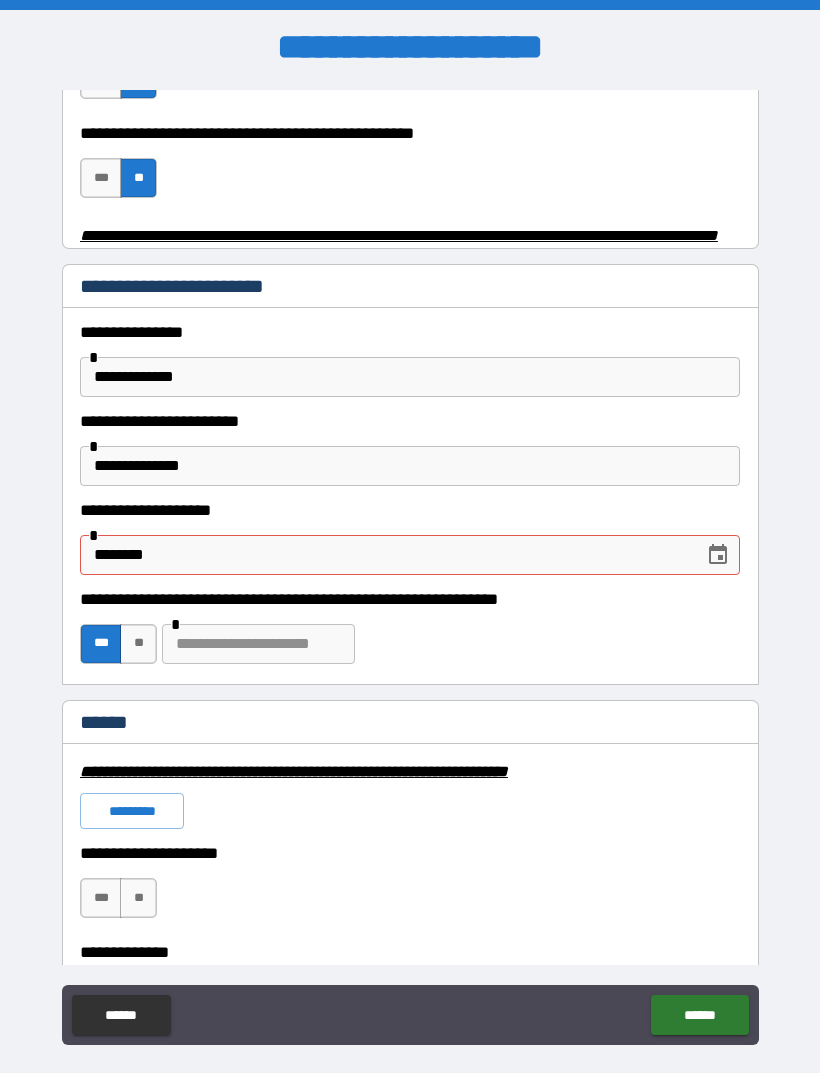 click at bounding box center (258, 644) 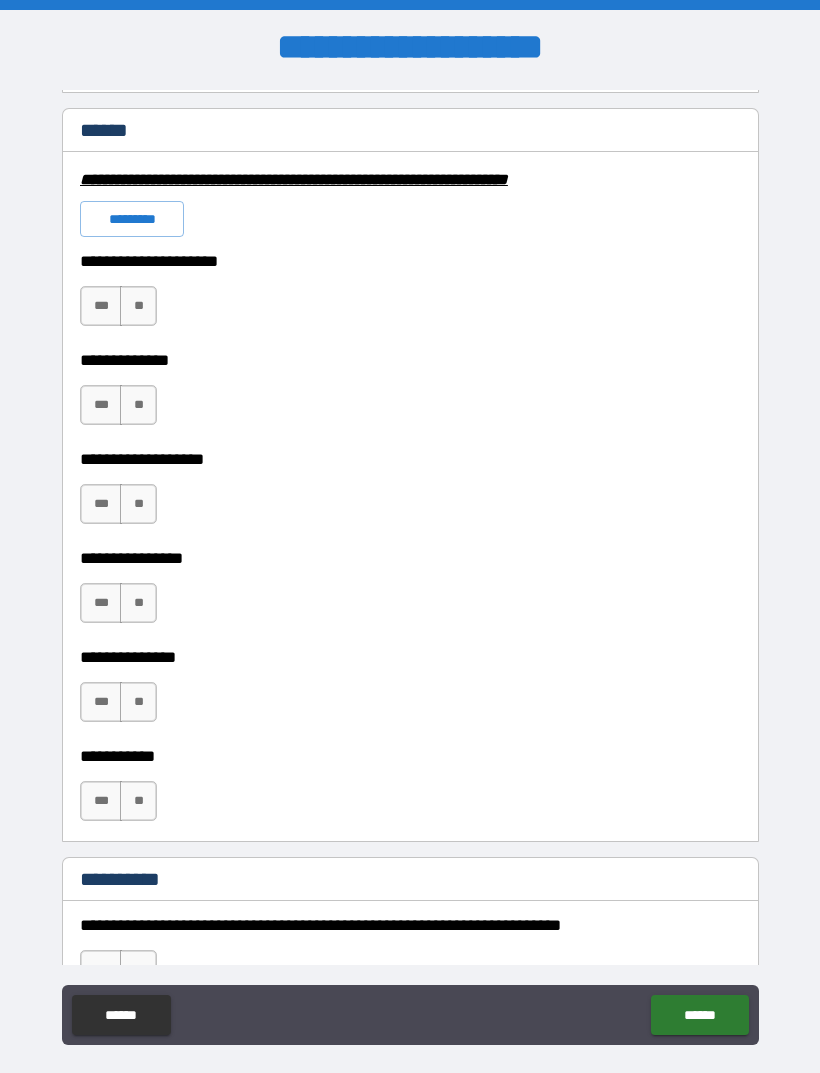 scroll, scrollTop: 1479, scrollLeft: 0, axis: vertical 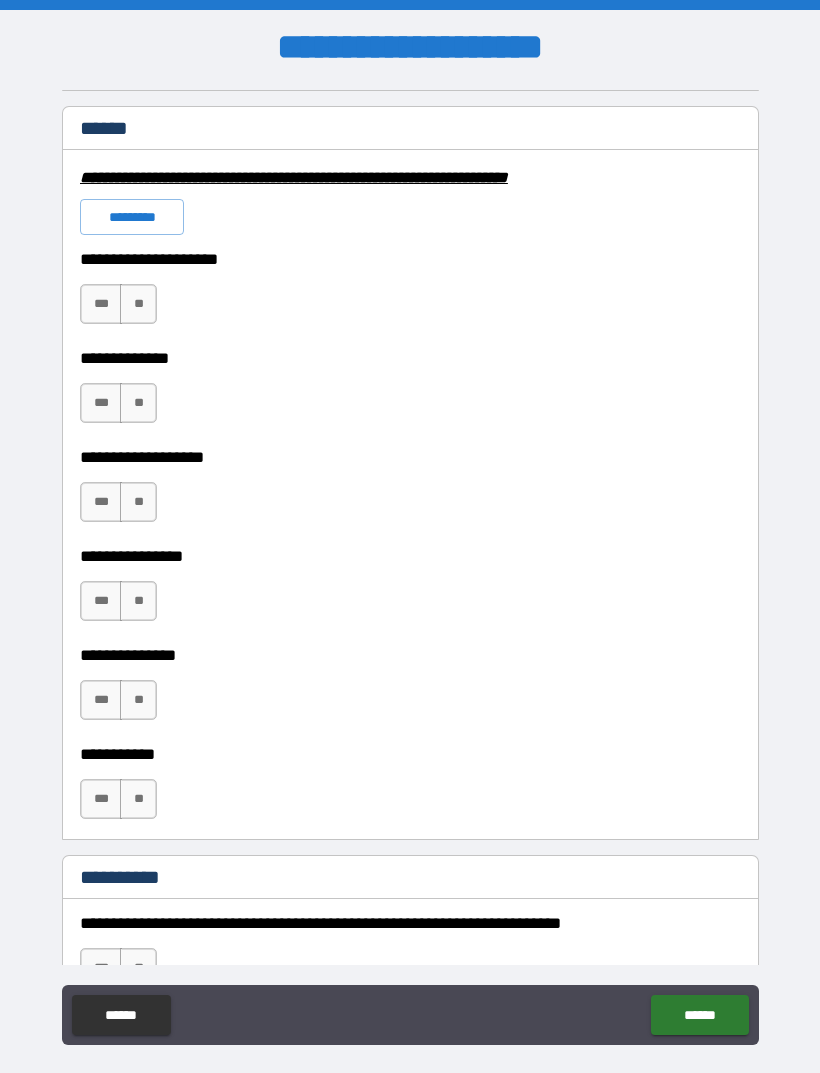 type on "**********" 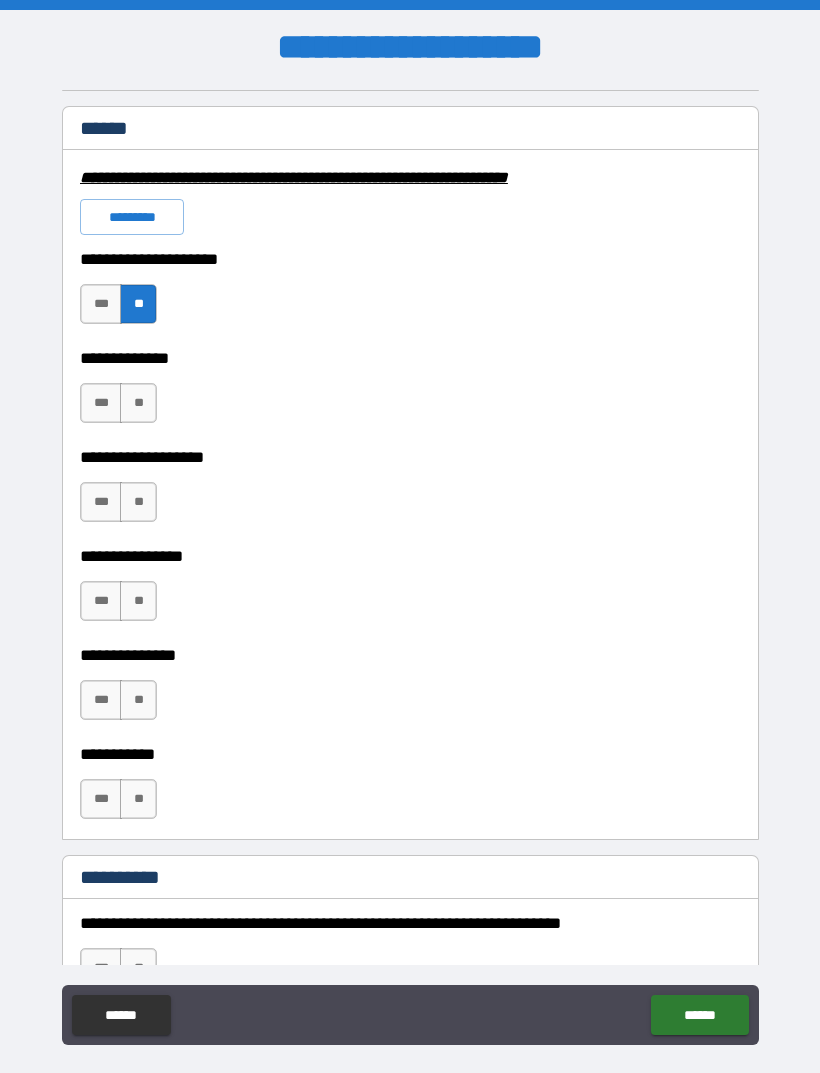 click on "**" at bounding box center [138, 403] 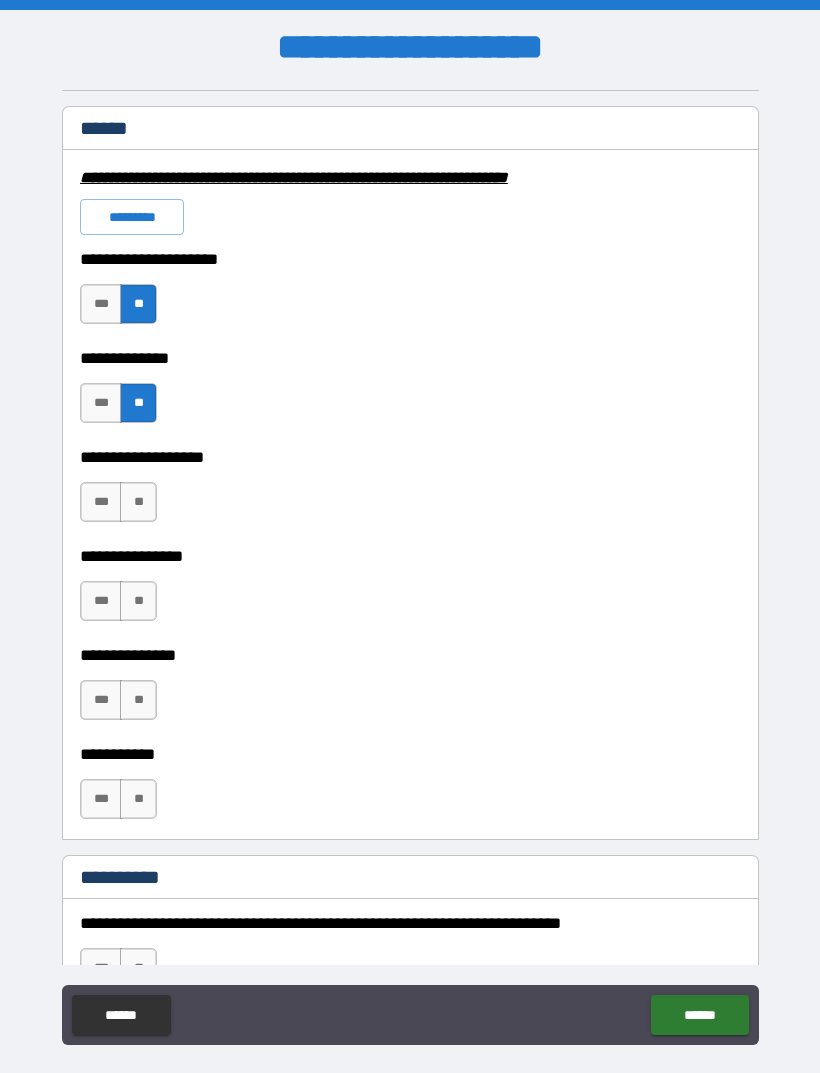 click on "**" at bounding box center [138, 502] 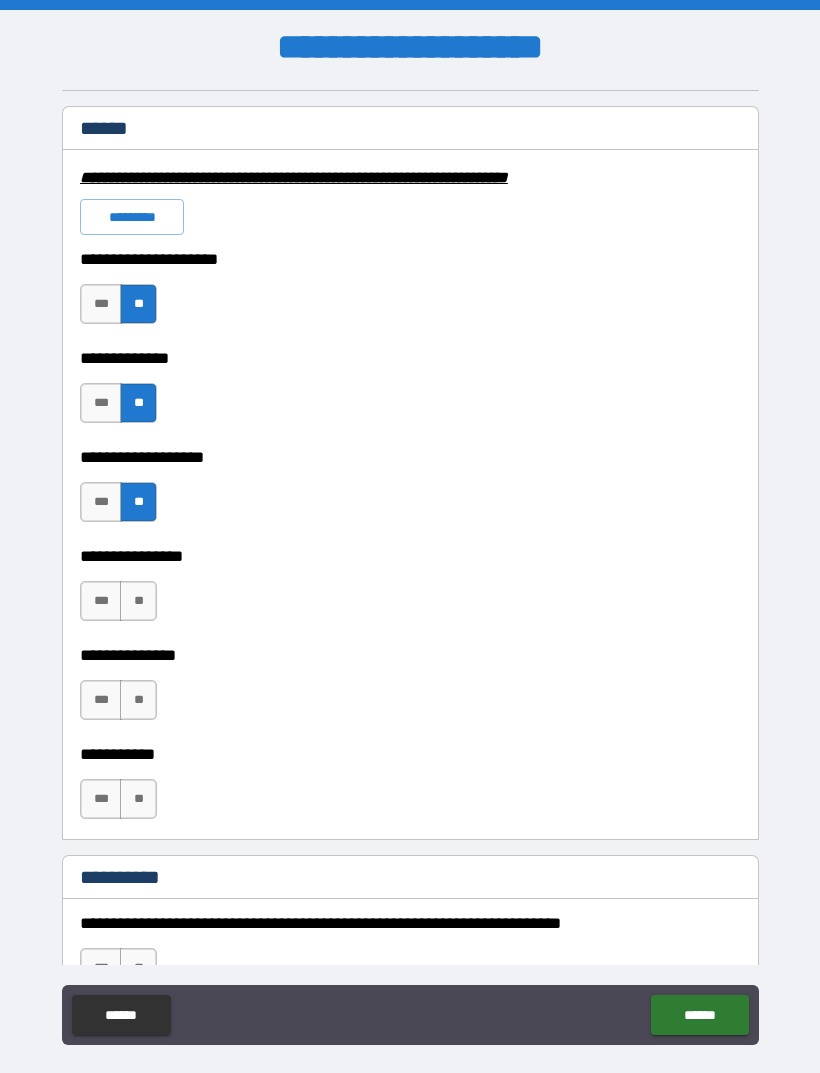 click on "**" at bounding box center (138, 601) 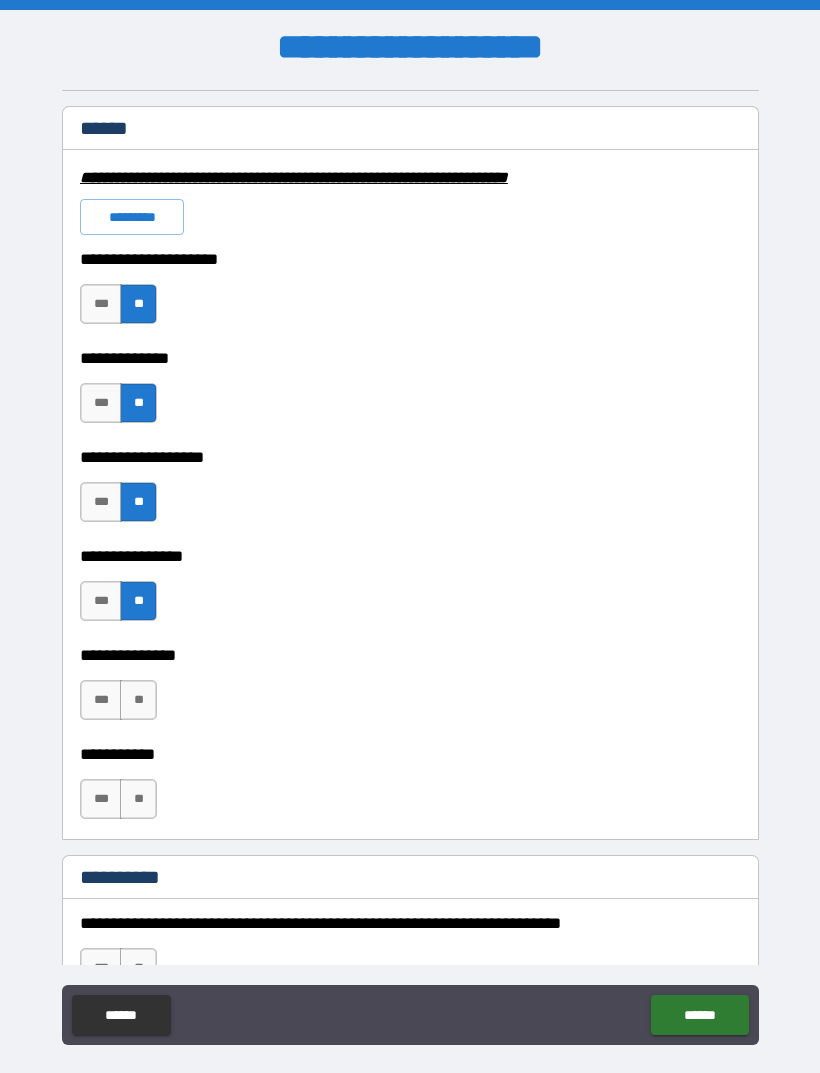 click on "**" at bounding box center [138, 700] 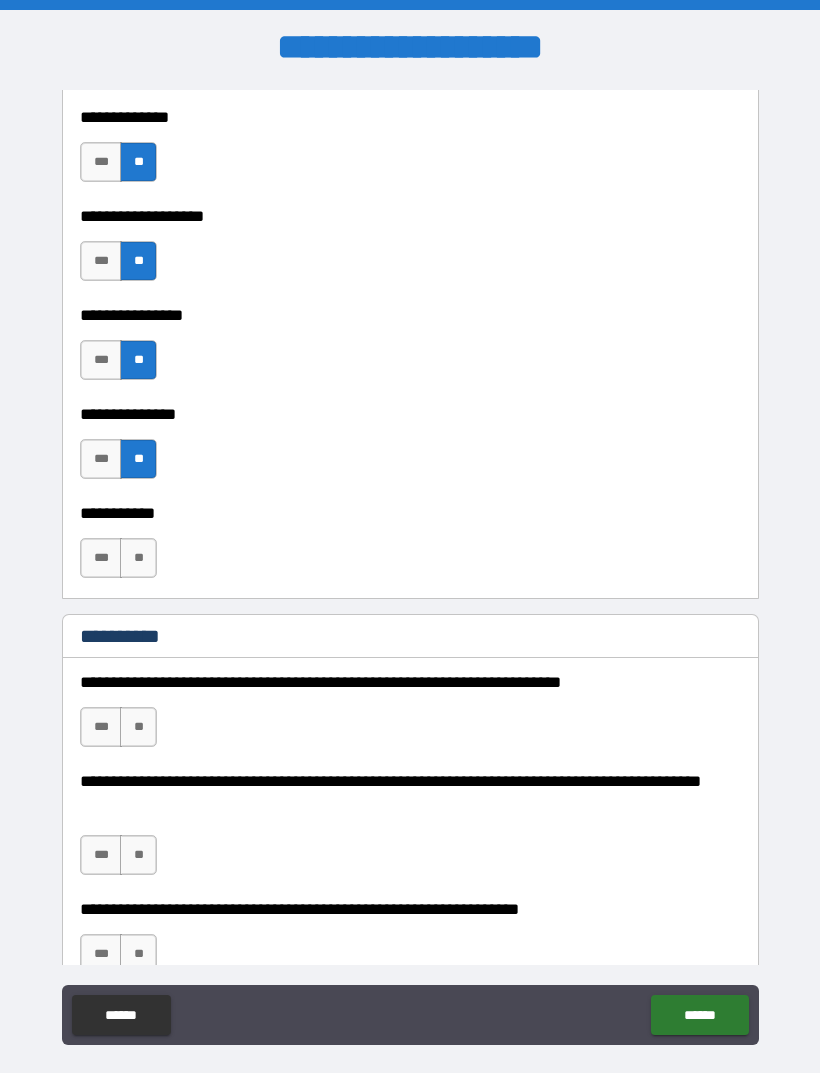 scroll, scrollTop: 1733, scrollLeft: 0, axis: vertical 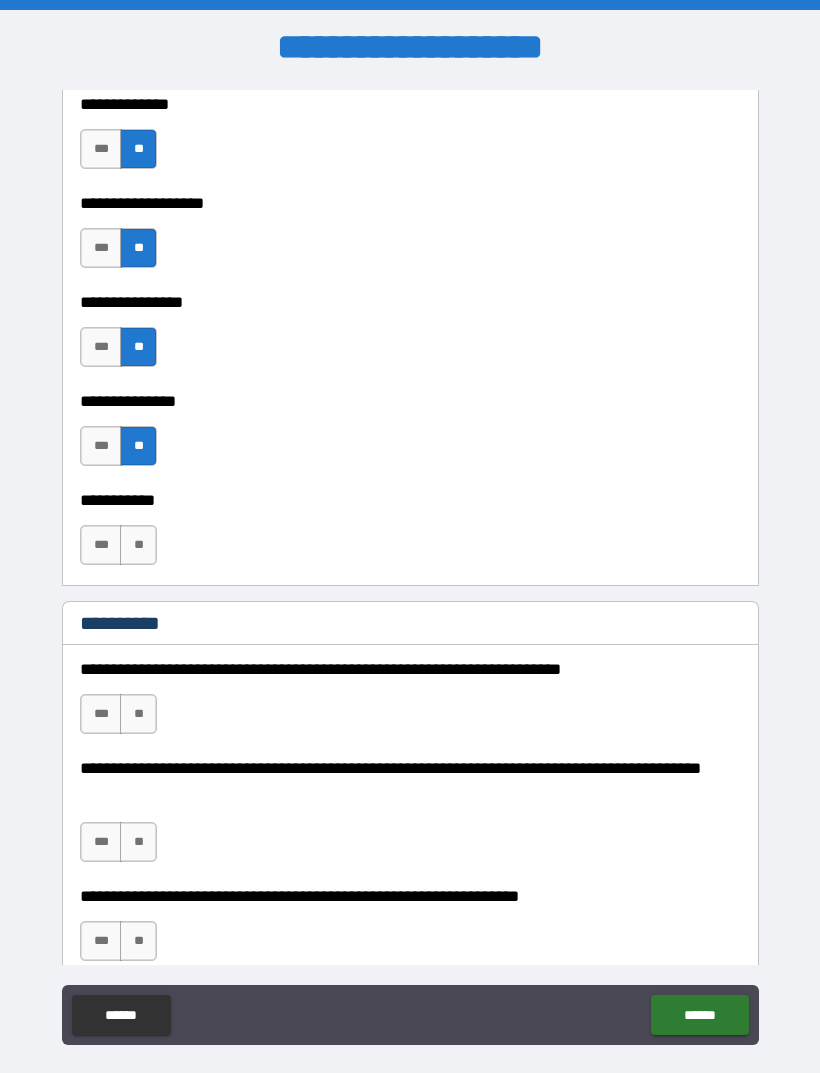 click on "***" at bounding box center (101, 545) 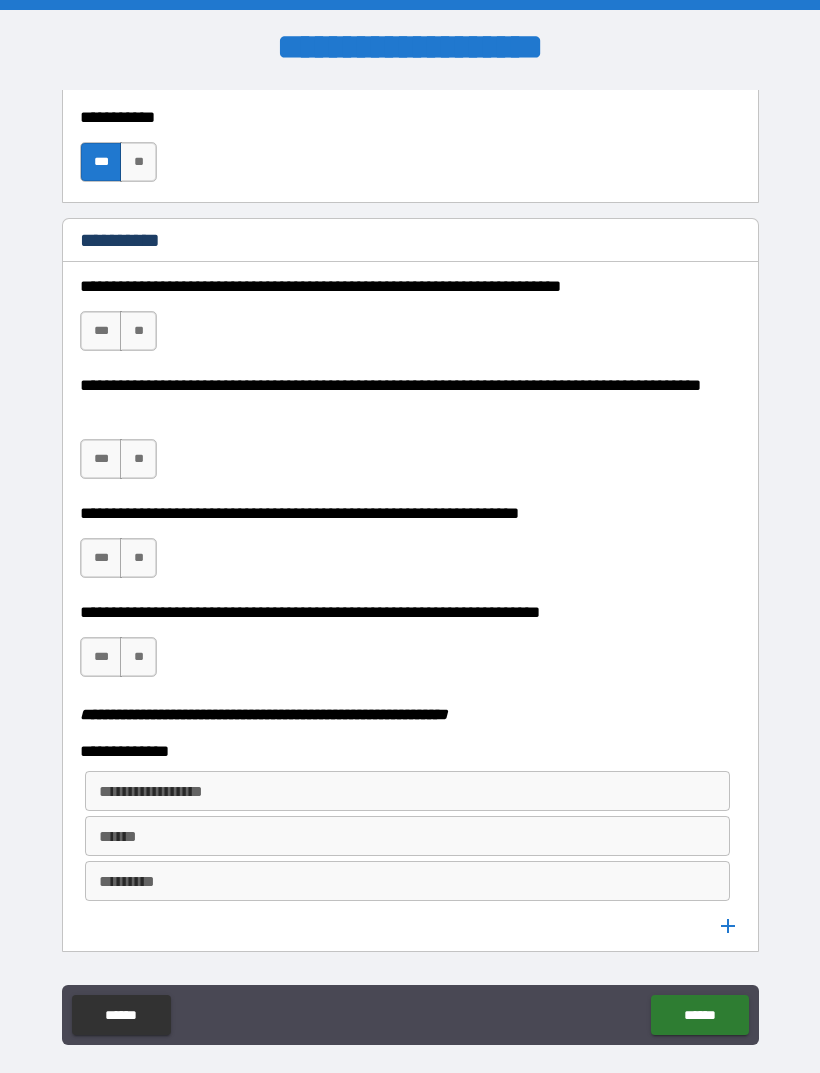 scroll, scrollTop: 2117, scrollLeft: 0, axis: vertical 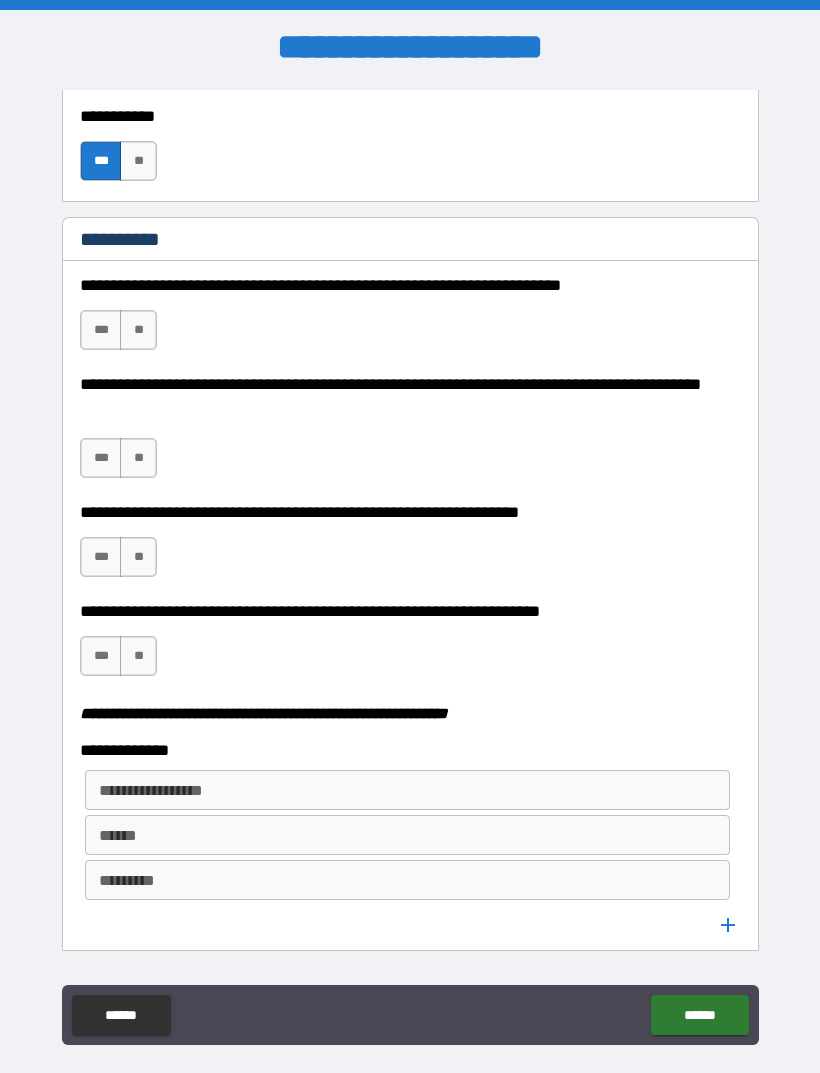click on "**" at bounding box center [138, 330] 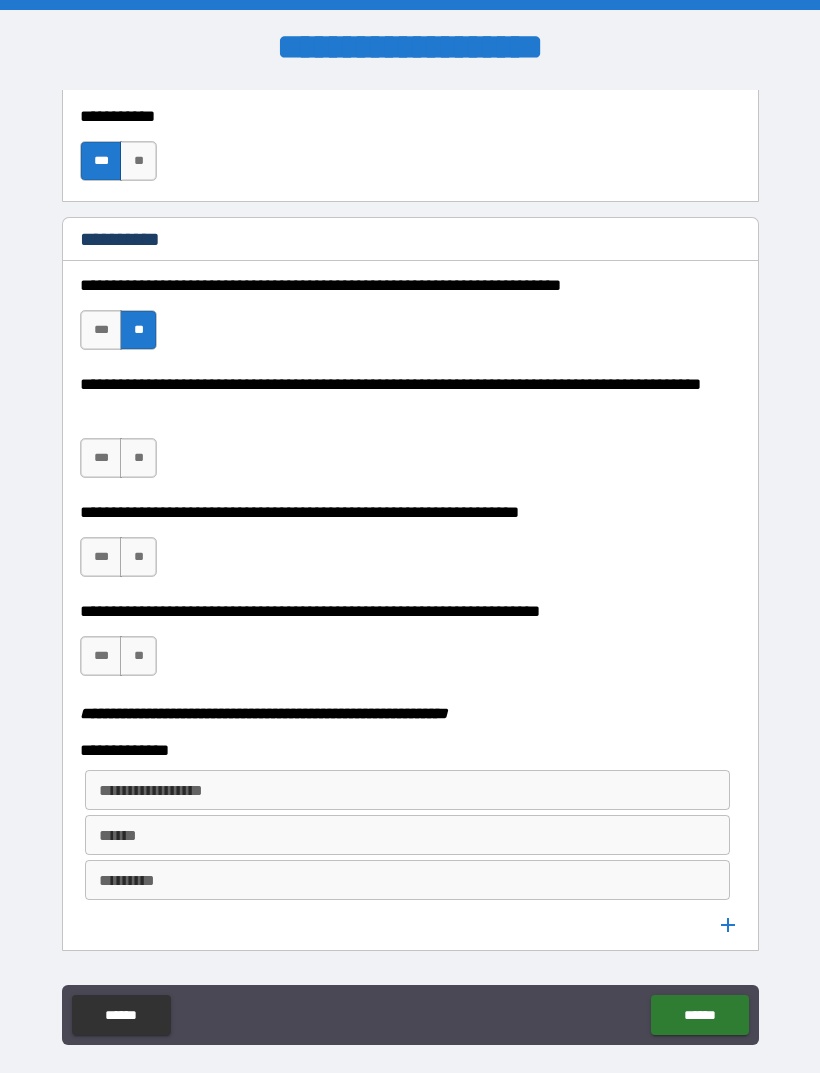 click on "**" at bounding box center [138, 458] 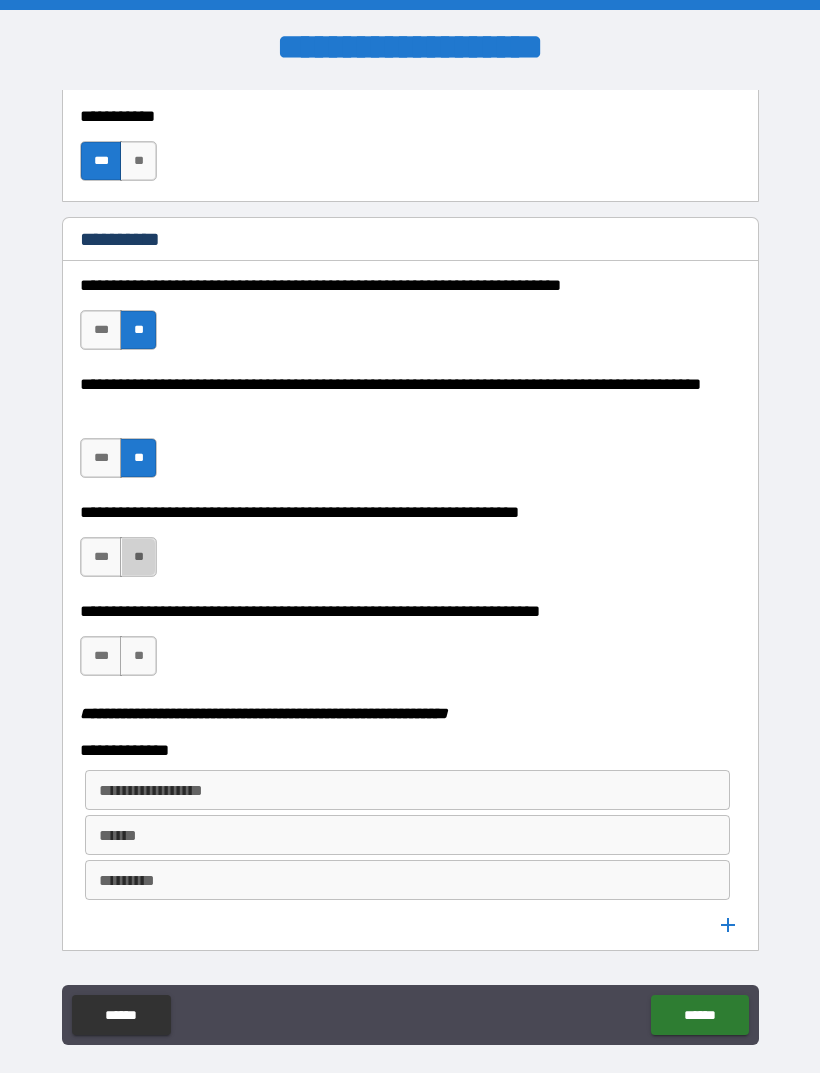 click on "**" at bounding box center [138, 557] 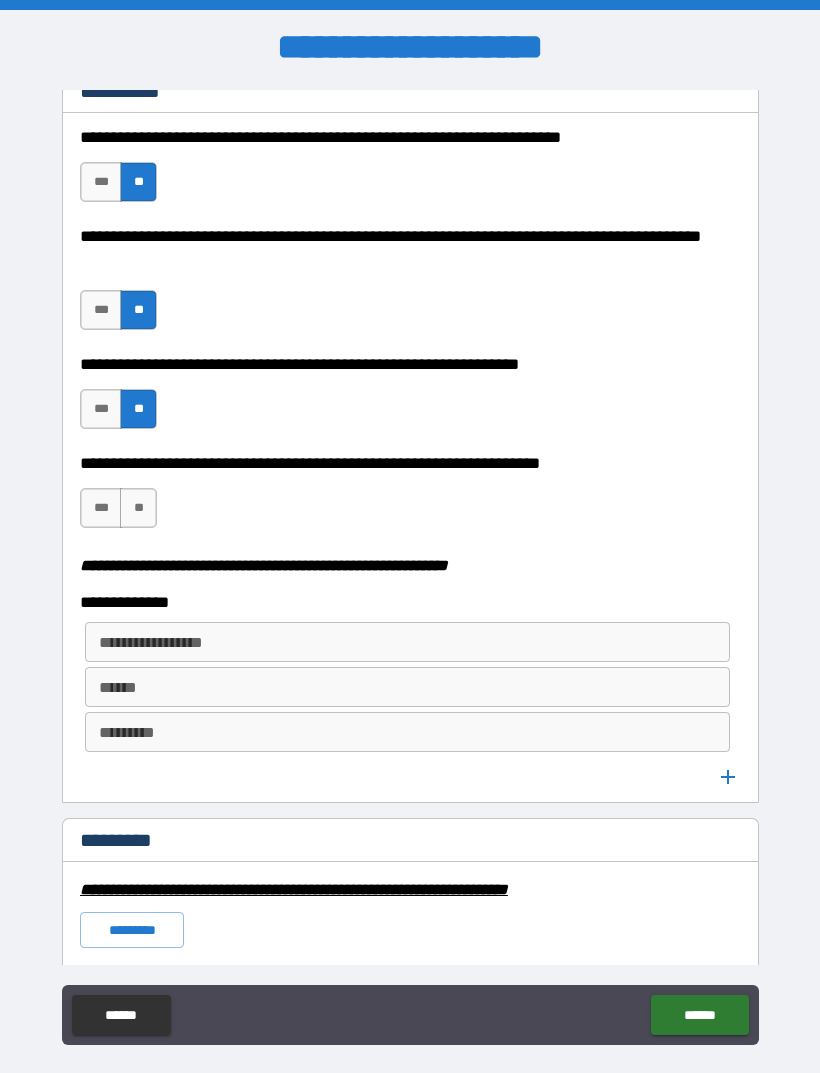 scroll, scrollTop: 2267, scrollLeft: 0, axis: vertical 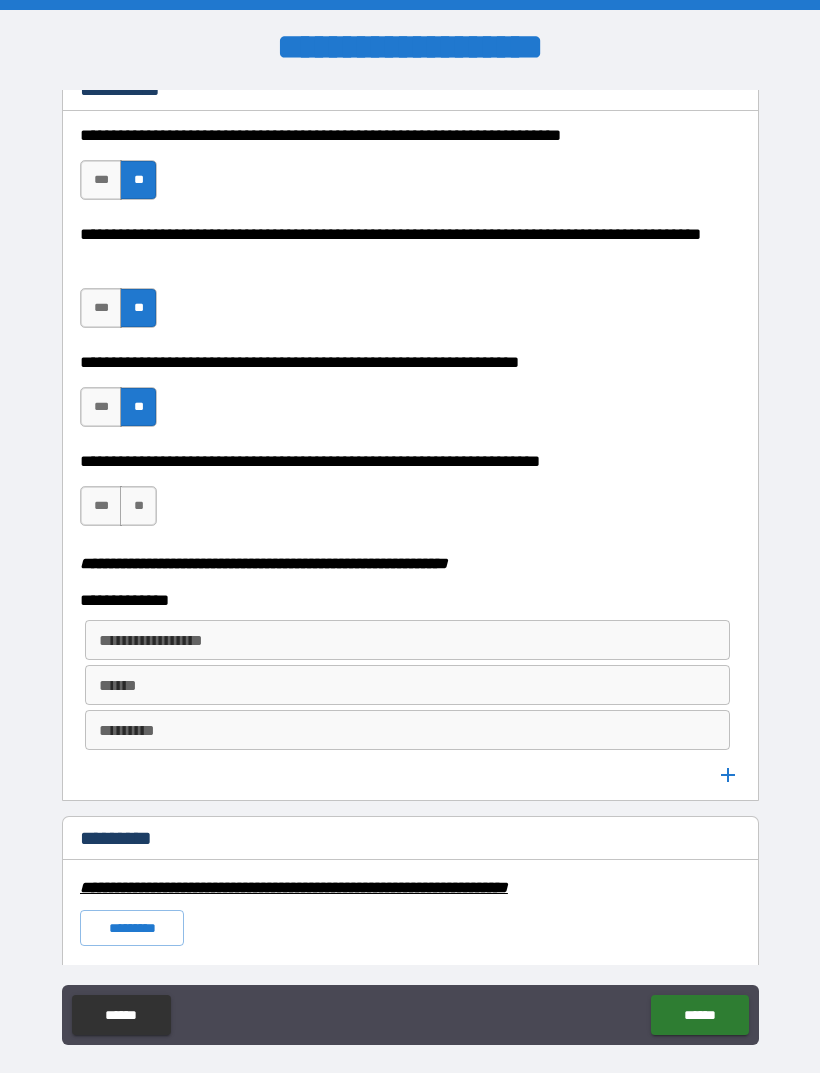click on "***" at bounding box center [101, 506] 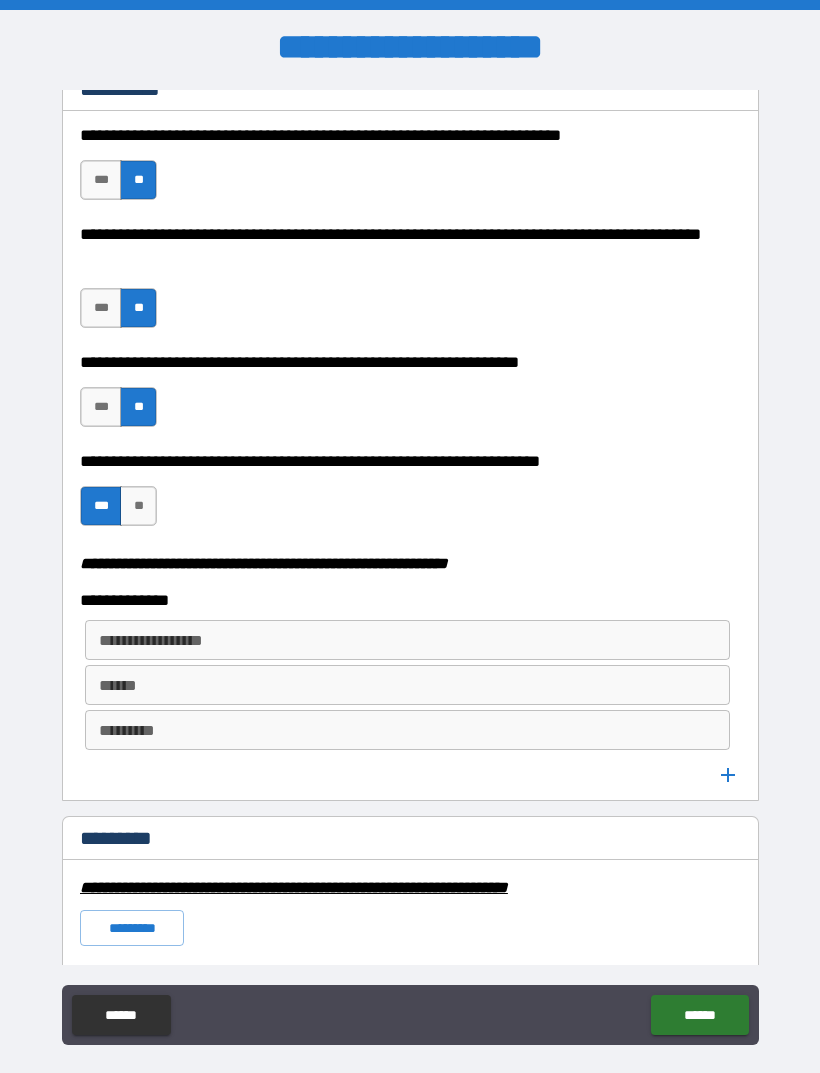 click on "**********" at bounding box center (406, 640) 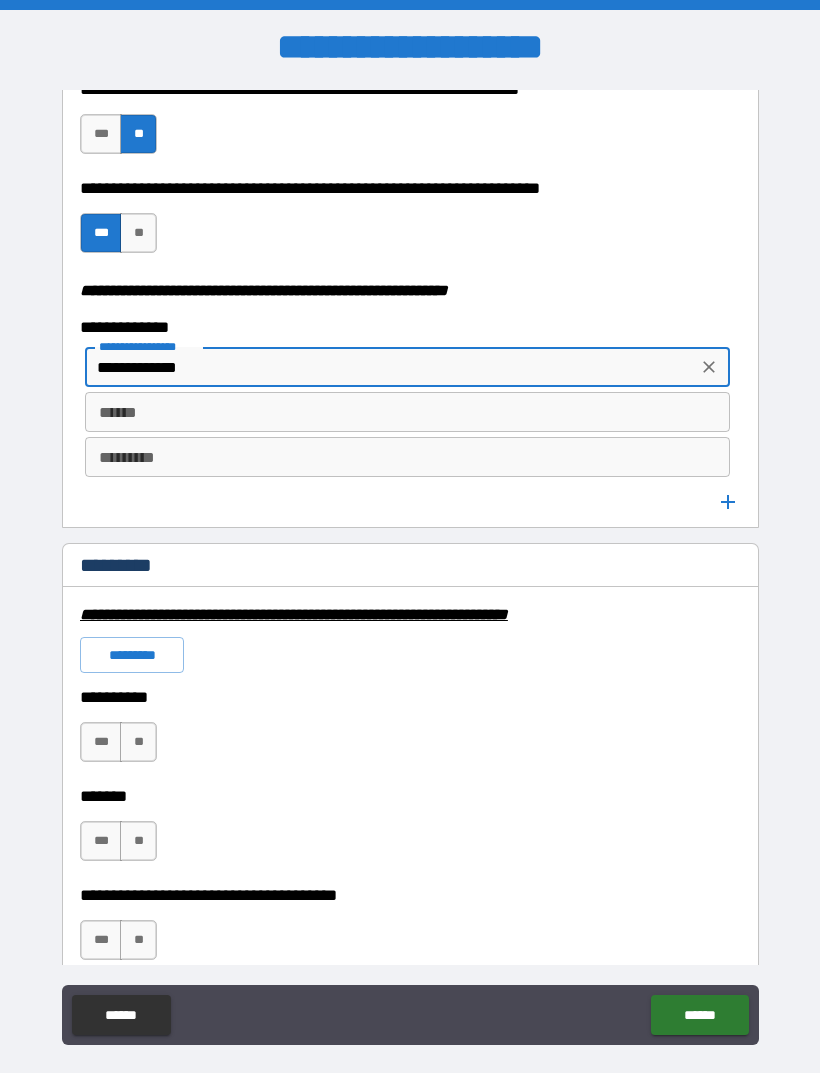 scroll, scrollTop: 2560, scrollLeft: 0, axis: vertical 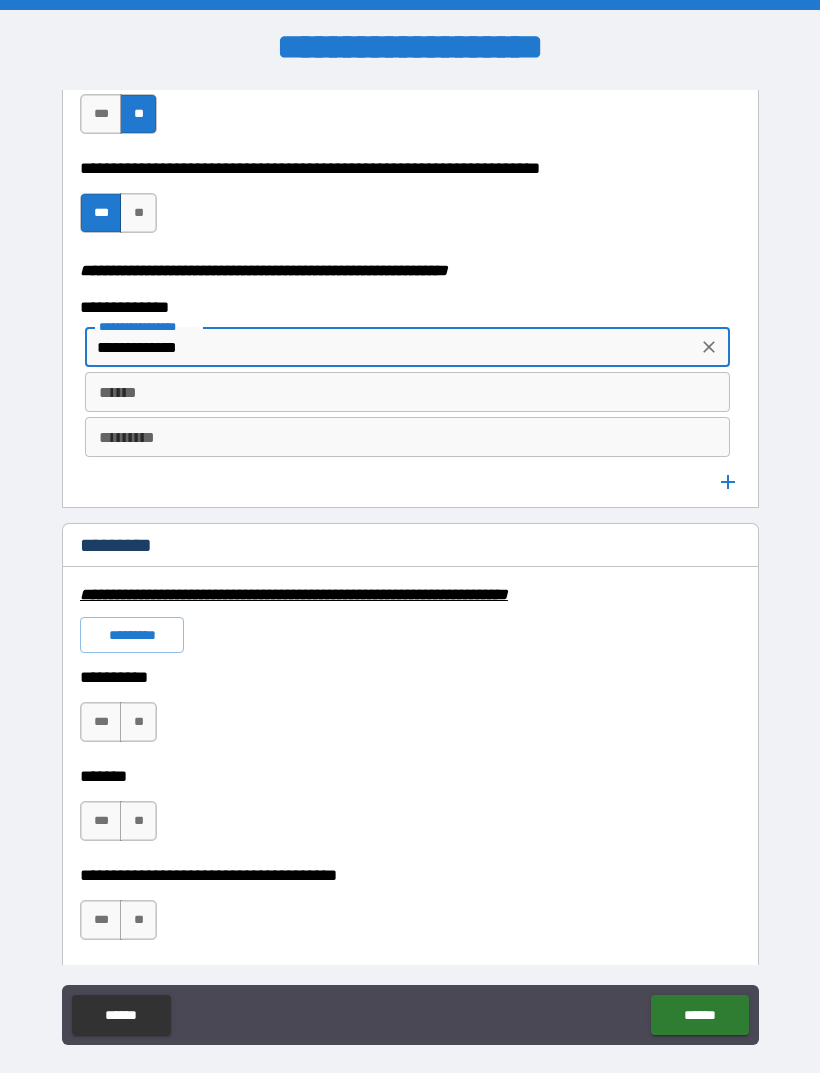 type on "**********" 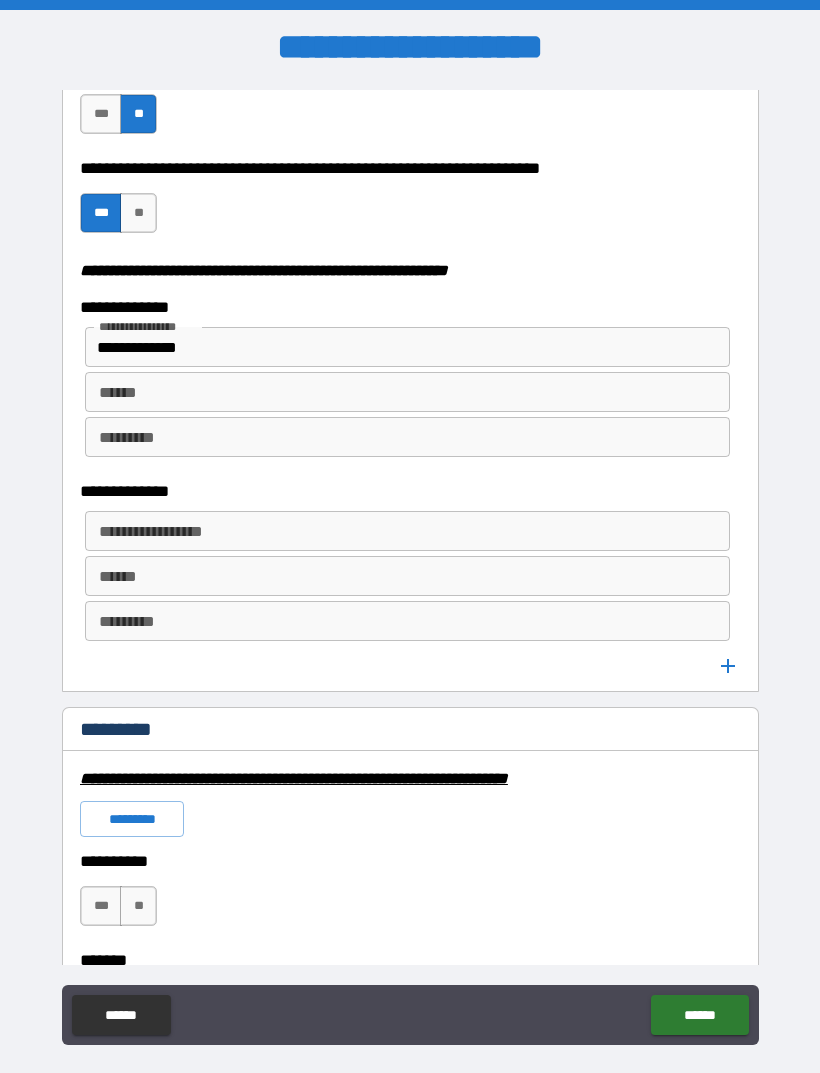 click on "**********" at bounding box center [406, 531] 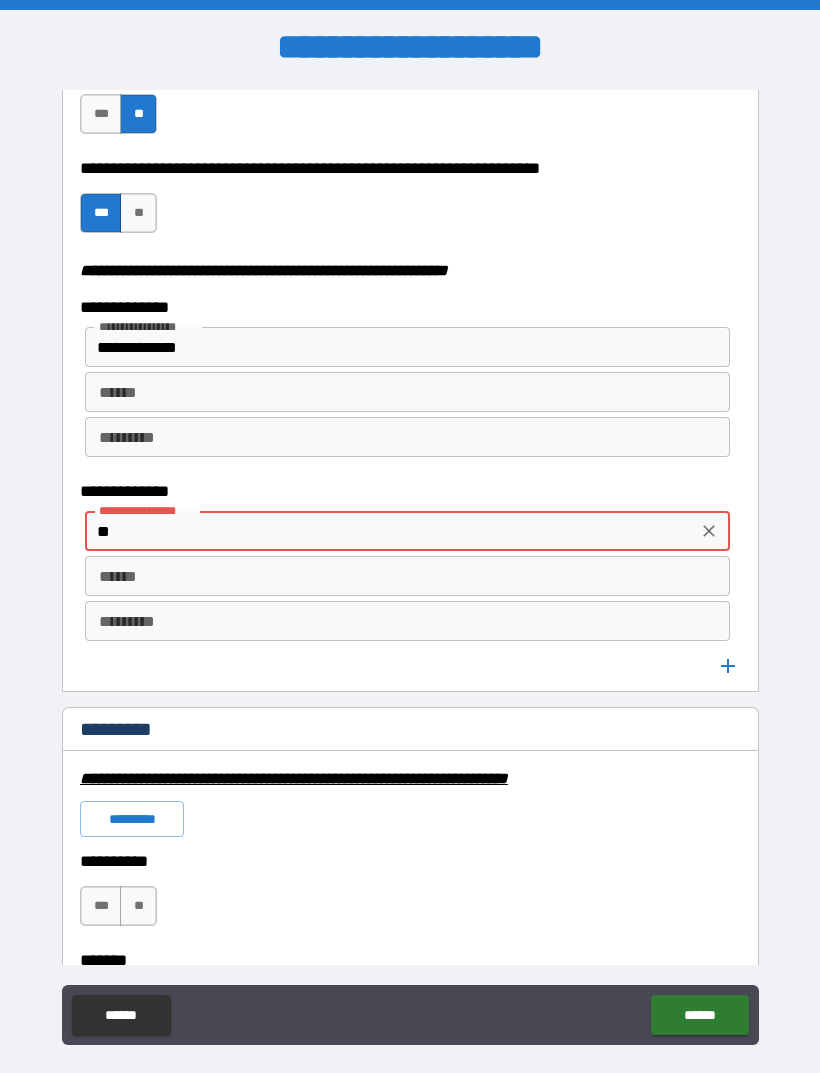 type on "*" 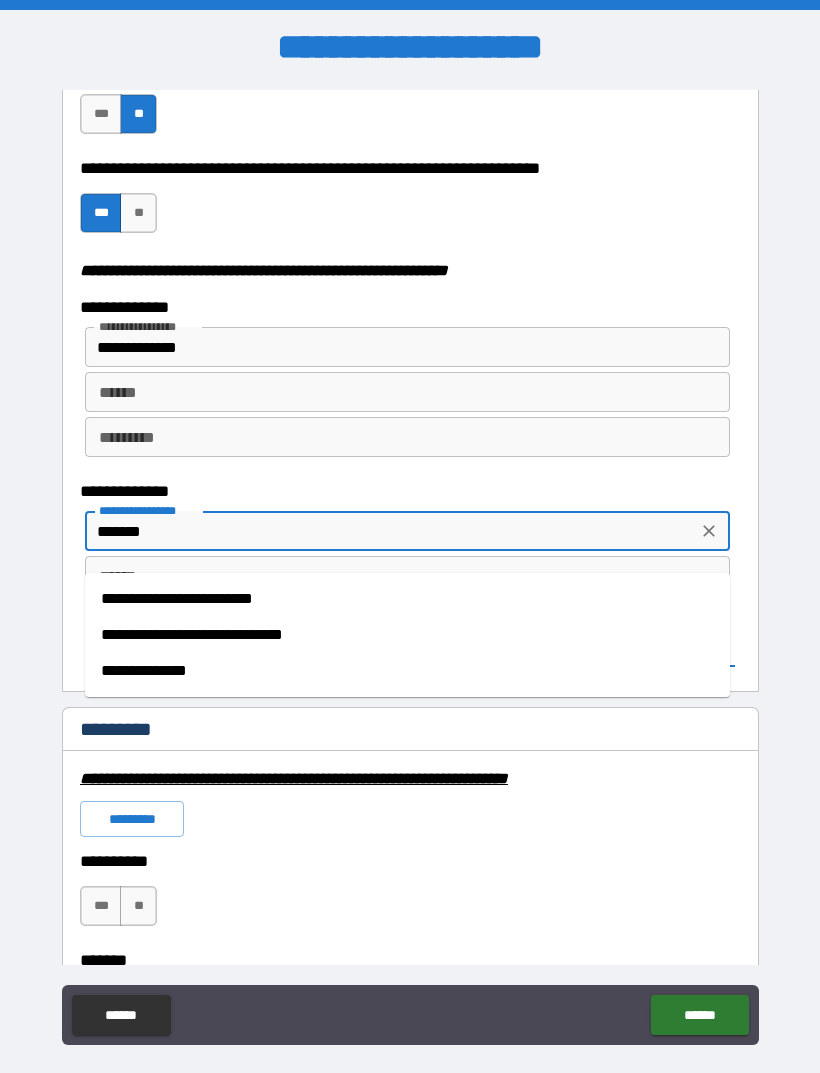 click on "**********" at bounding box center [407, 671] 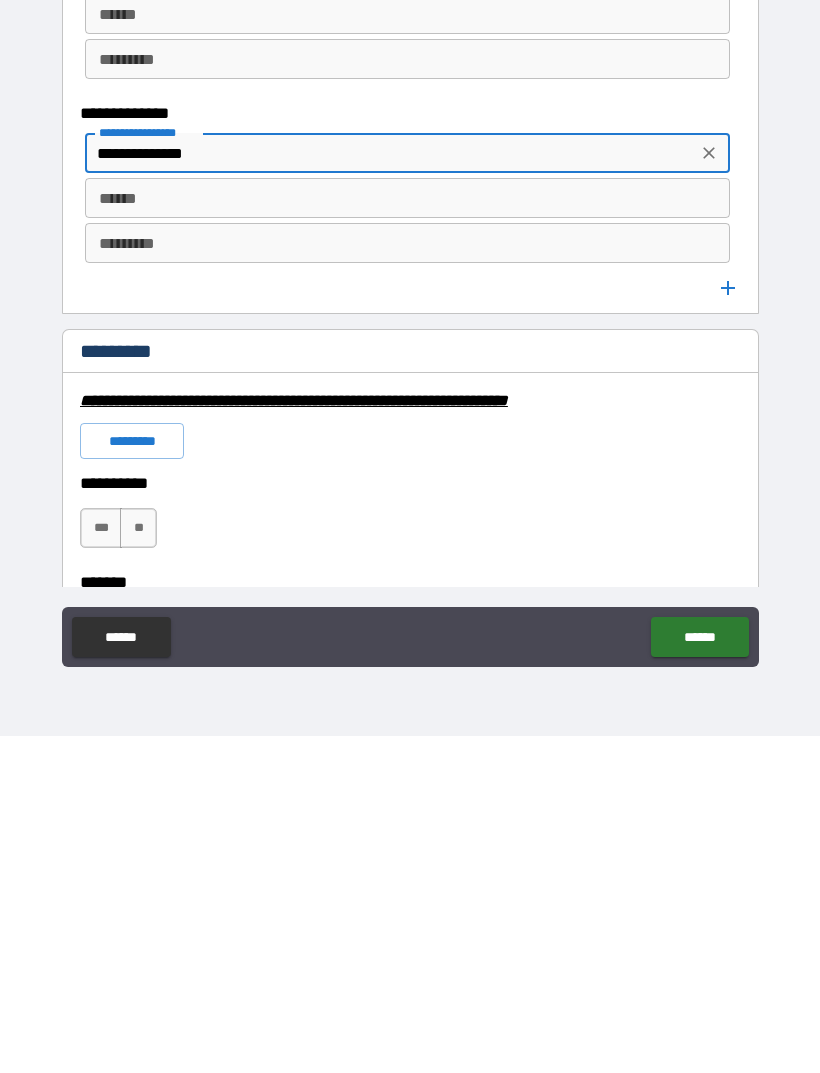 scroll, scrollTop: 64, scrollLeft: 0, axis: vertical 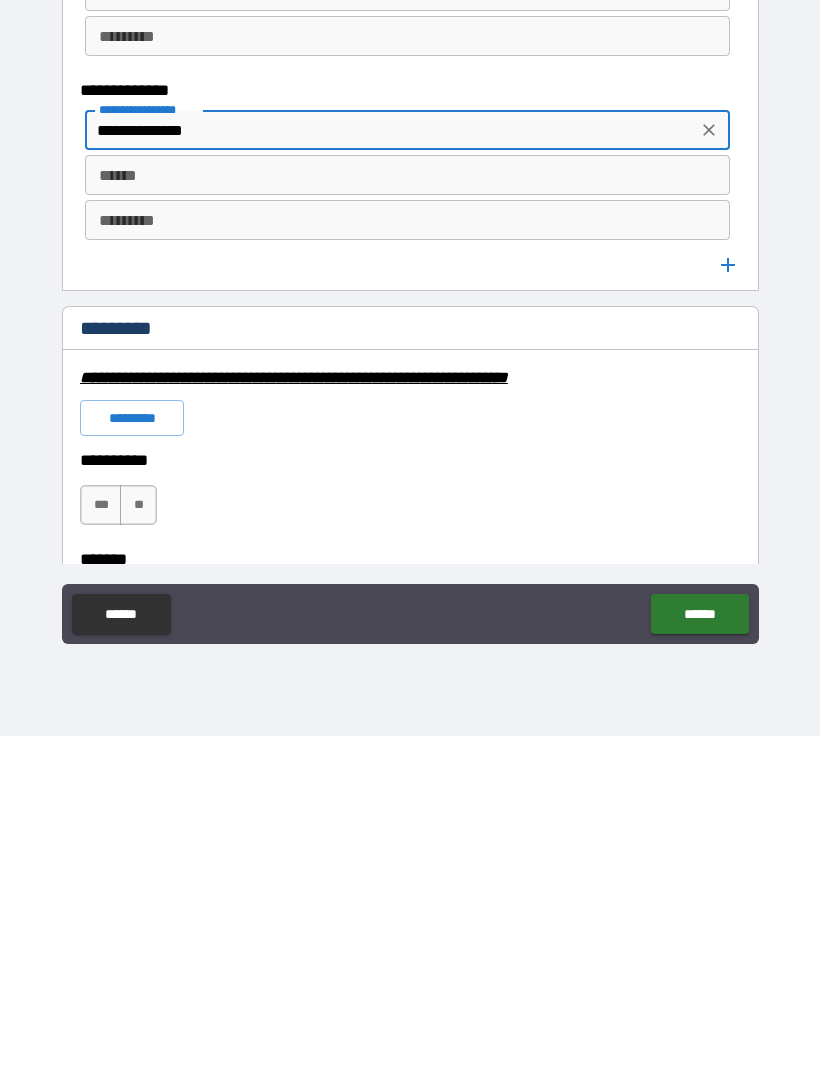 click on "**" at bounding box center [138, 842] 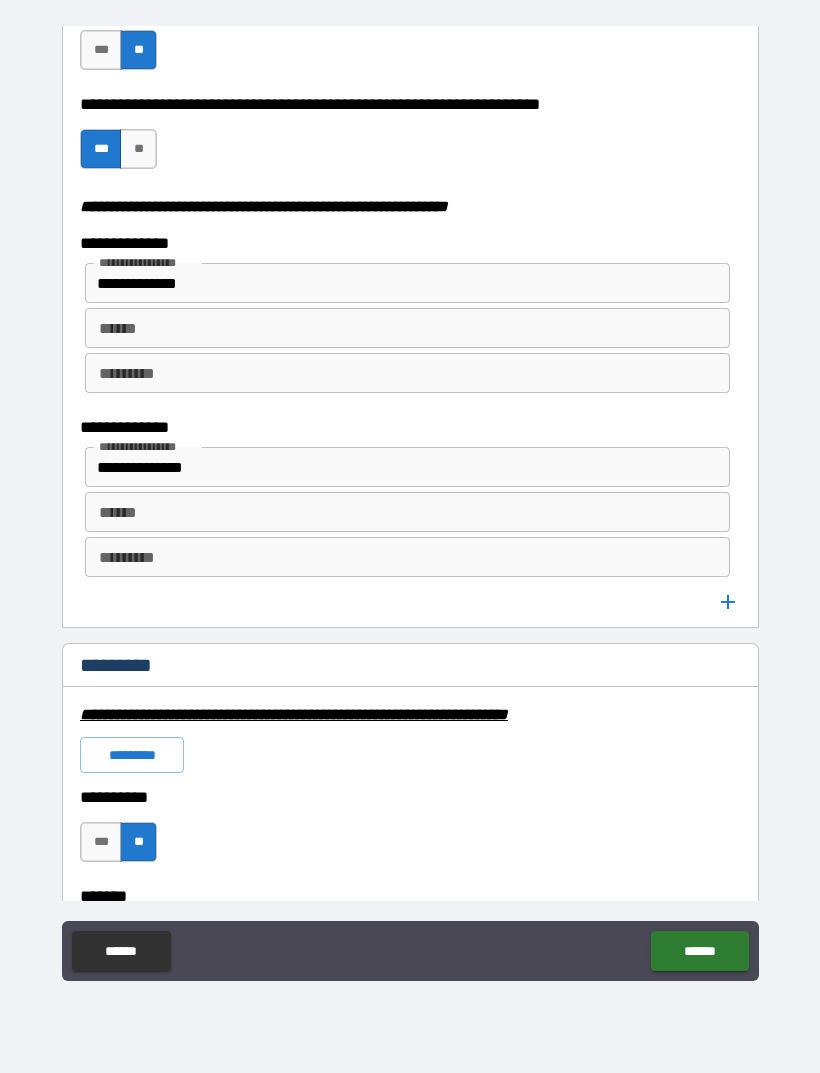 click on "******" at bounding box center [699, 951] 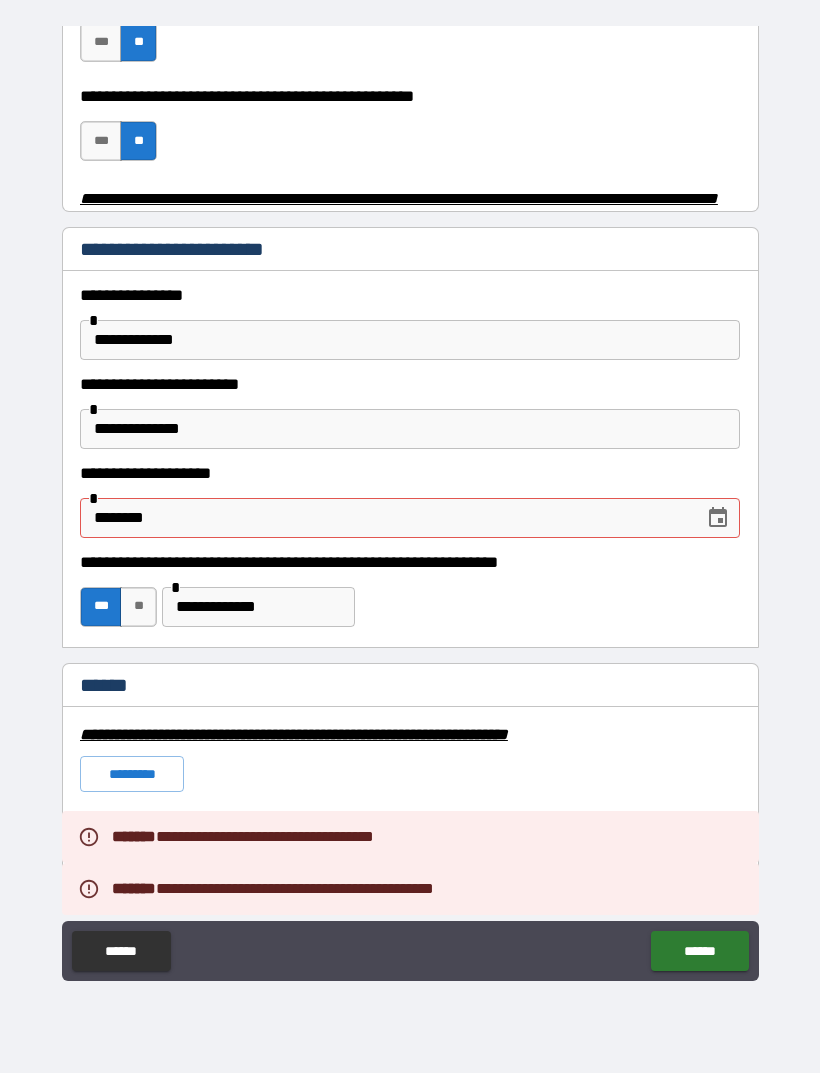 scroll, scrollTop: 850, scrollLeft: 0, axis: vertical 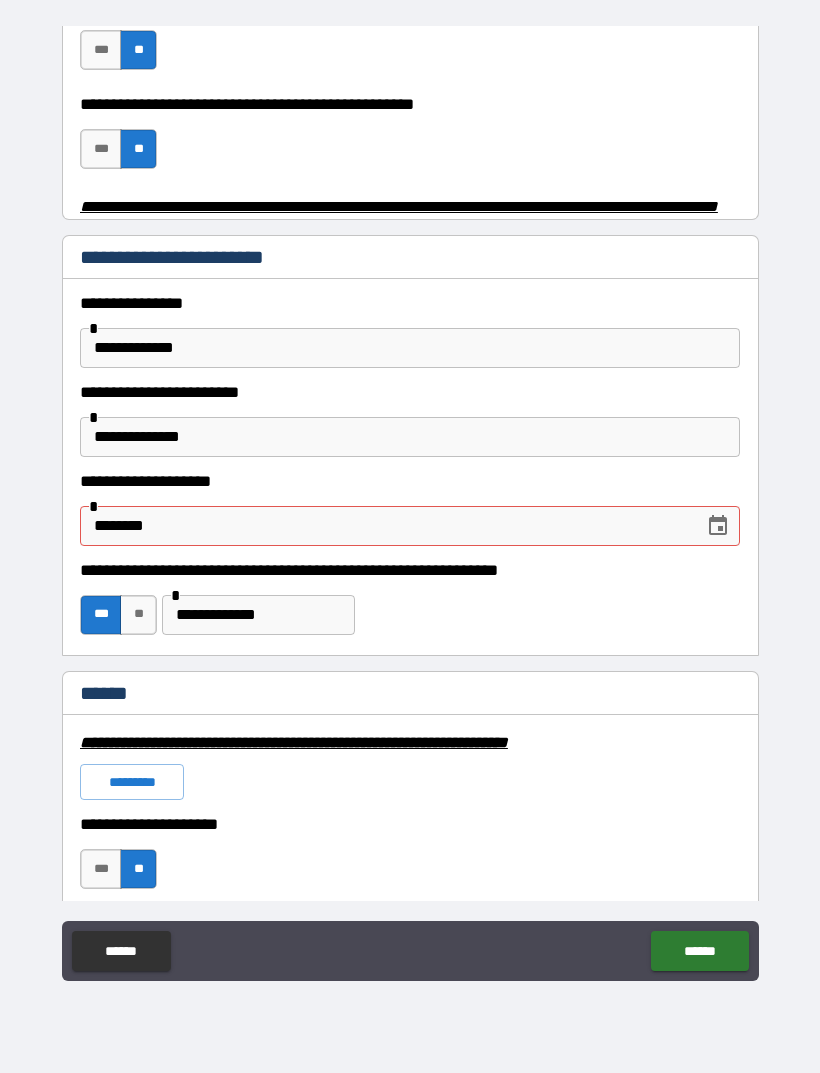 click 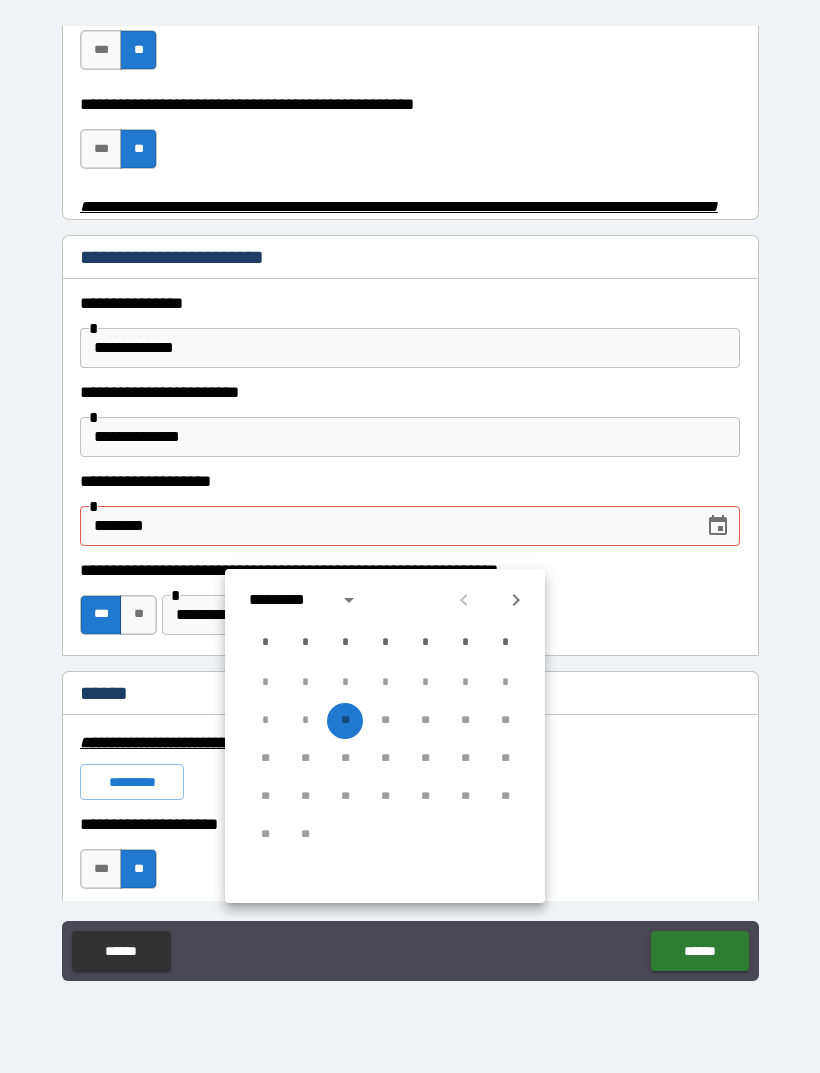 click on "* * ** ** ** ** **" at bounding box center (385, 721) 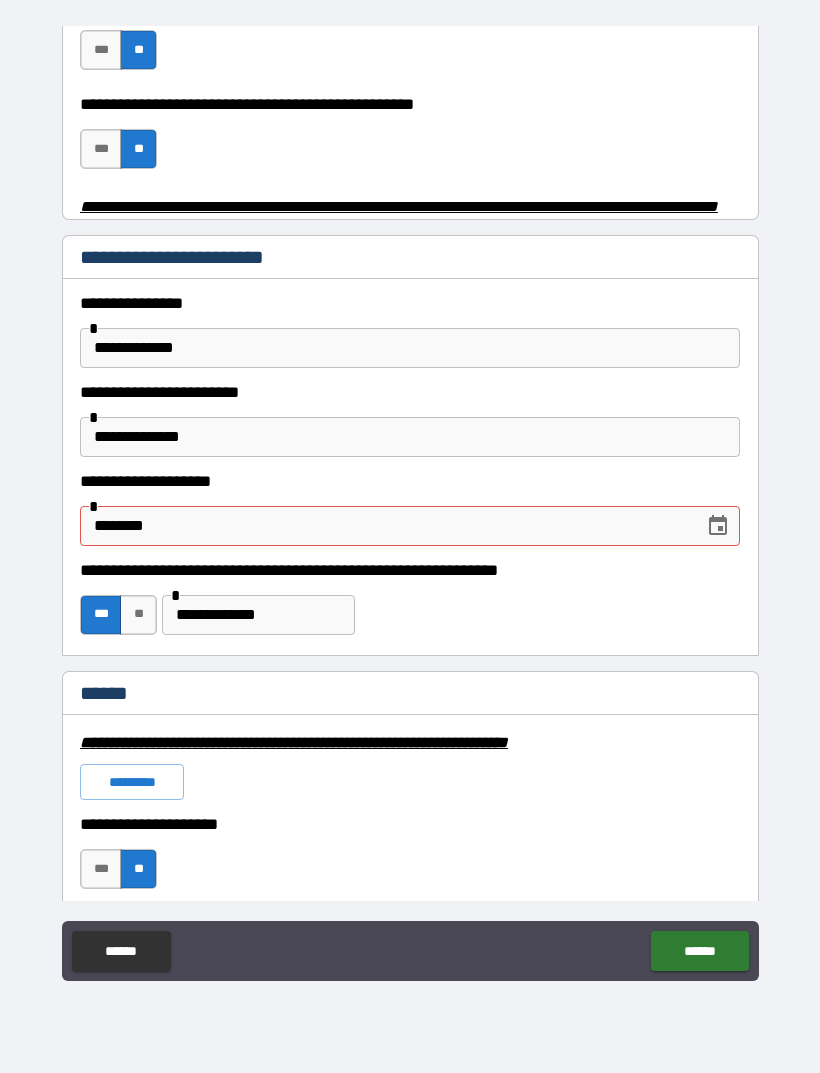 click on "**********" at bounding box center (410, 507) 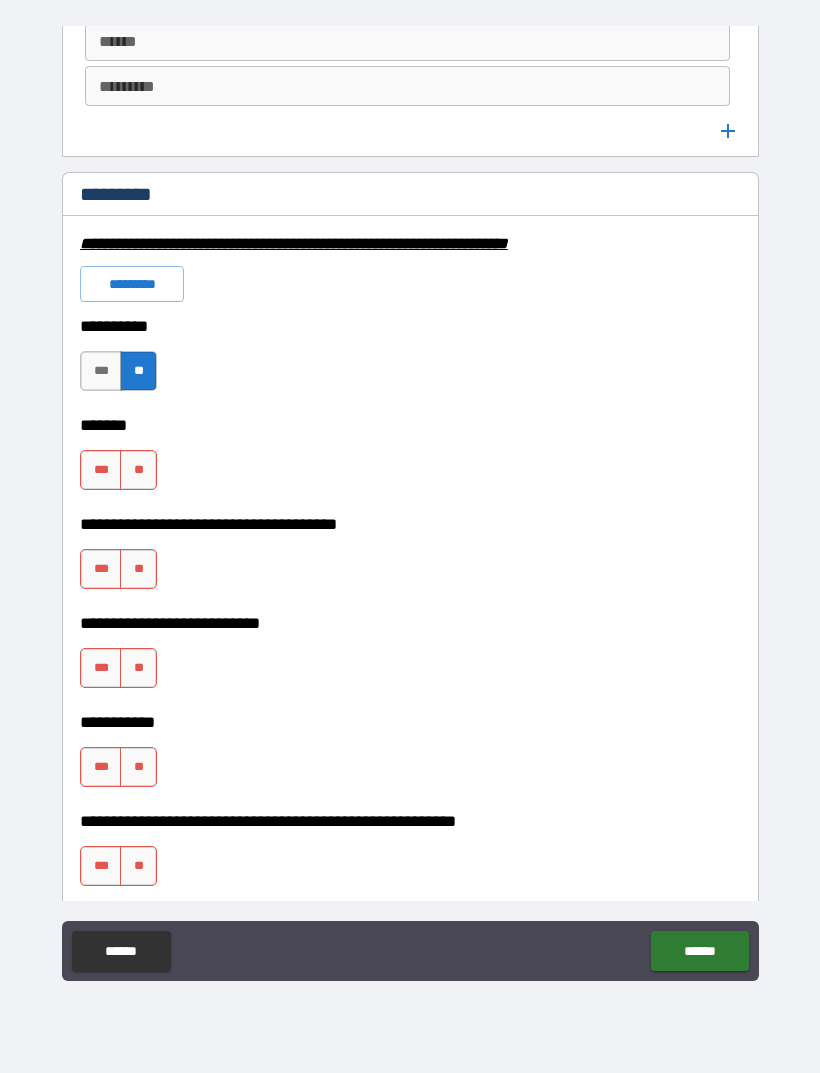 scroll, scrollTop: 3040, scrollLeft: 0, axis: vertical 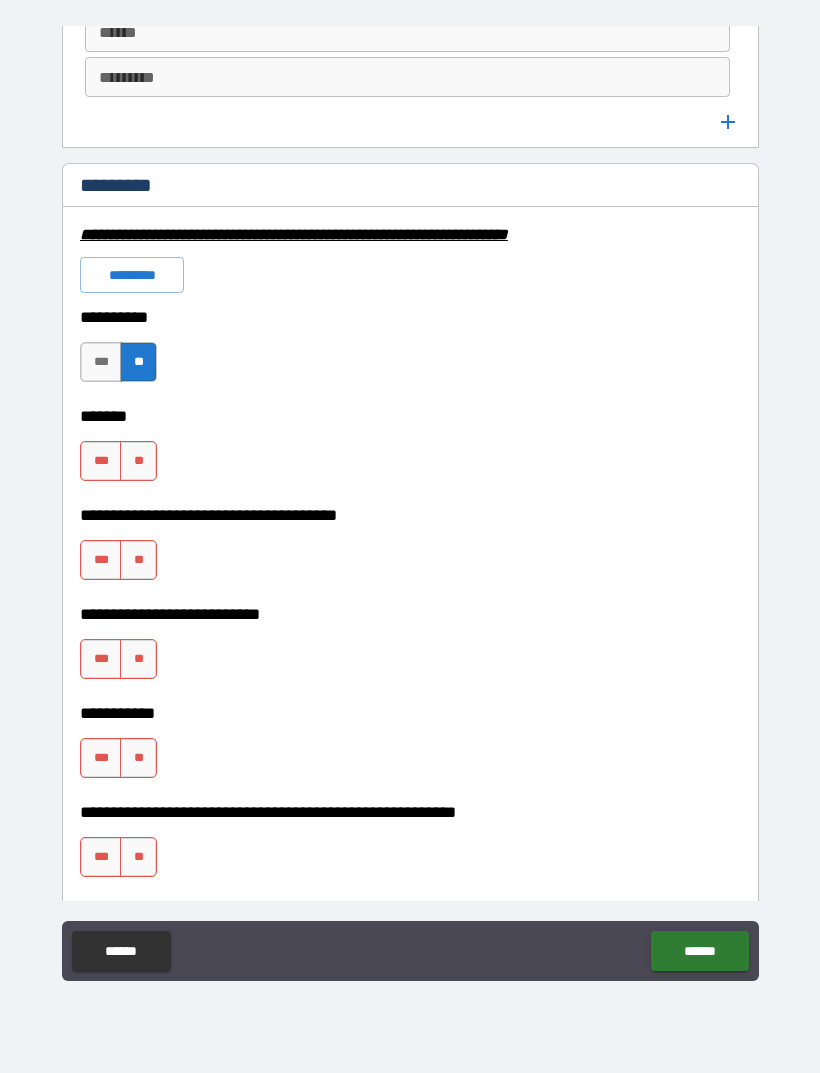 click on "**" at bounding box center (138, 461) 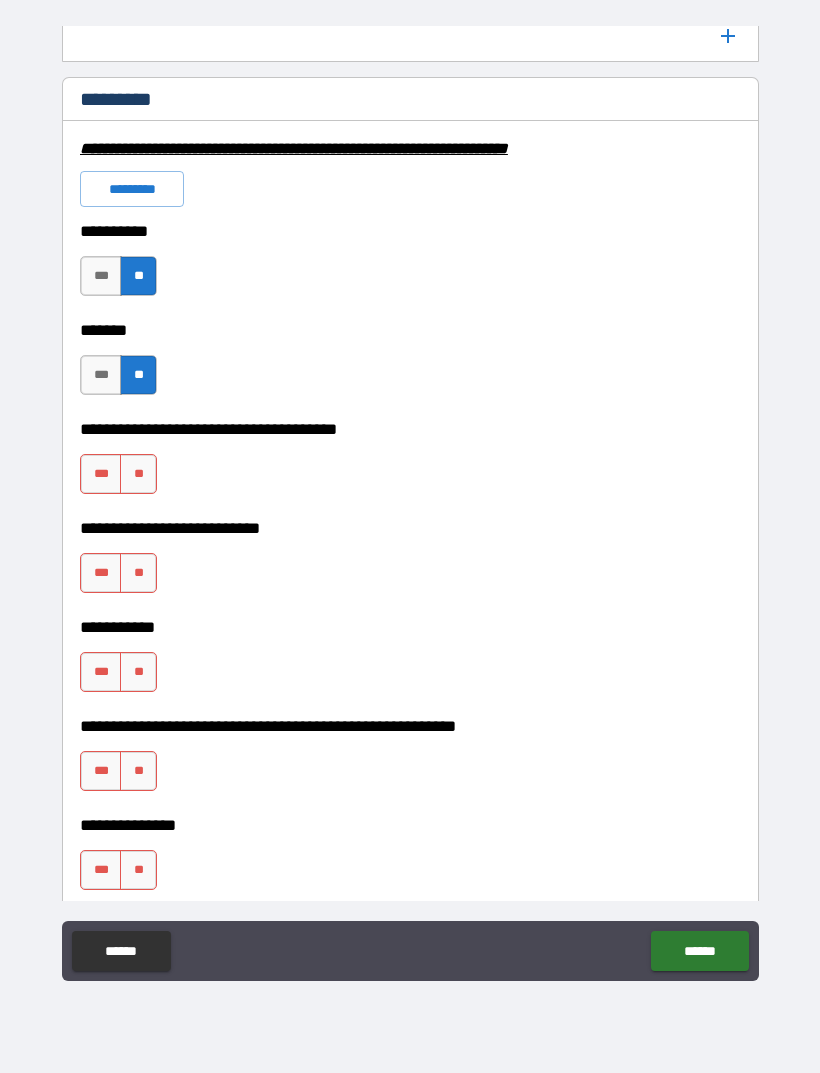 scroll, scrollTop: 3162, scrollLeft: 0, axis: vertical 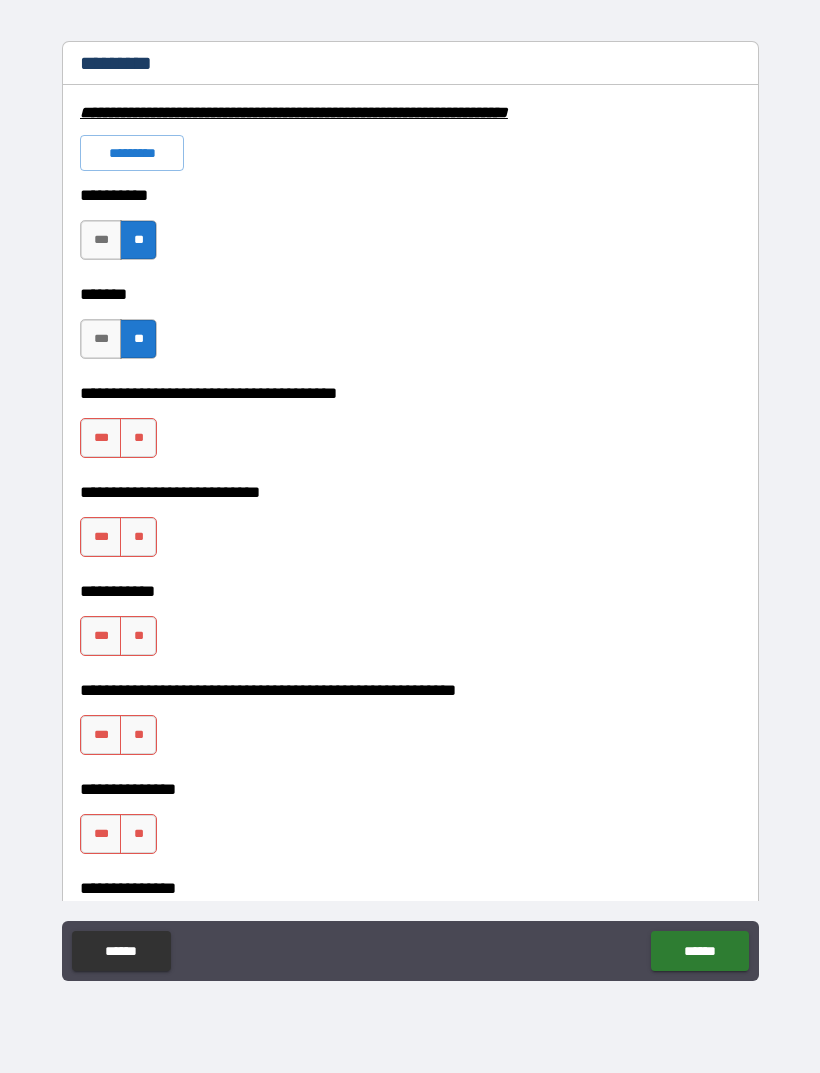 click on "**" at bounding box center [138, 438] 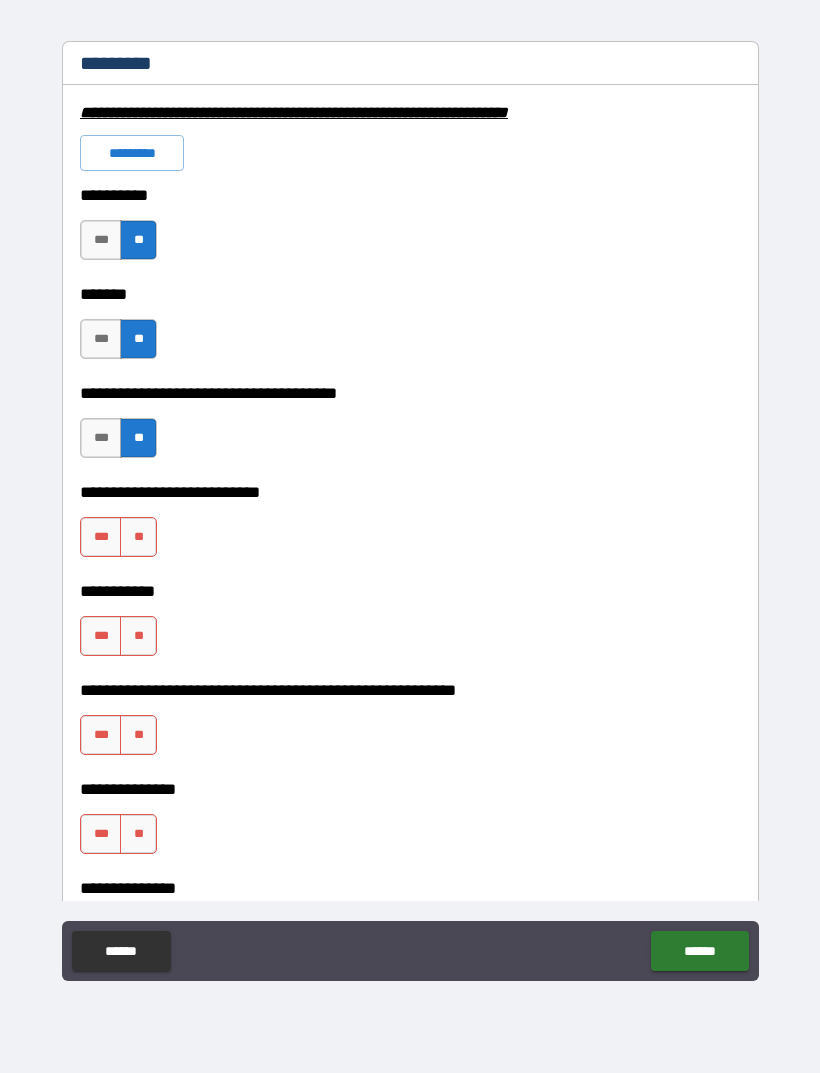 click on "**" at bounding box center (138, 537) 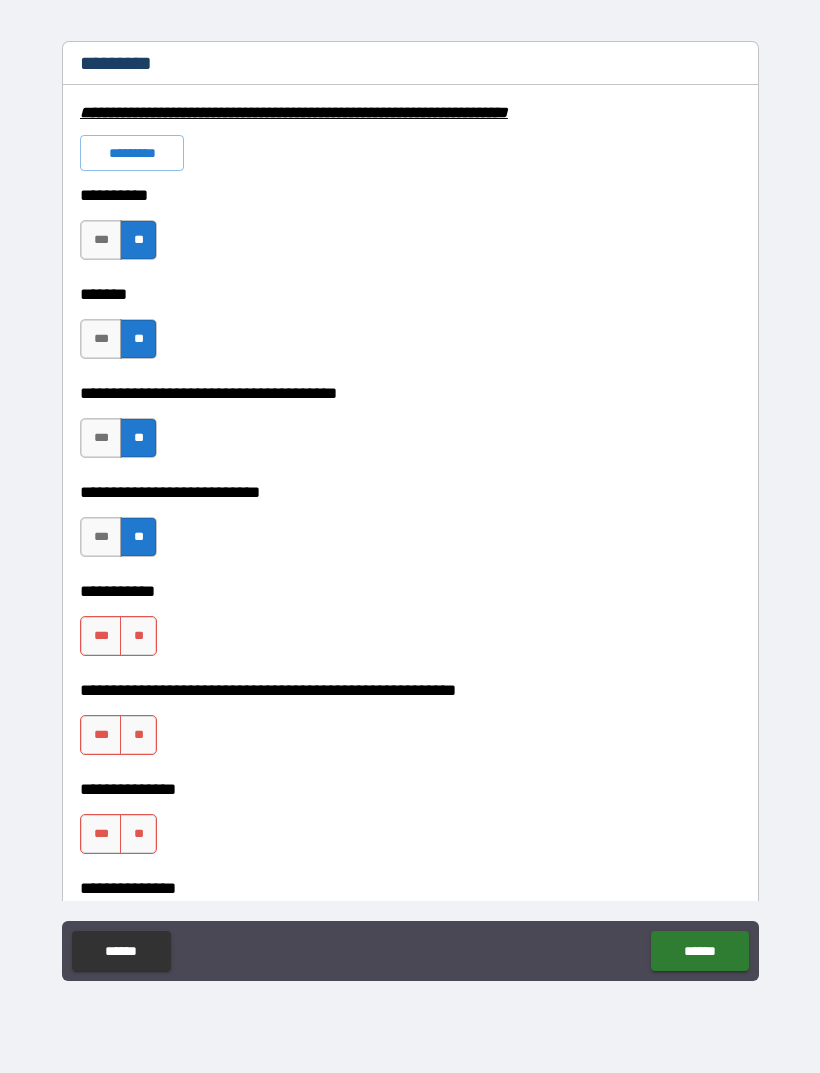 click on "**" at bounding box center [138, 636] 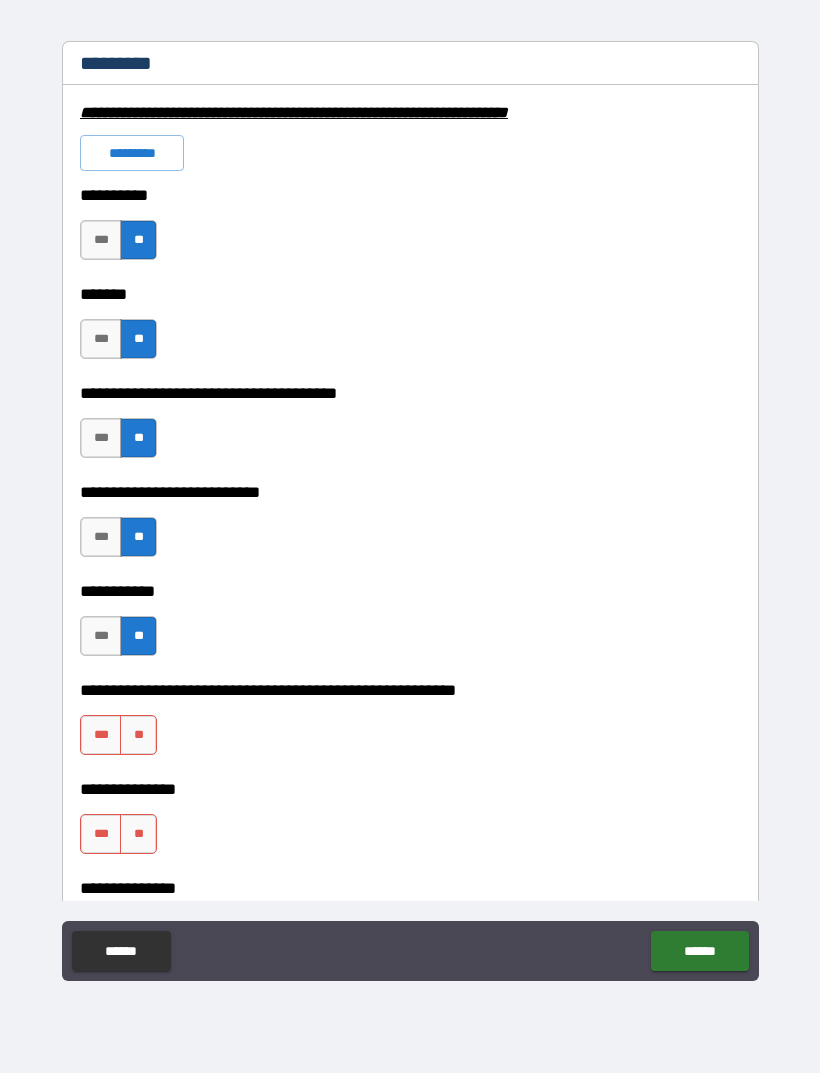 click on "**" at bounding box center (138, 735) 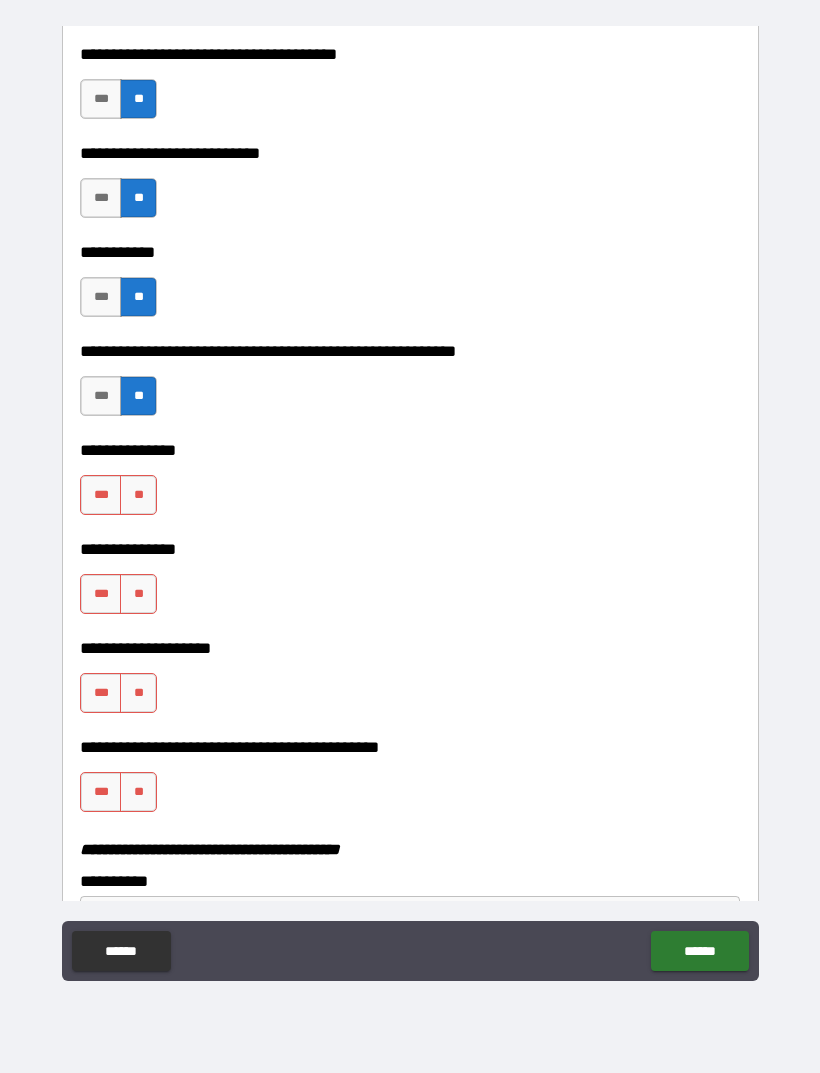 scroll, scrollTop: 3511, scrollLeft: 0, axis: vertical 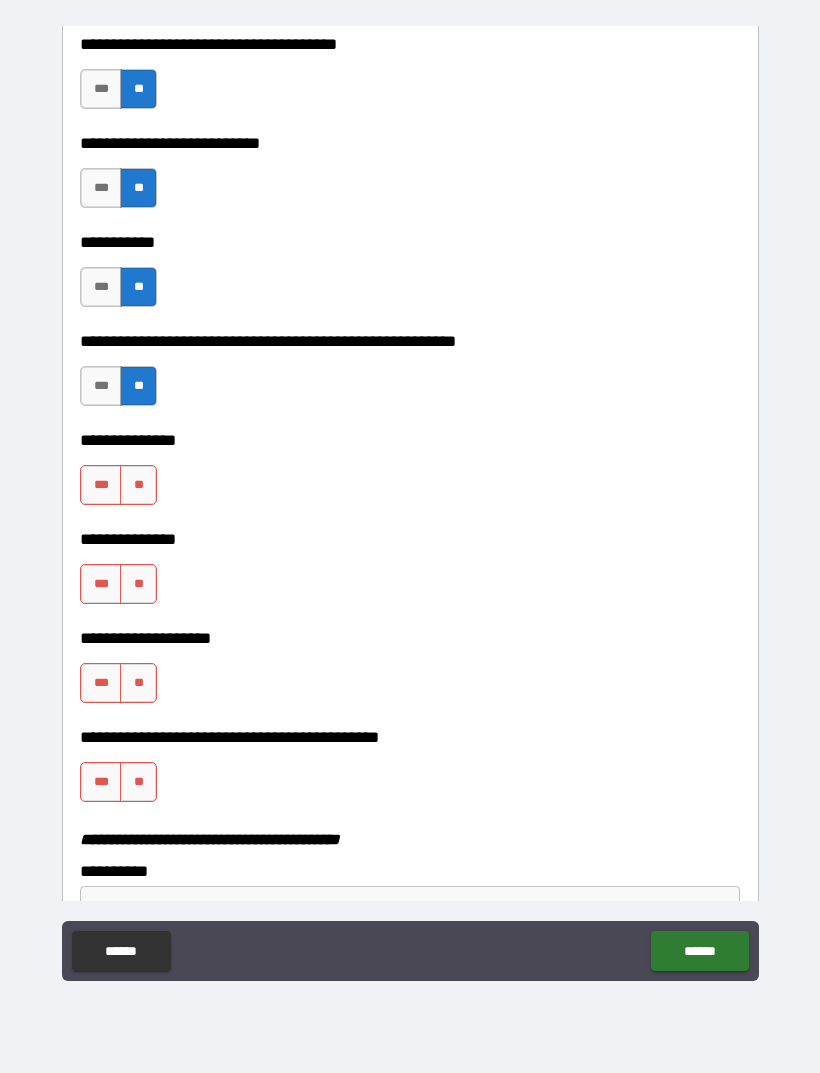 click on "**" at bounding box center (138, 485) 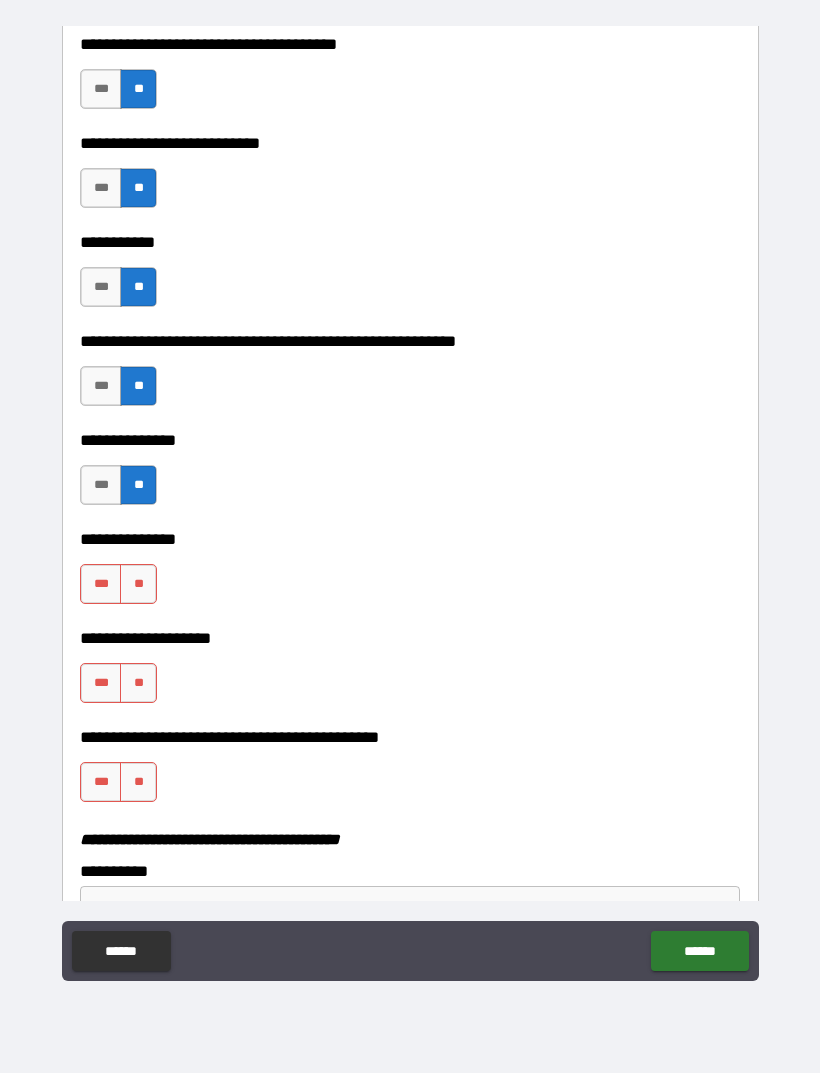 click on "**" at bounding box center (138, 584) 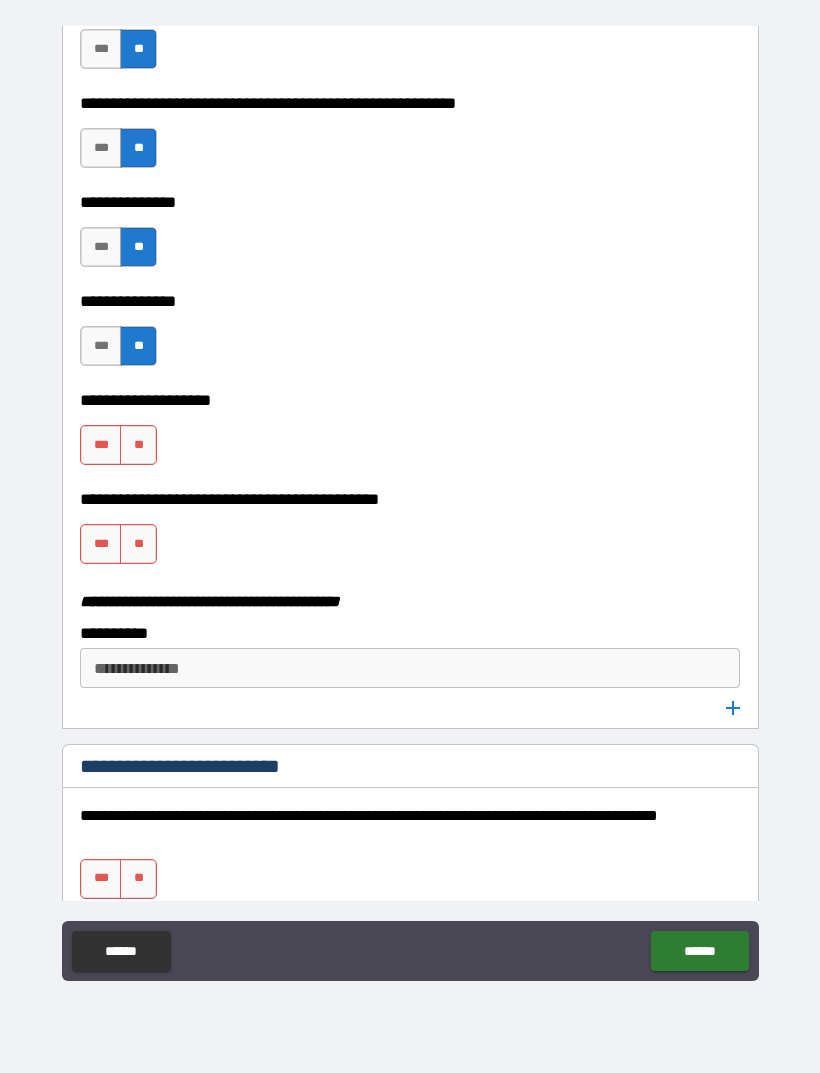 scroll, scrollTop: 3752, scrollLeft: 0, axis: vertical 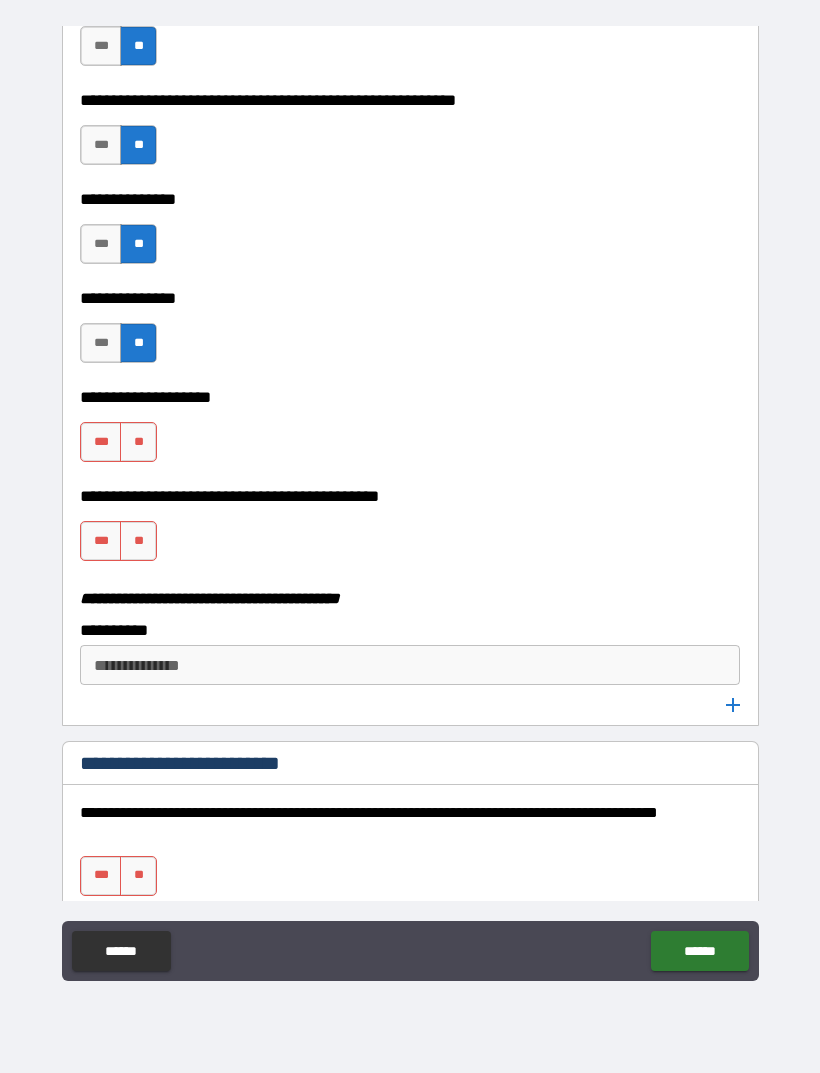click on "***" at bounding box center (101, 442) 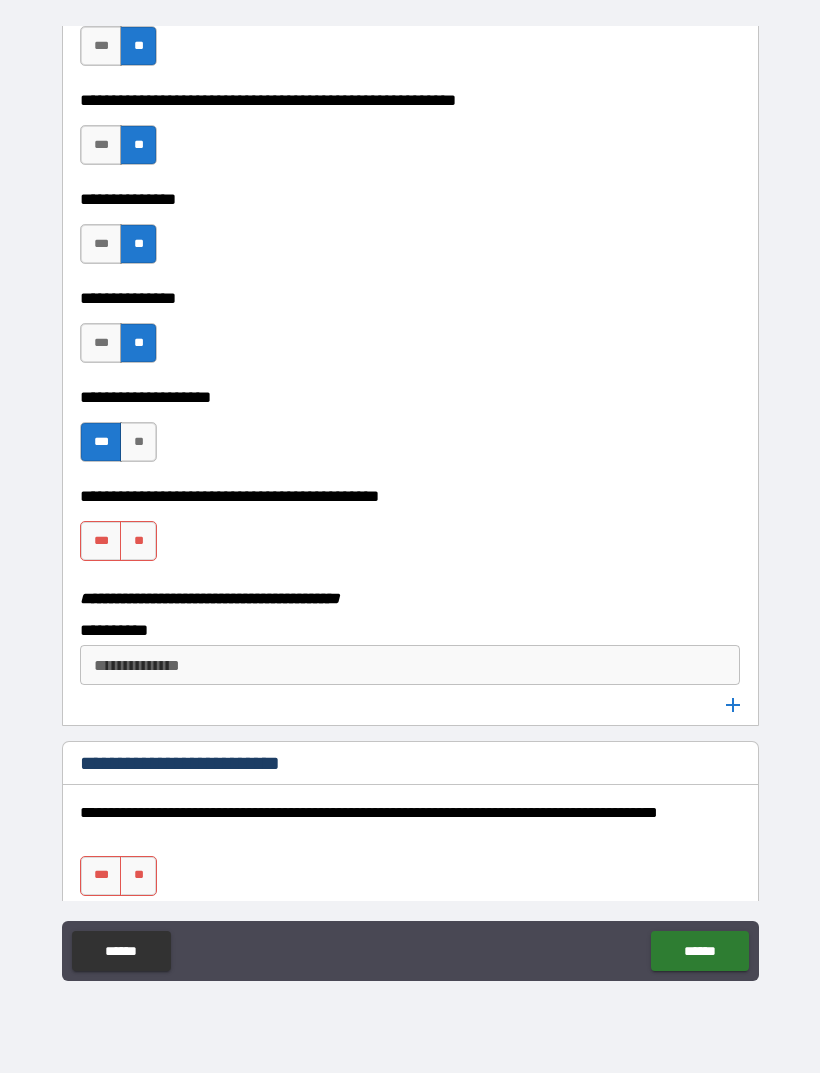 click on "**" at bounding box center (138, 541) 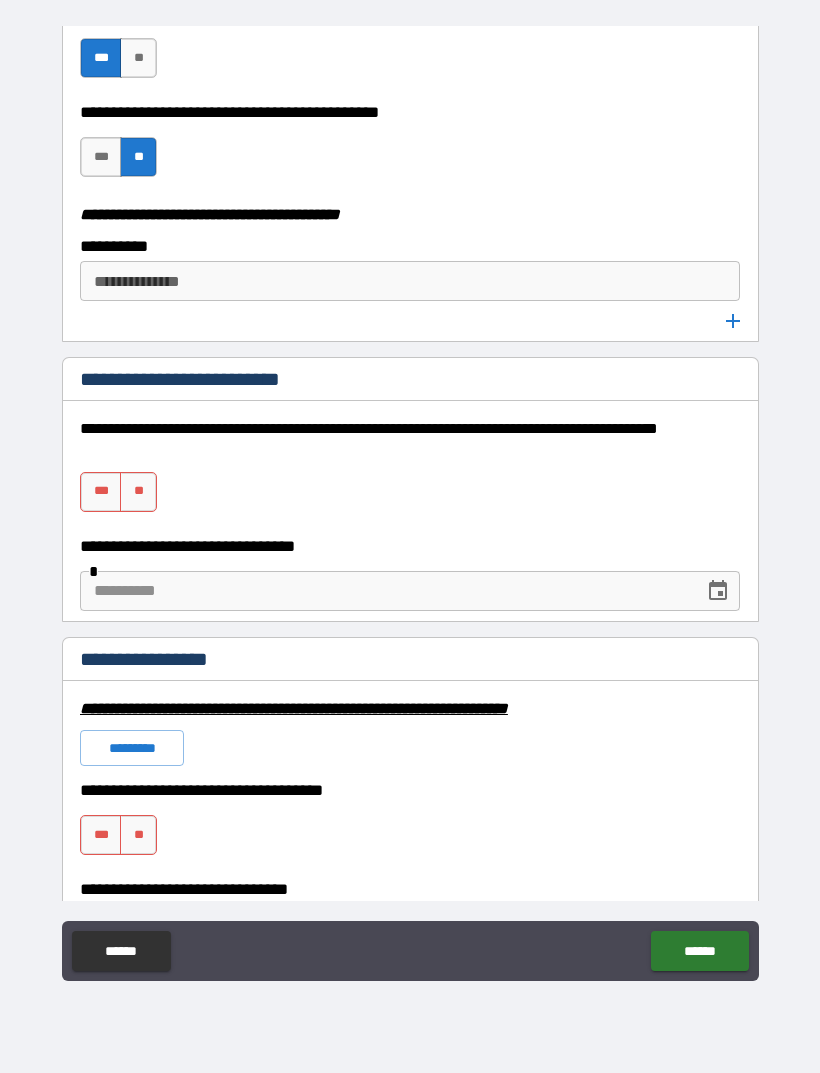scroll, scrollTop: 4158, scrollLeft: 0, axis: vertical 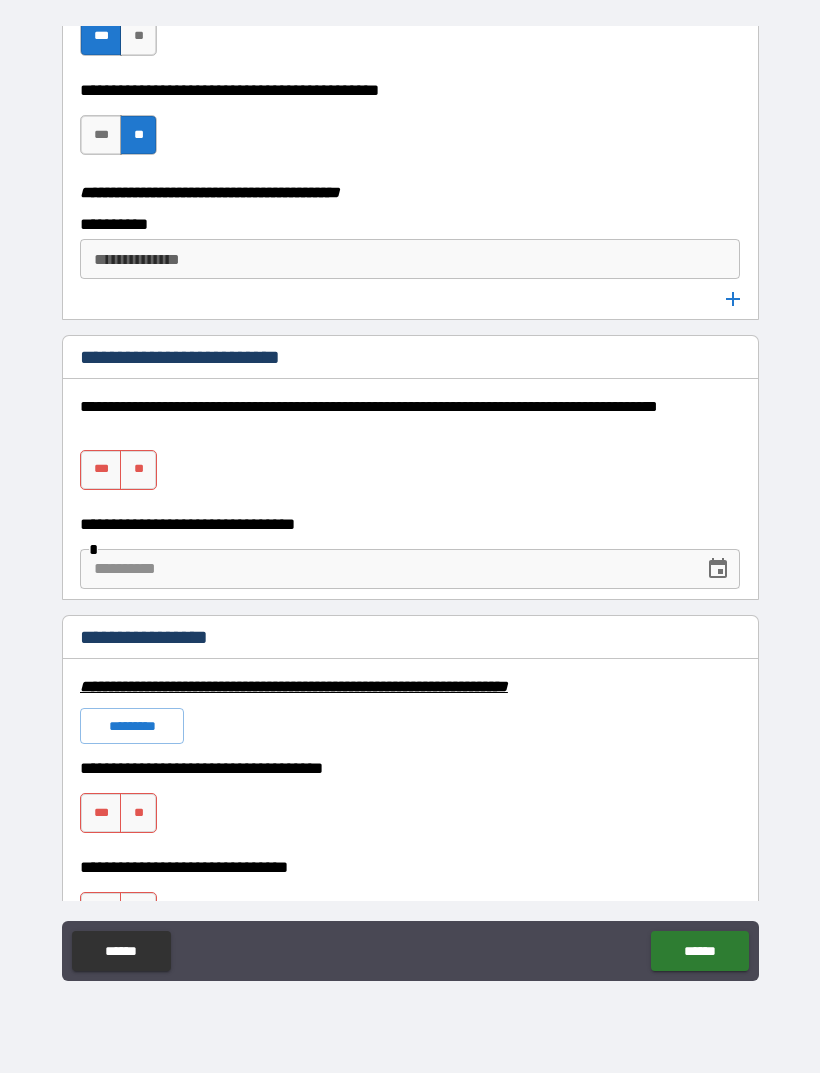 click on "**" at bounding box center [138, 470] 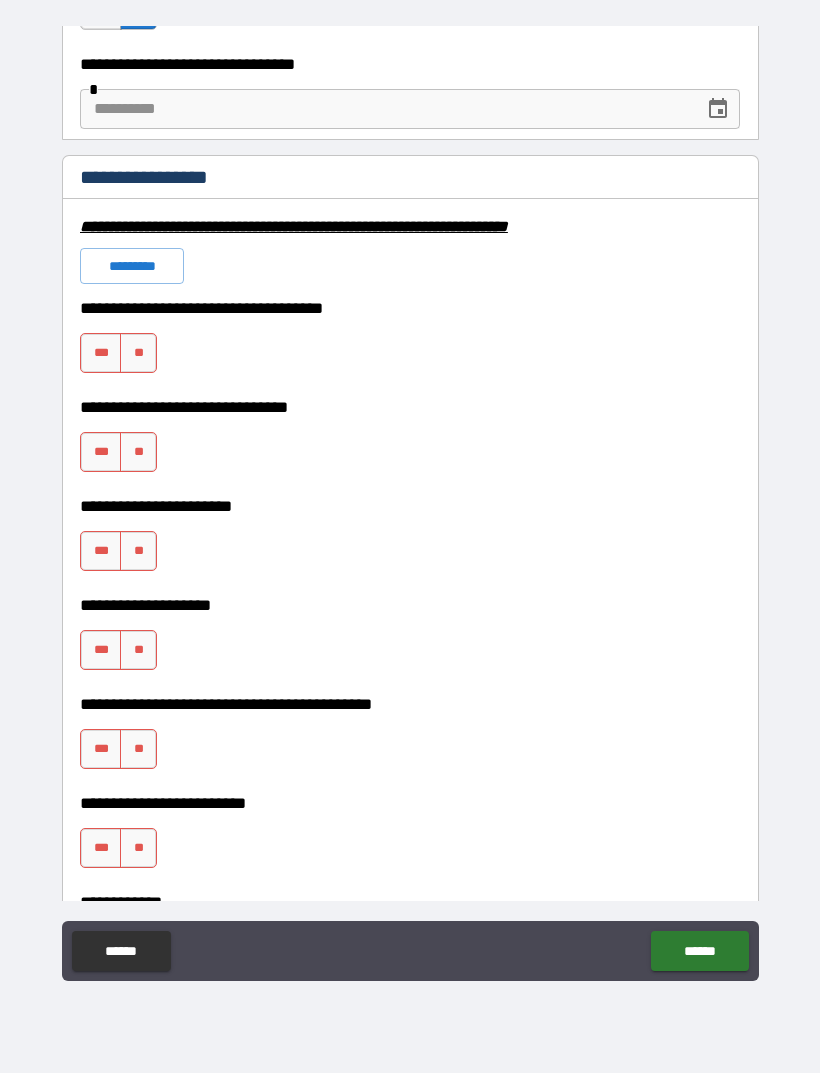 scroll, scrollTop: 4626, scrollLeft: 0, axis: vertical 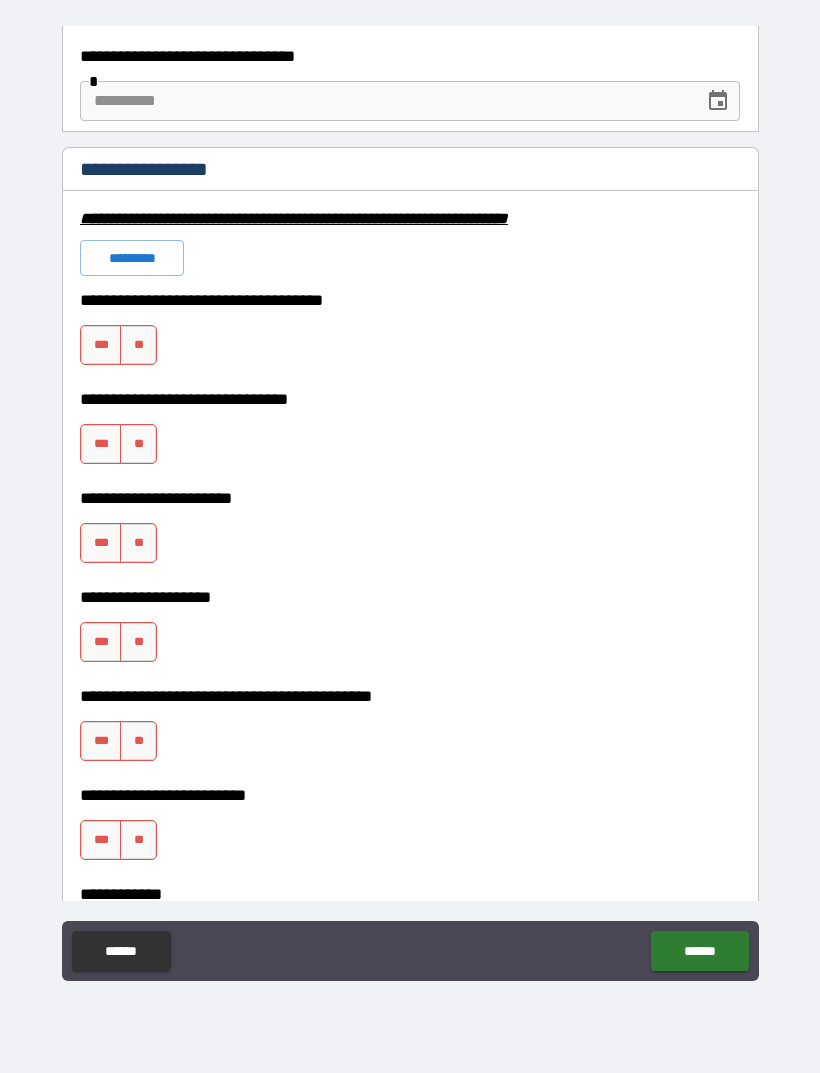 click on "**" at bounding box center [138, 345] 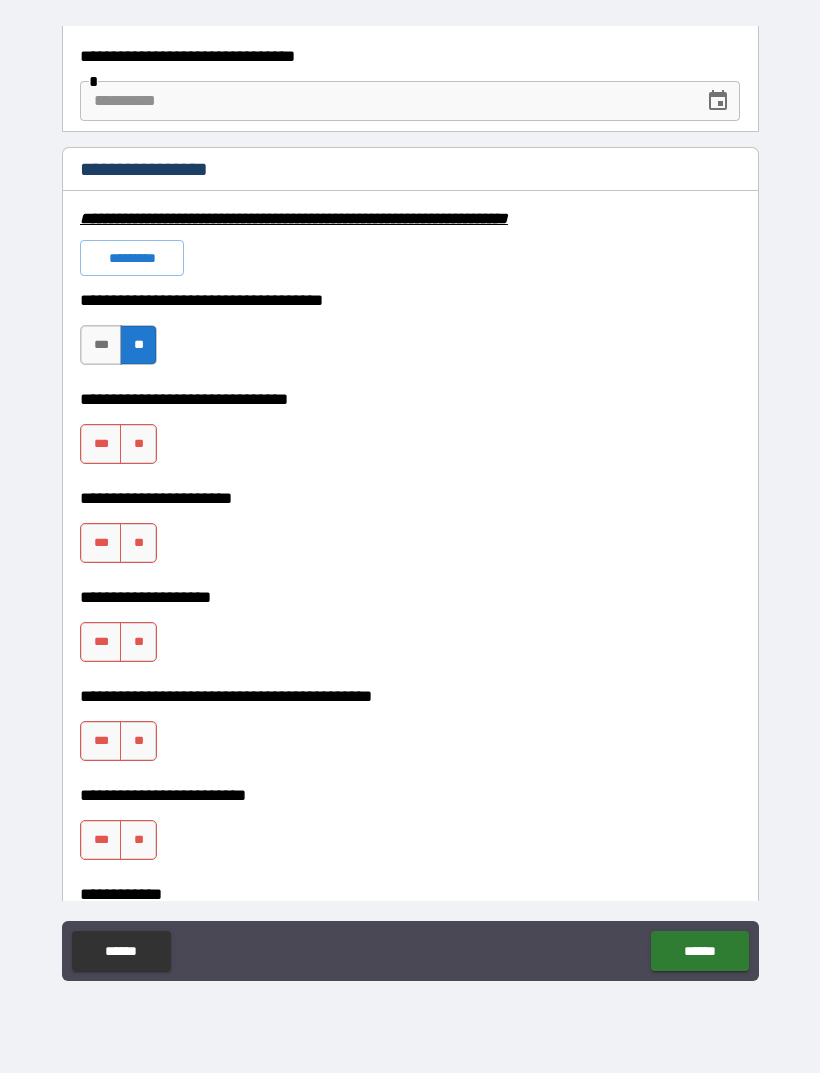 click on "**" at bounding box center (138, 444) 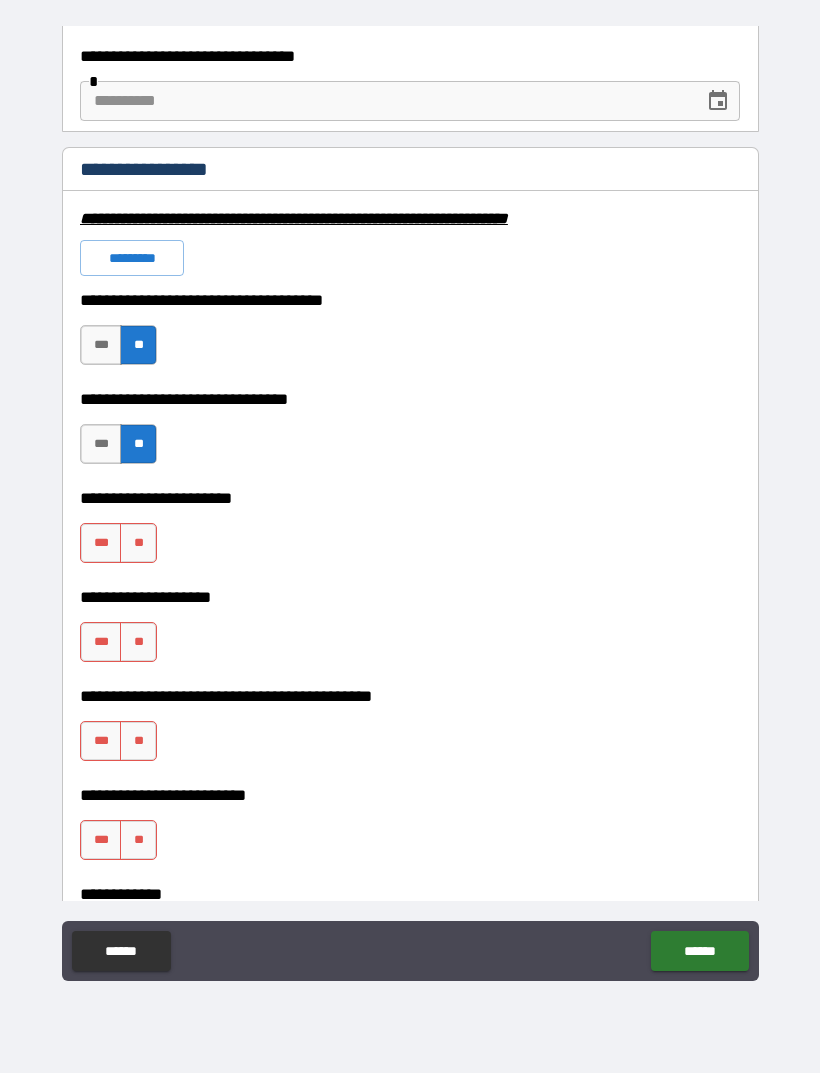 click on "**" at bounding box center [138, 543] 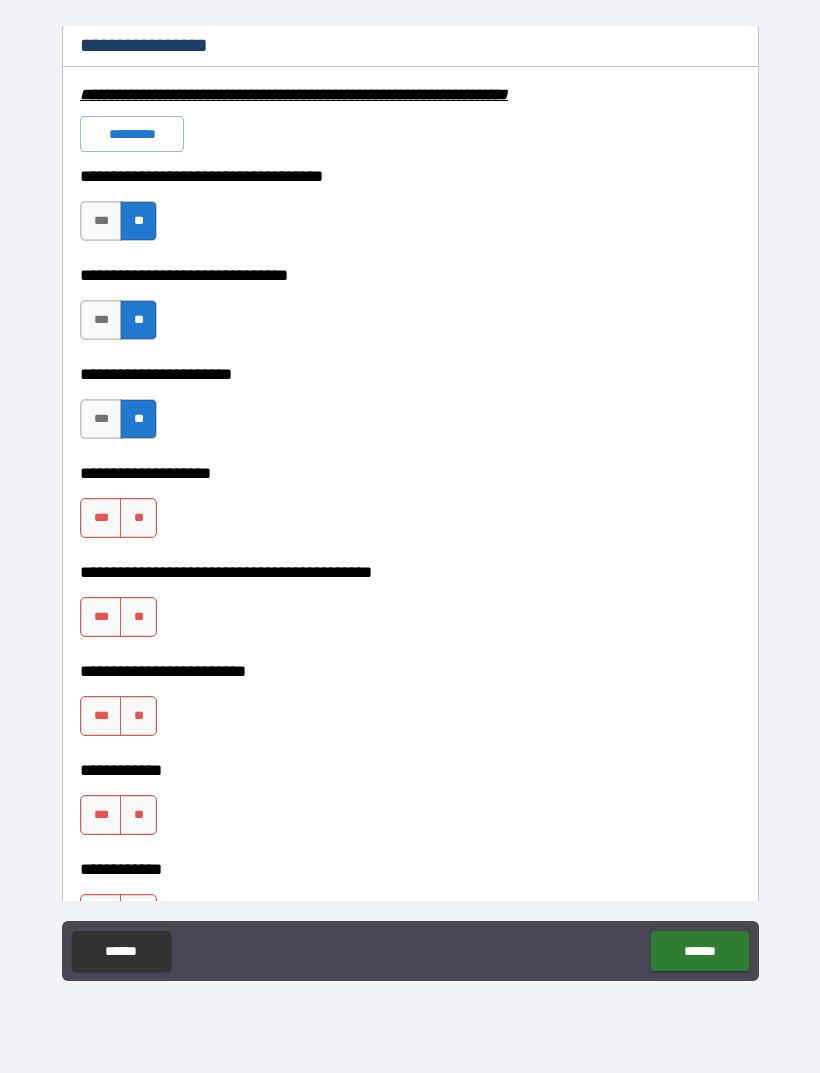scroll, scrollTop: 4759, scrollLeft: 0, axis: vertical 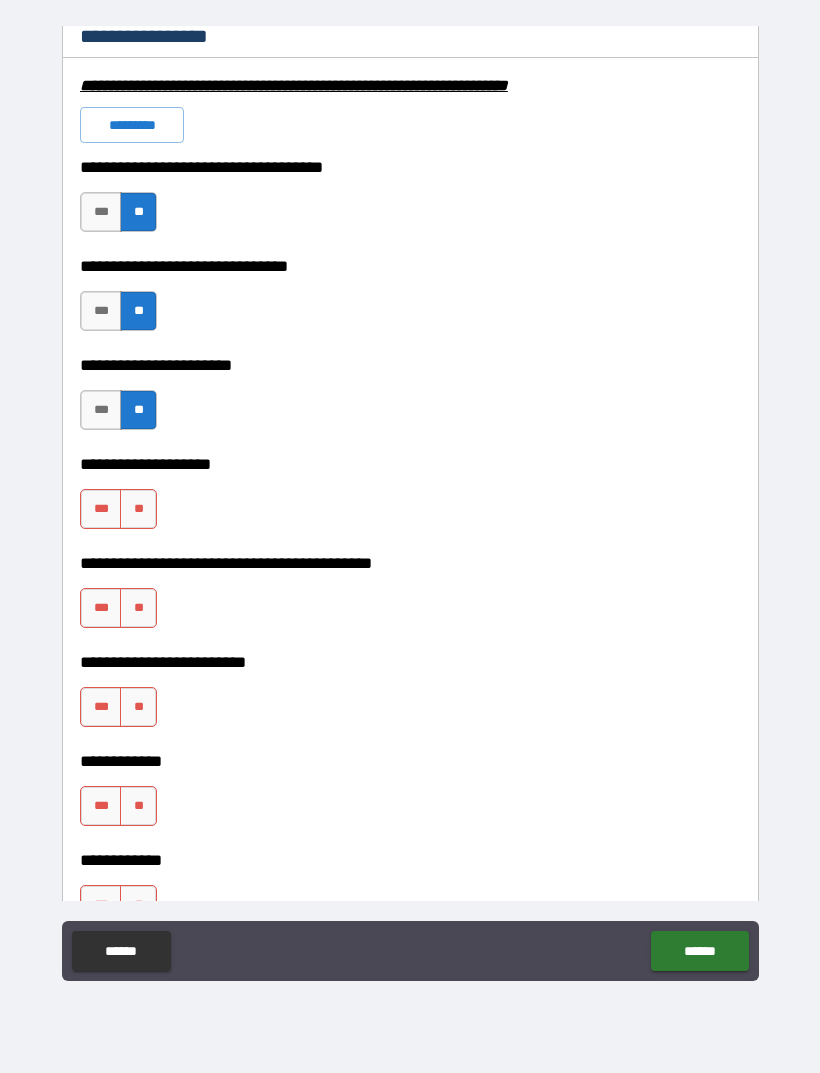 click on "**" at bounding box center [138, 608] 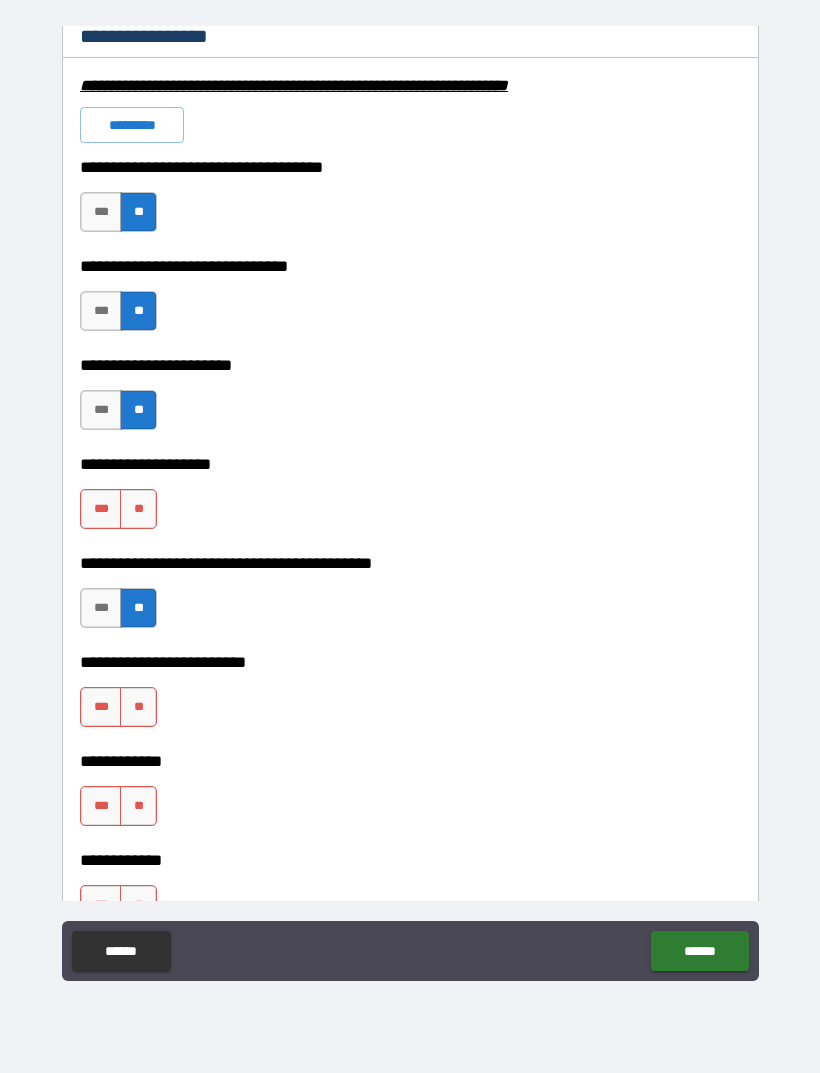 click on "**" at bounding box center [138, 509] 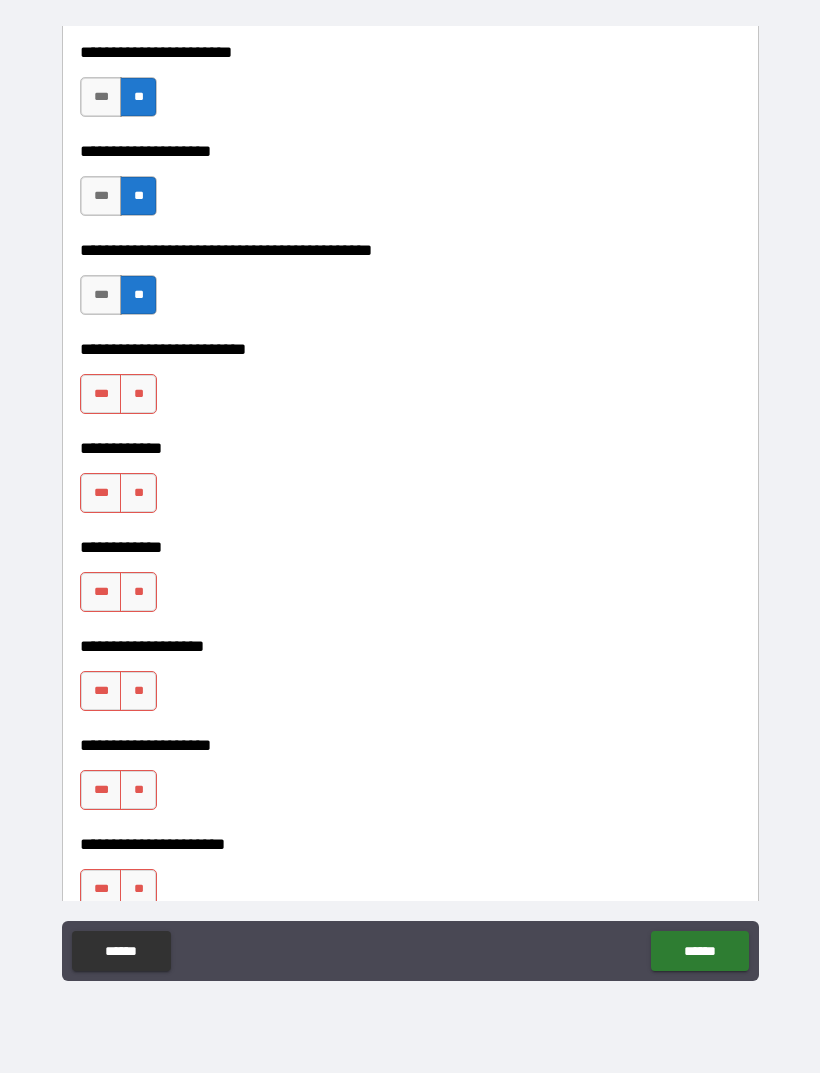 scroll, scrollTop: 5073, scrollLeft: 0, axis: vertical 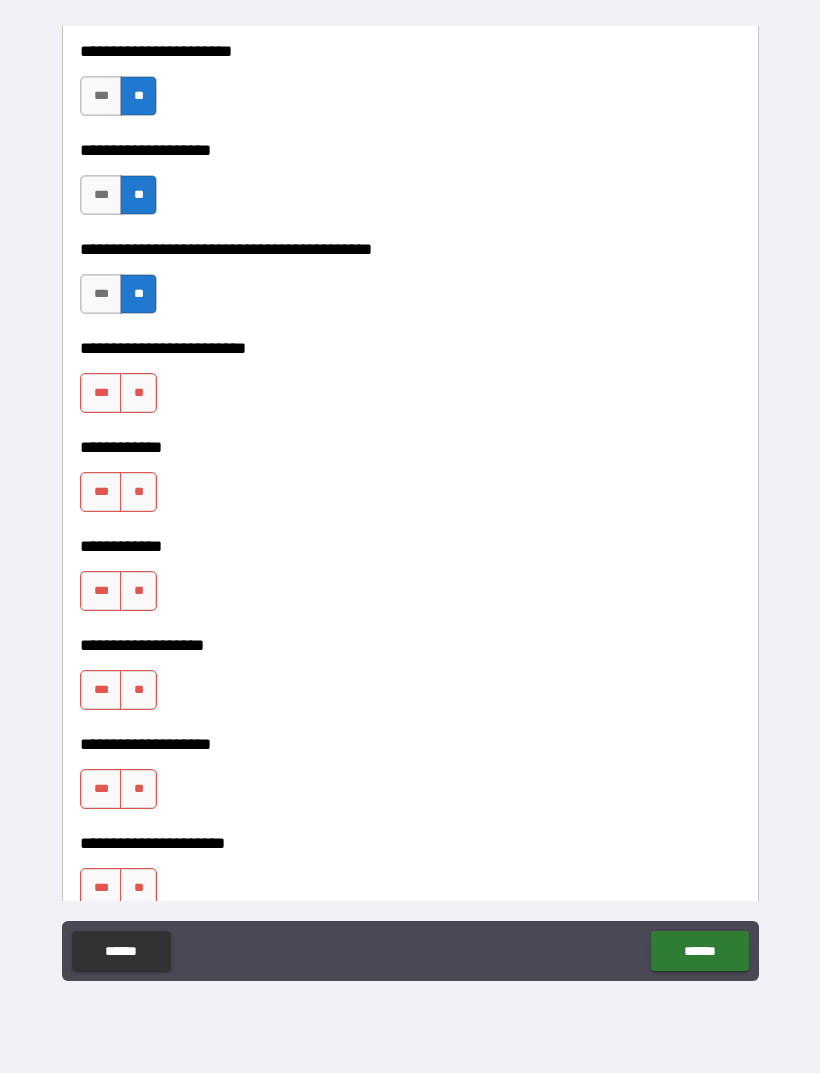 click on "**" at bounding box center [138, 492] 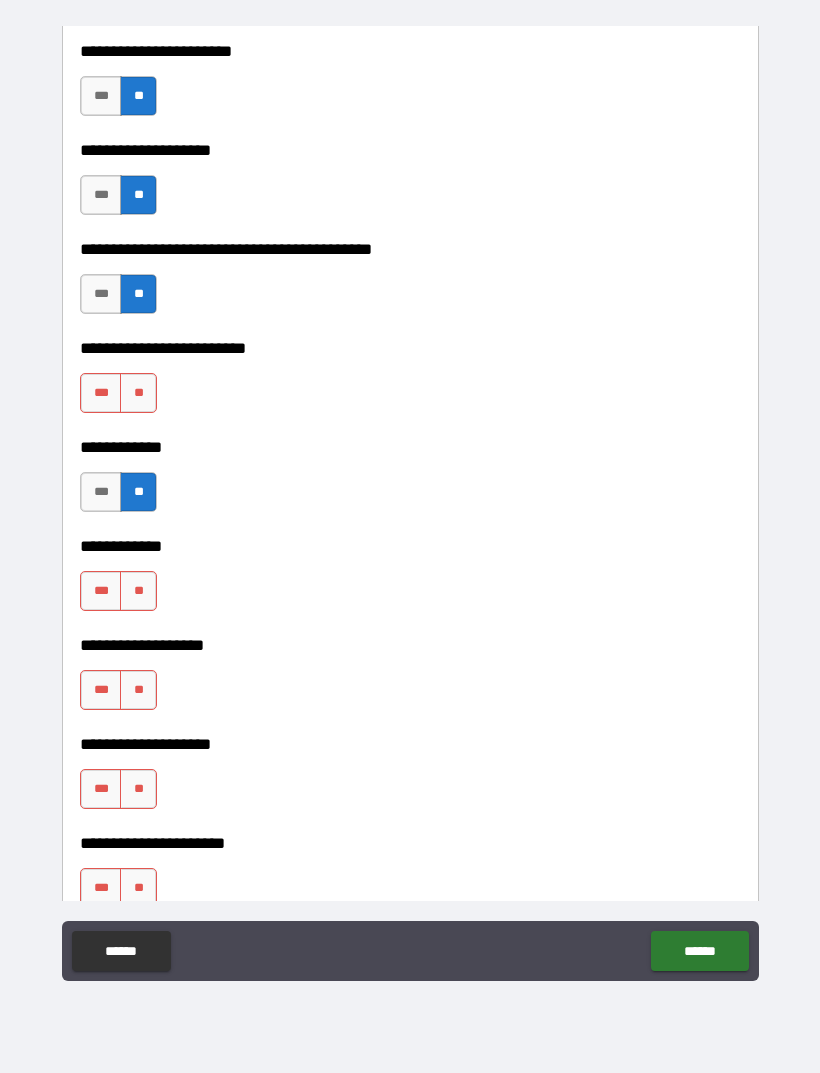 click on "**" at bounding box center [138, 393] 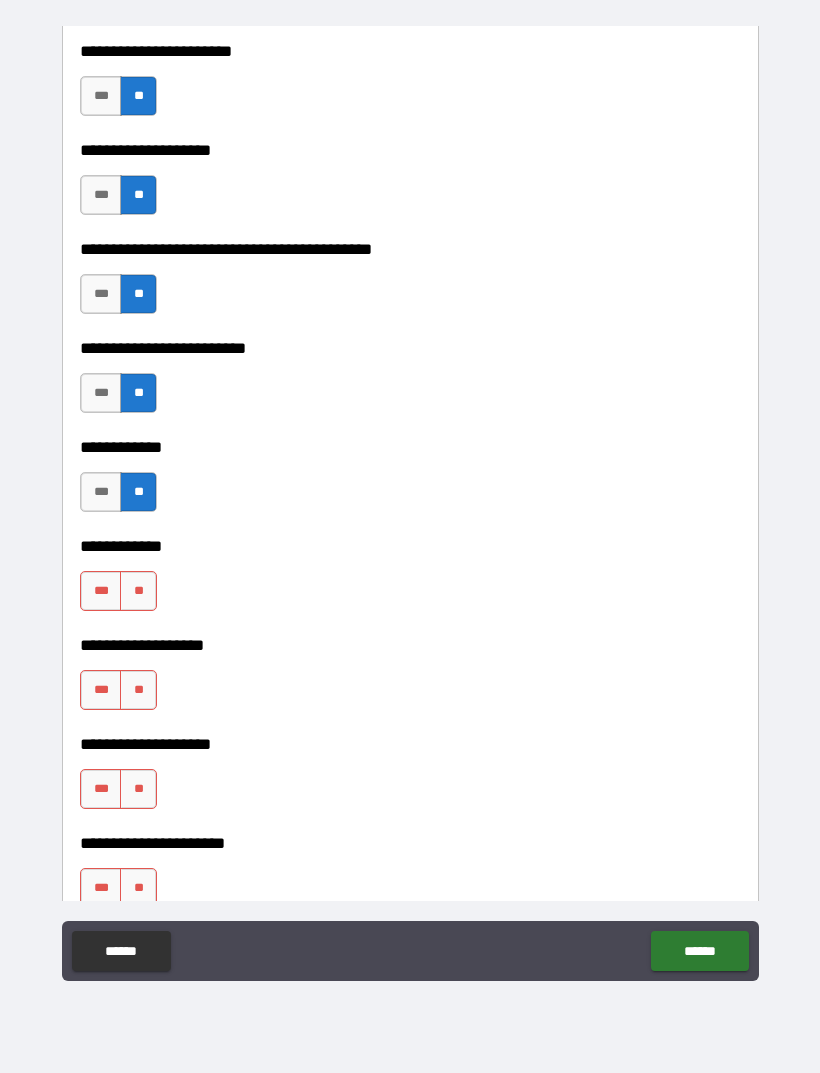 click on "**" at bounding box center (138, 591) 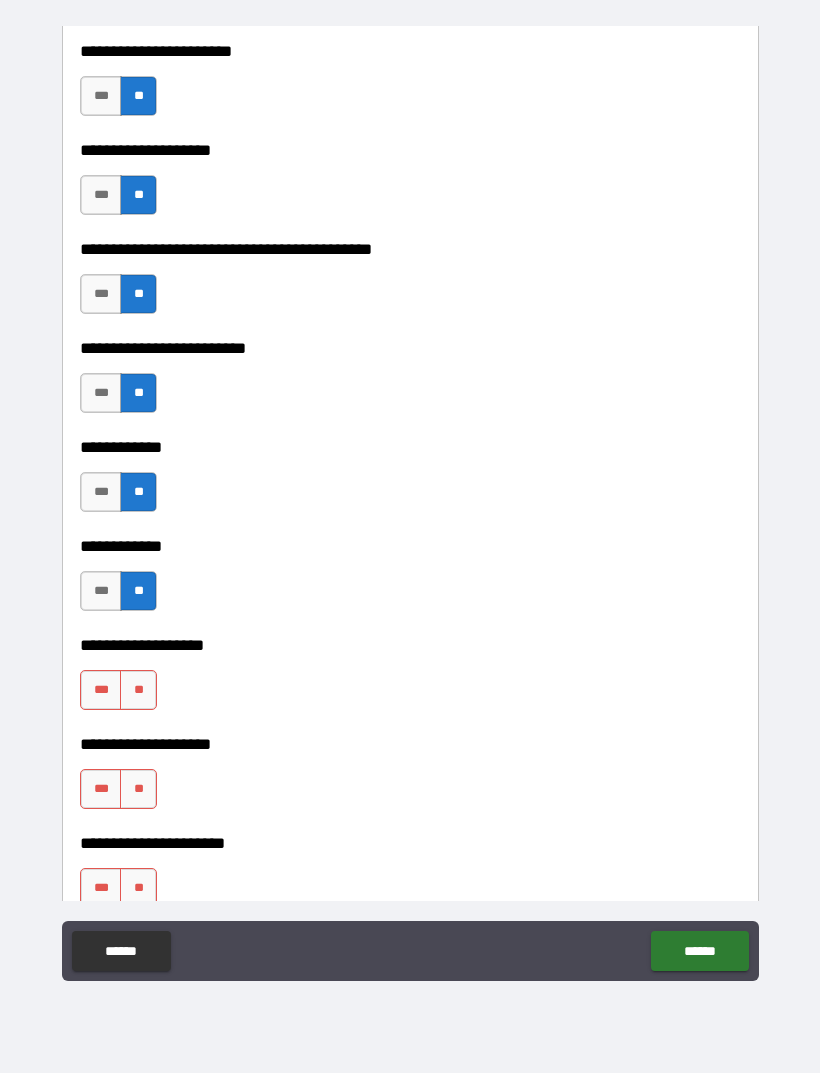 click on "**" at bounding box center [138, 690] 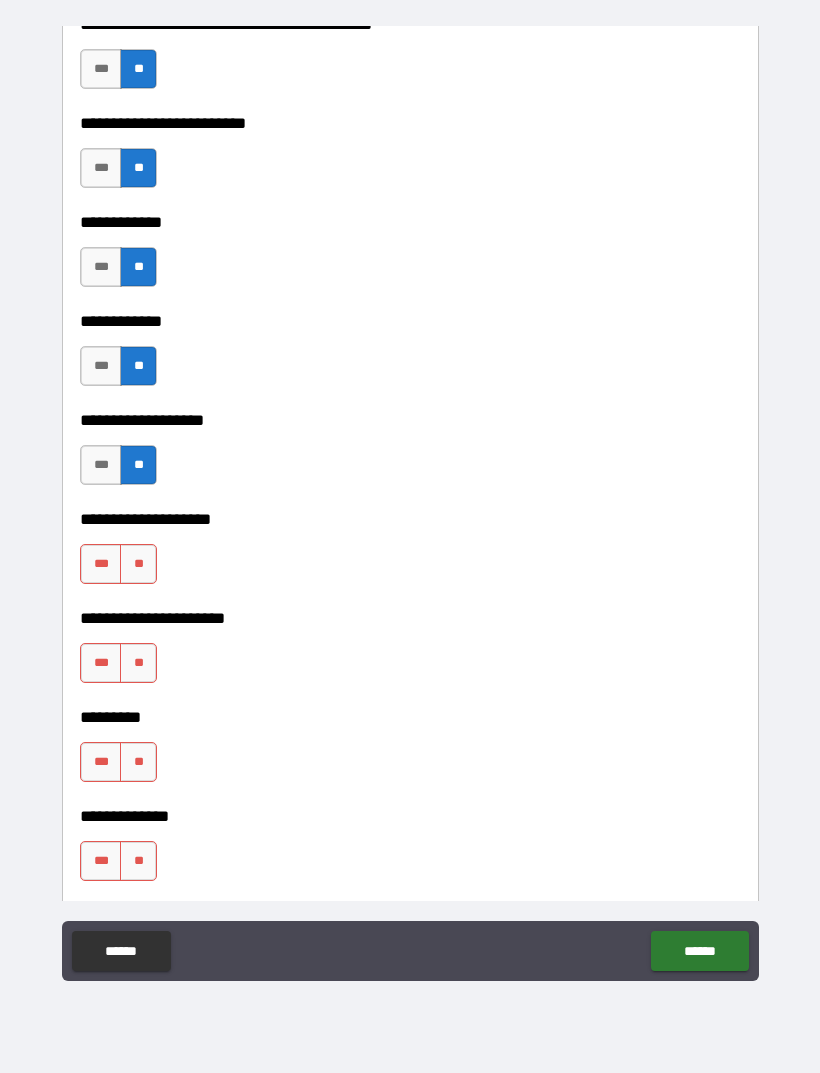 scroll, scrollTop: 5370, scrollLeft: 0, axis: vertical 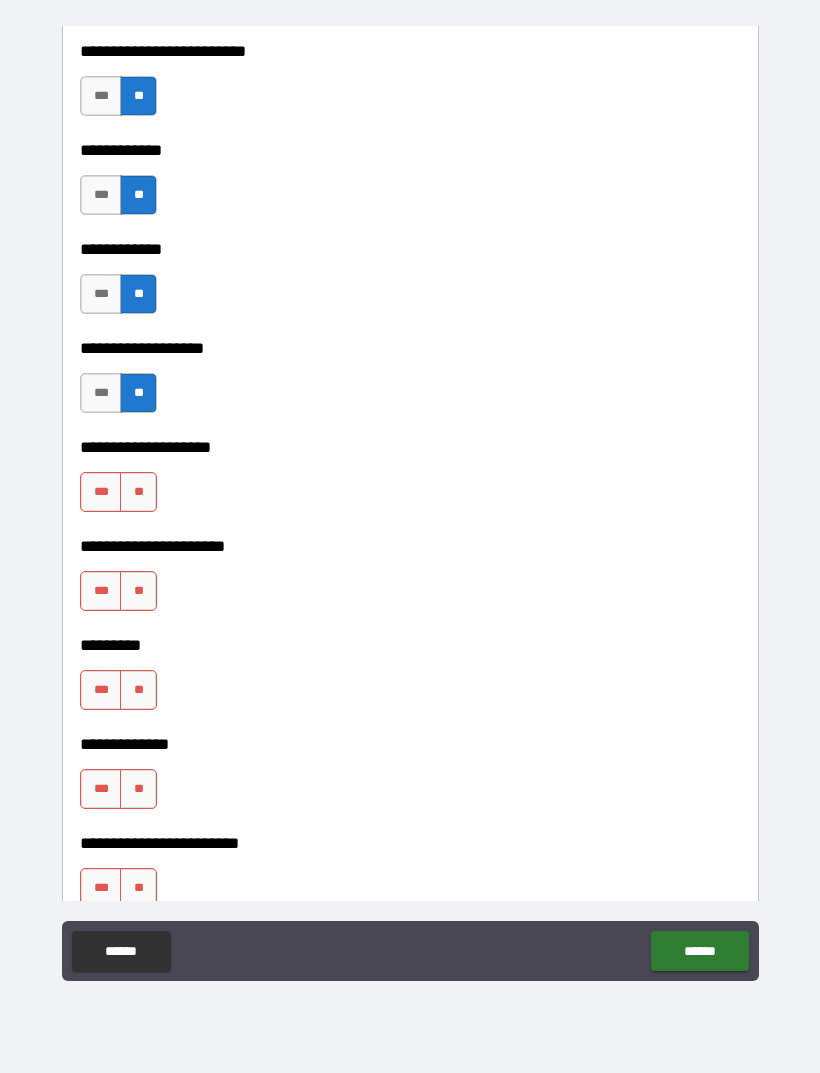 click on "**" at bounding box center (138, 492) 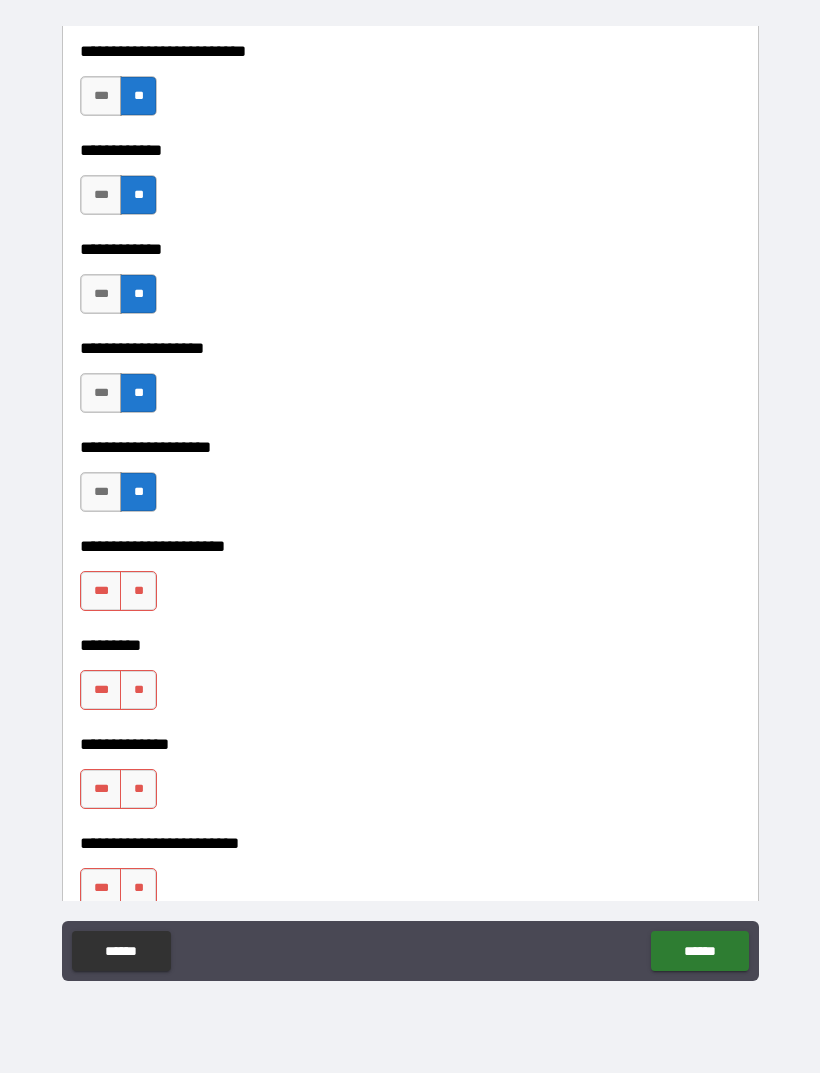 click on "**" at bounding box center (138, 591) 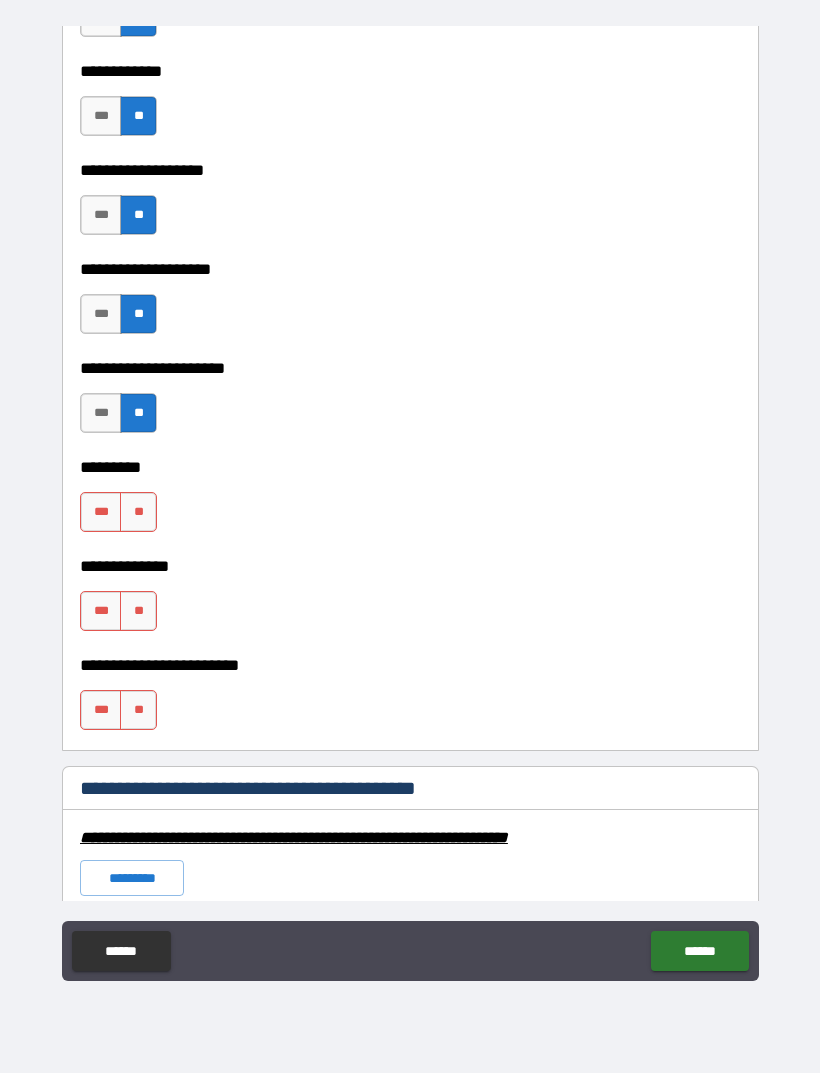 scroll, scrollTop: 5620, scrollLeft: 0, axis: vertical 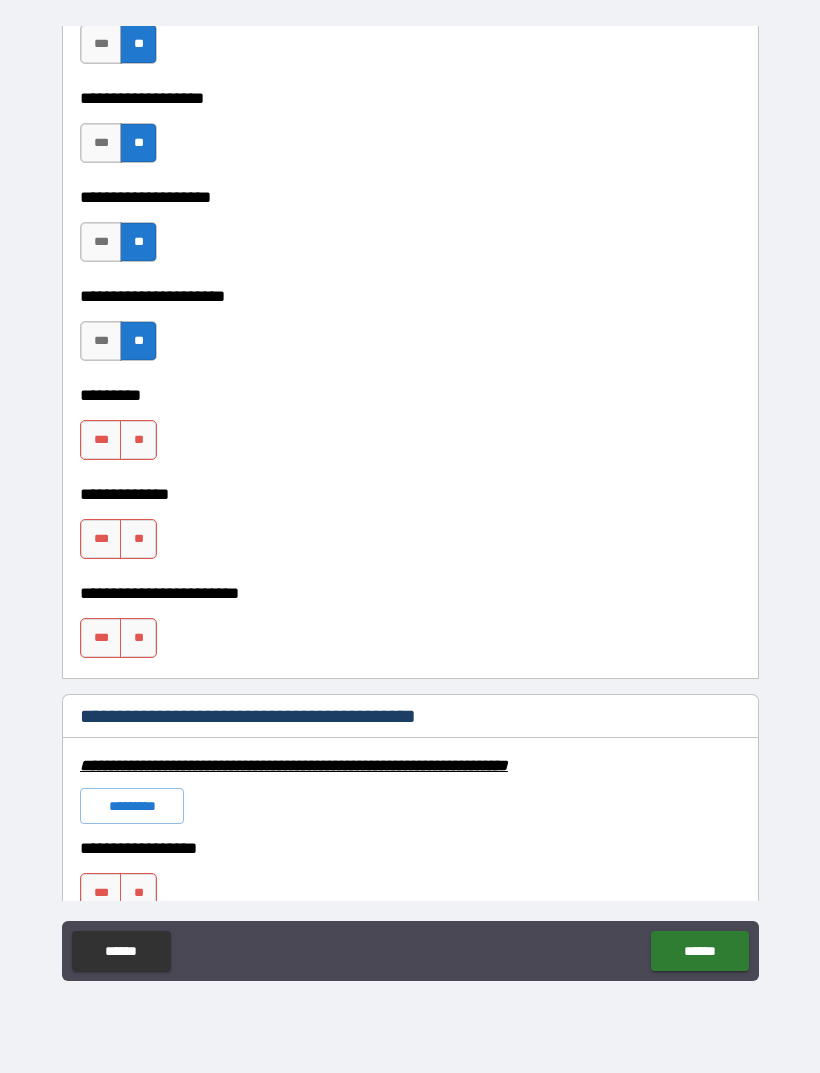 click on "**" at bounding box center [138, 440] 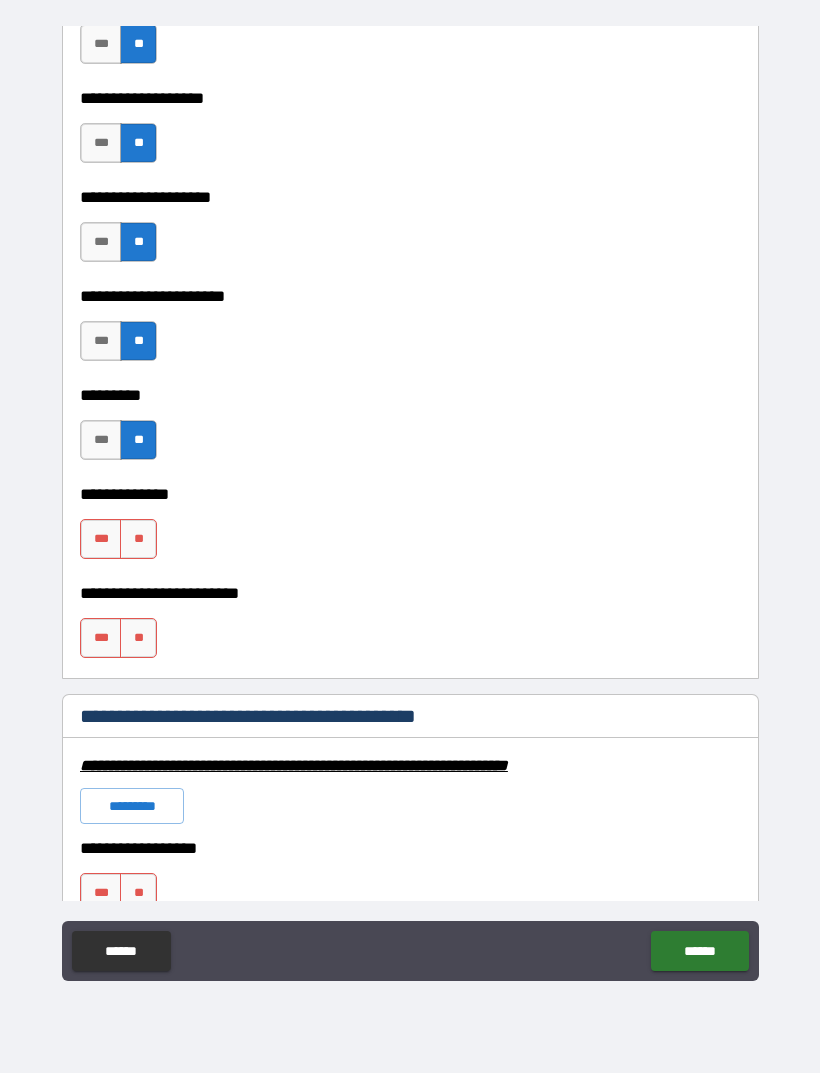 click on "**" at bounding box center (138, 539) 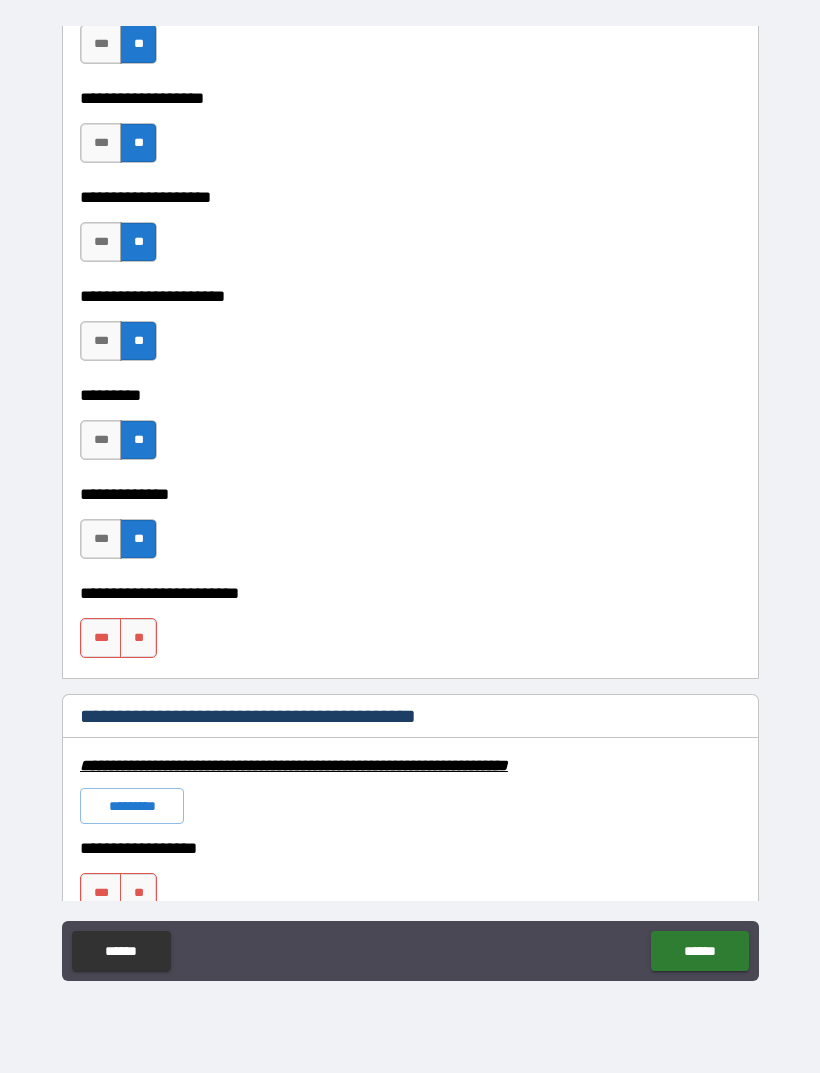 click on "**" at bounding box center [138, 638] 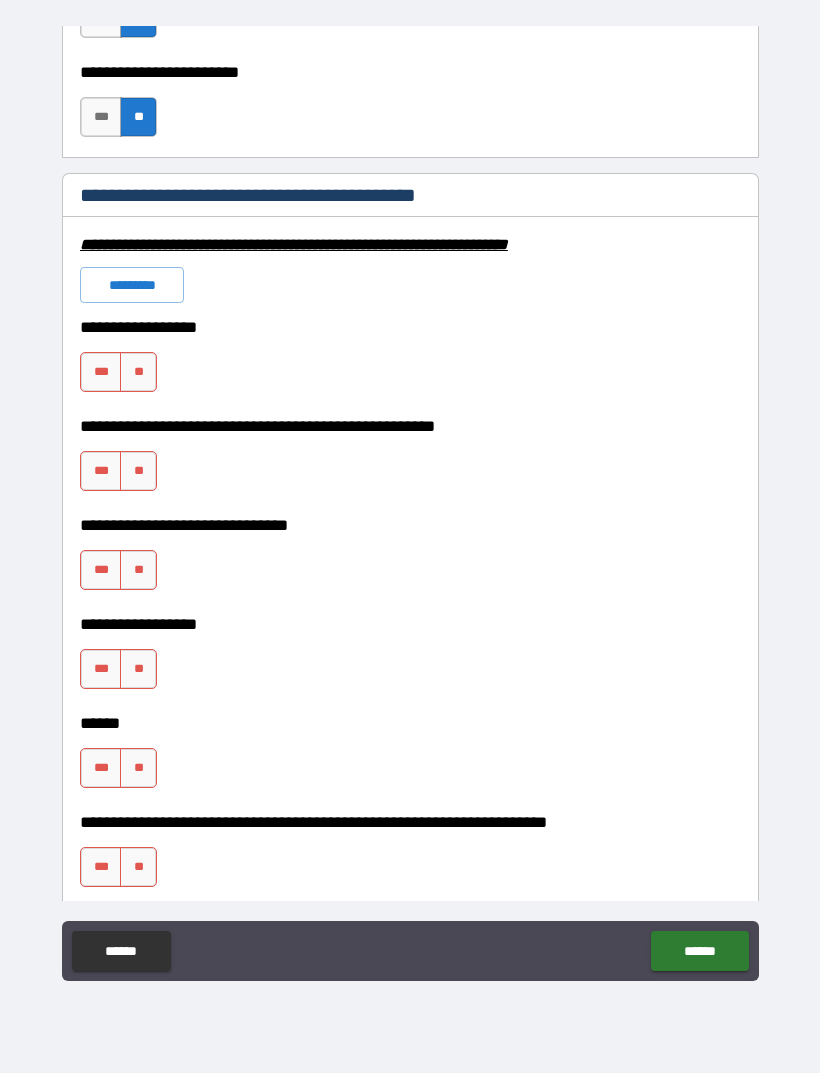 scroll, scrollTop: 6142, scrollLeft: 0, axis: vertical 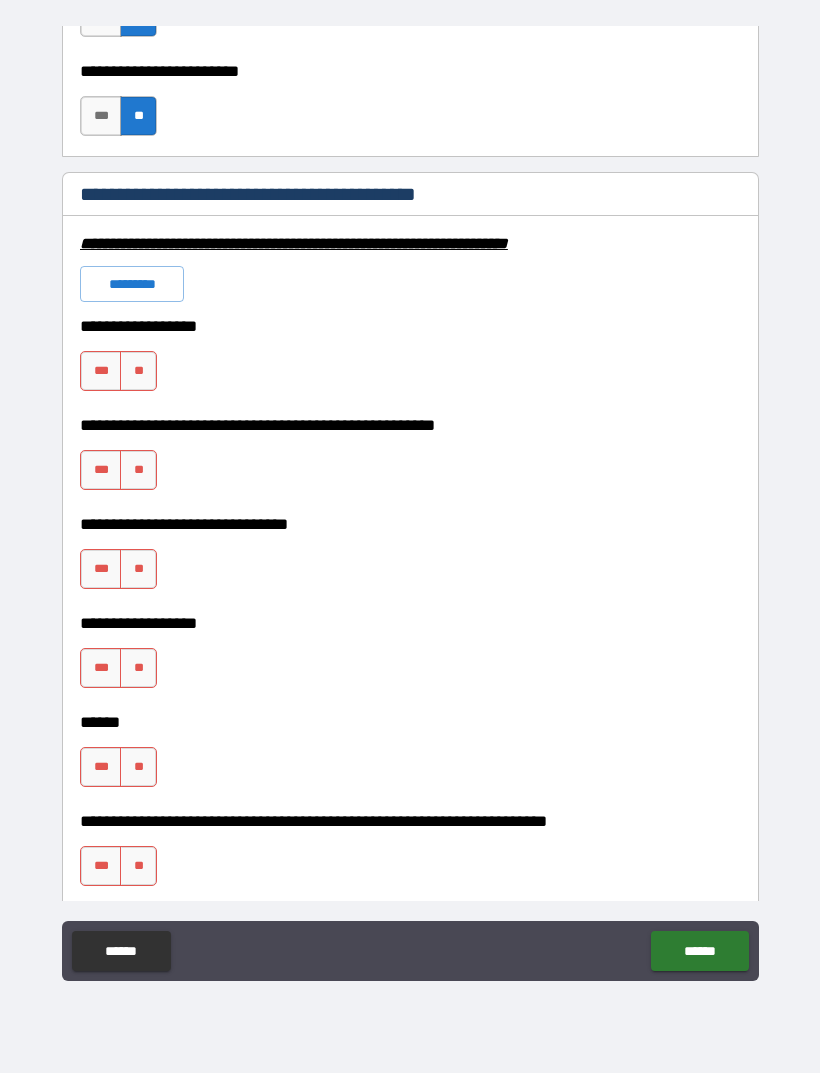 click on "**" at bounding box center [138, 371] 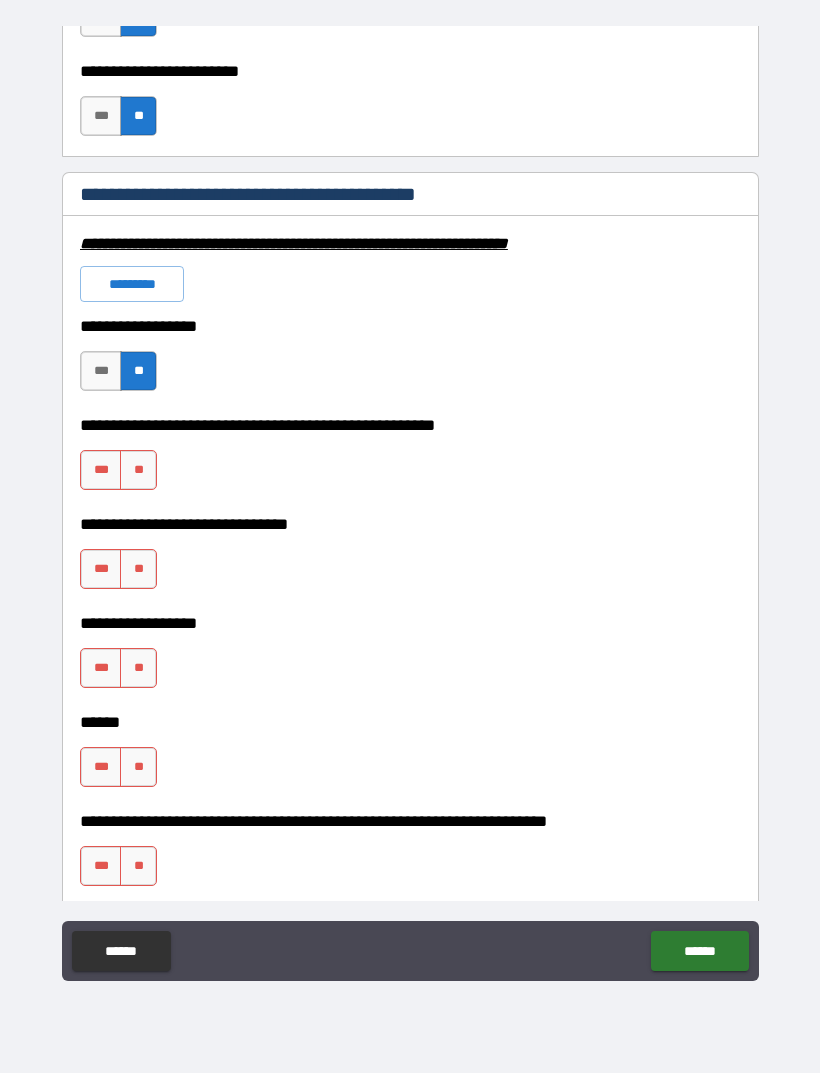 click on "**" at bounding box center [138, 470] 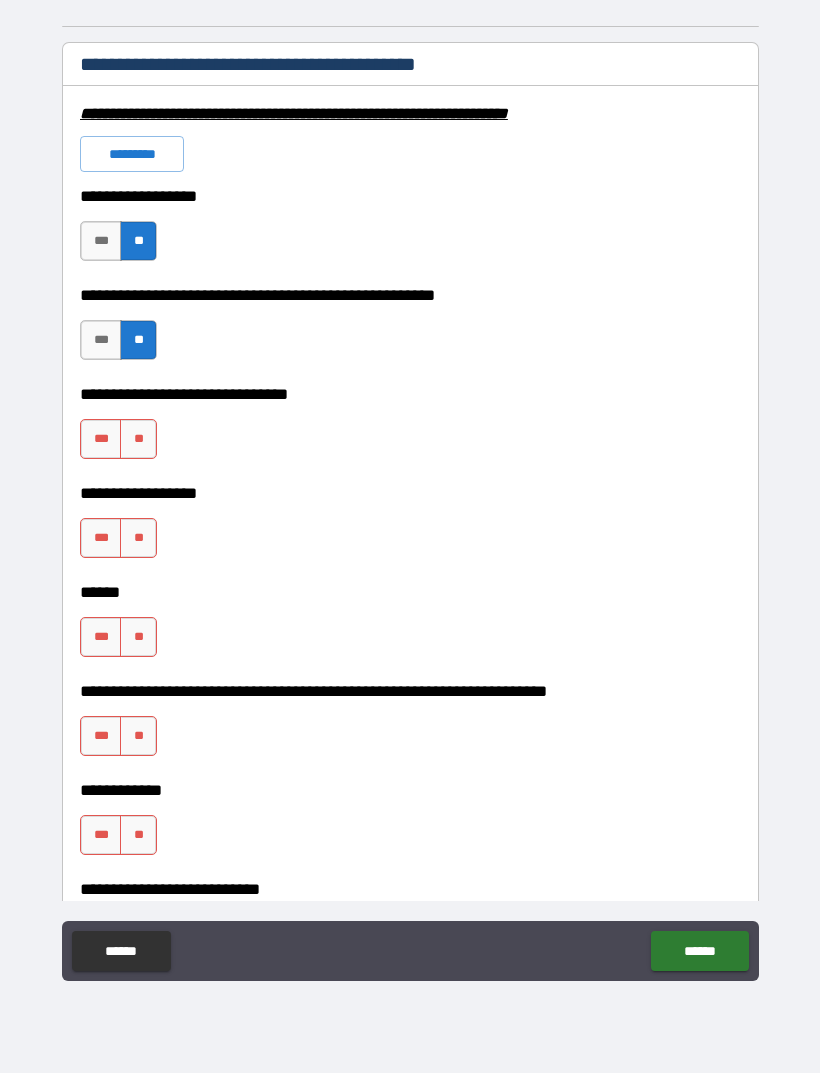 scroll, scrollTop: 6275, scrollLeft: 0, axis: vertical 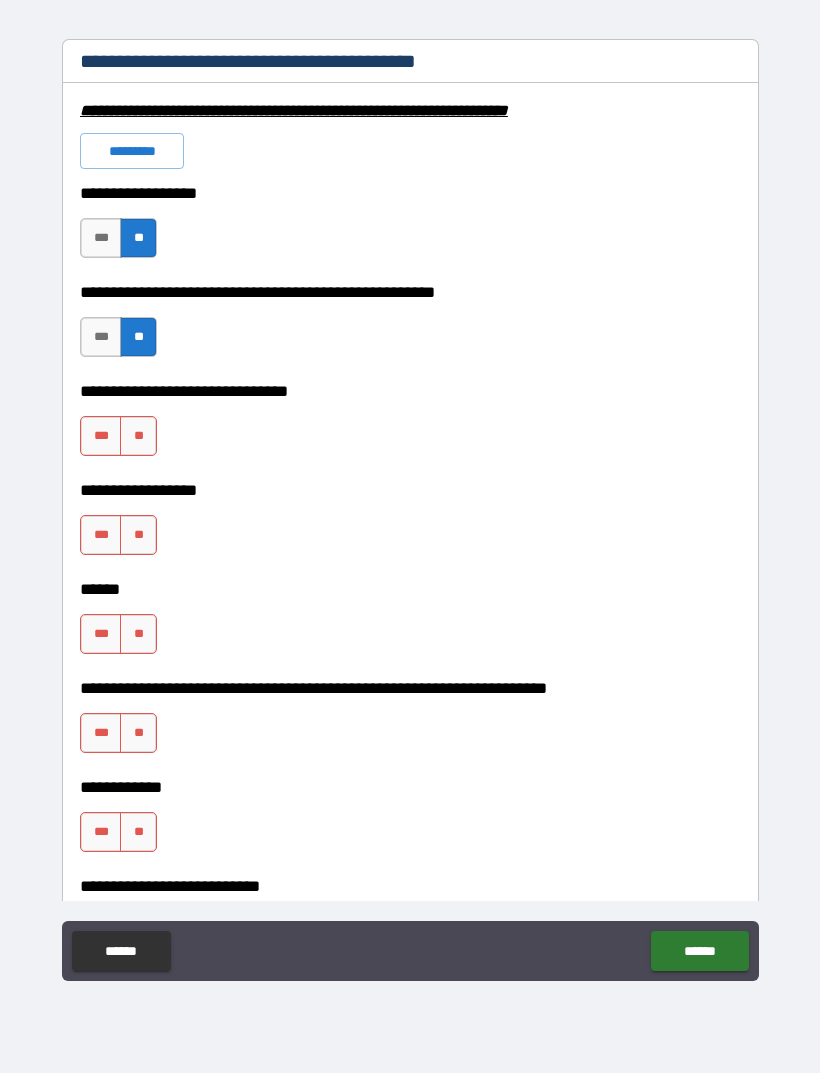 click on "**" at bounding box center [138, 436] 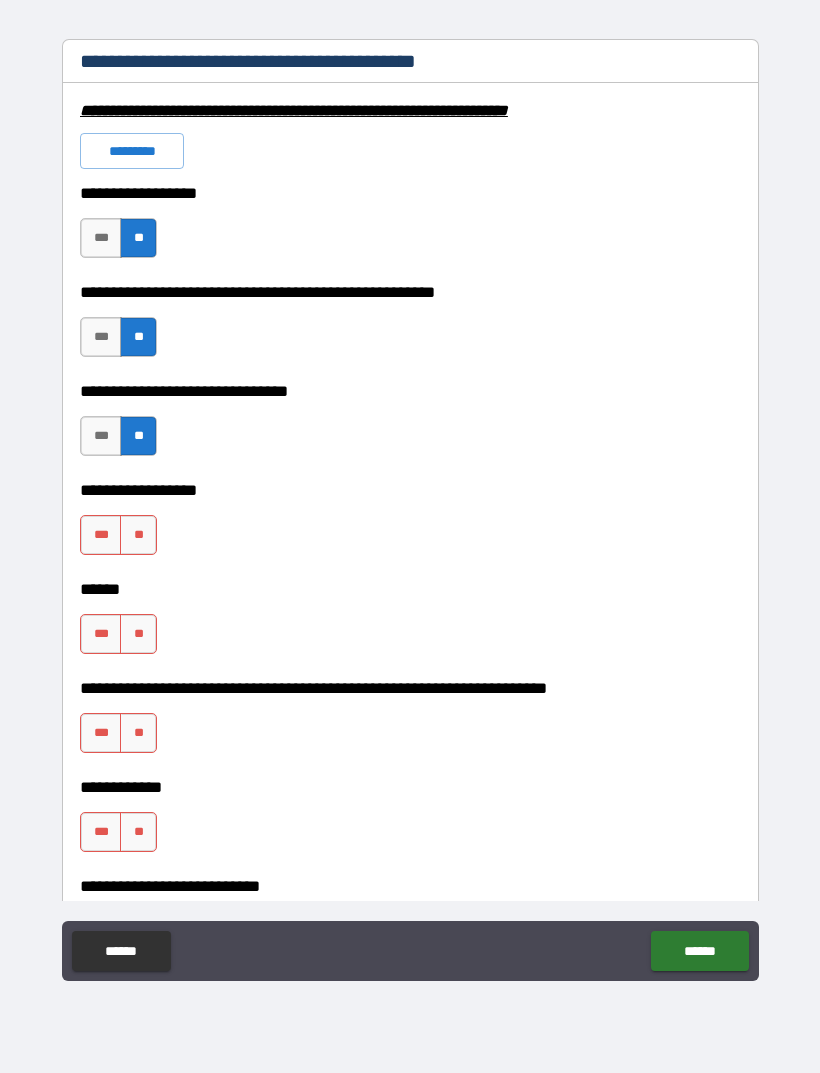 click on "**" at bounding box center (138, 535) 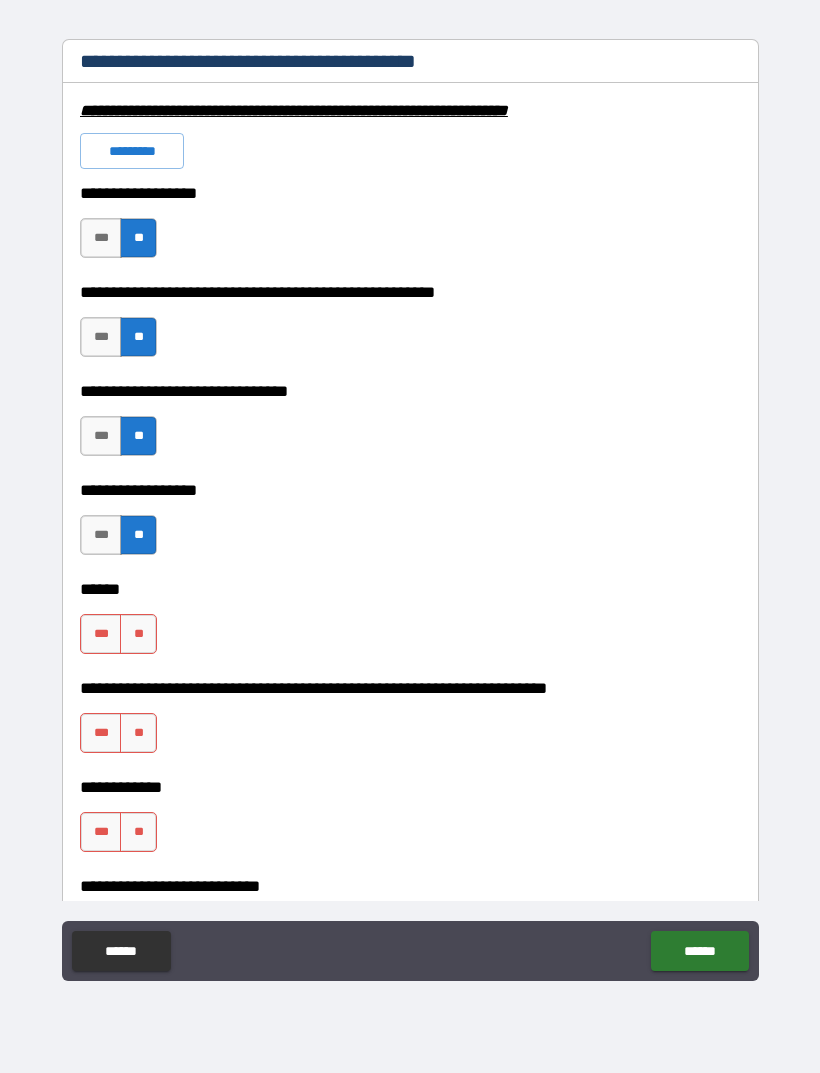 click on "**" at bounding box center (138, 634) 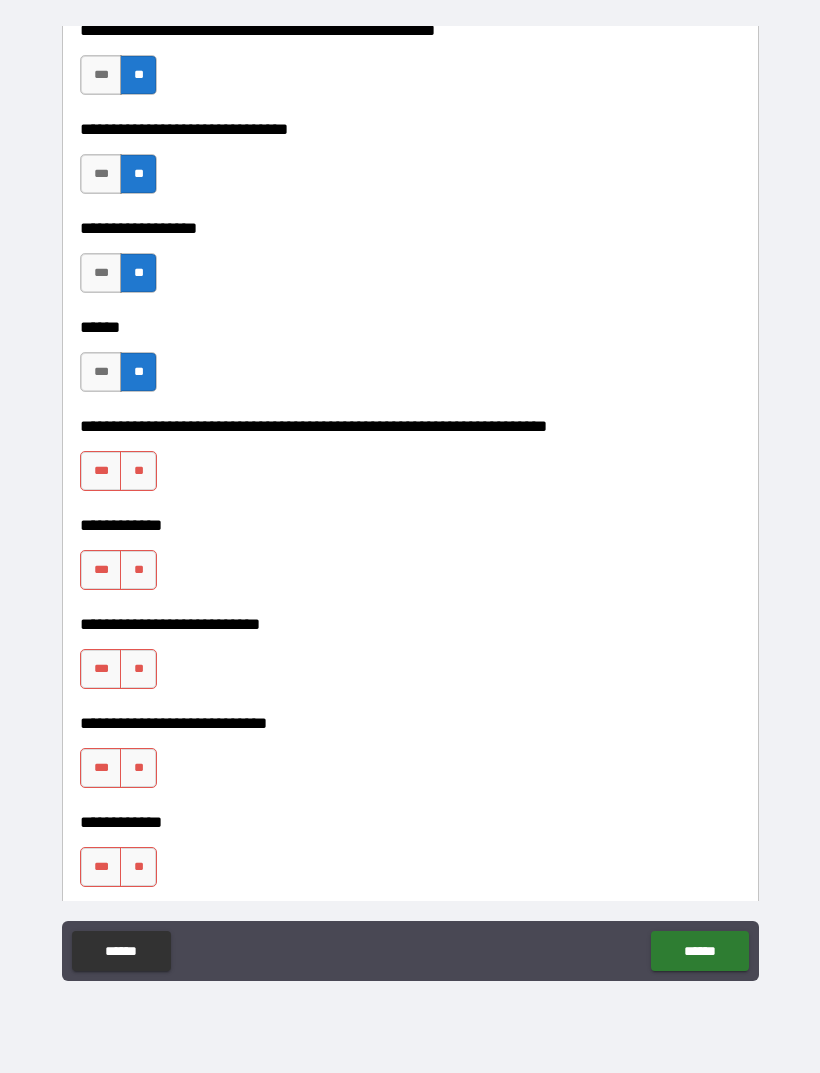 scroll, scrollTop: 6541, scrollLeft: 0, axis: vertical 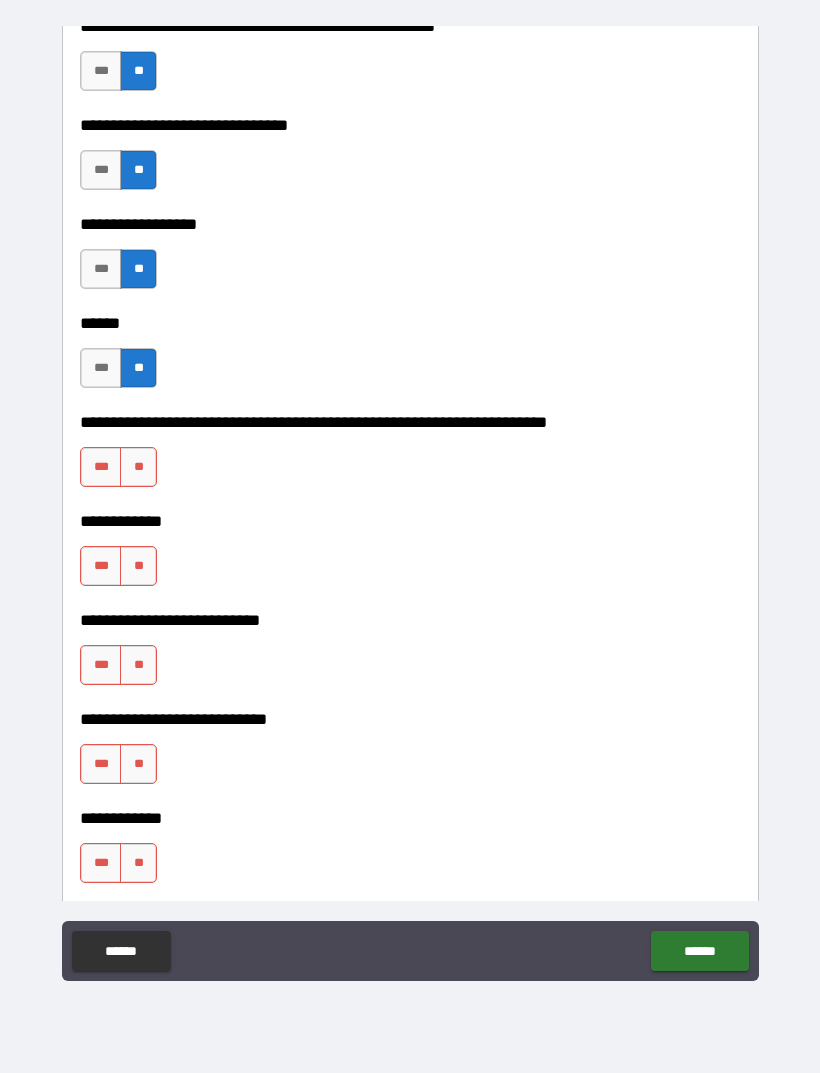 click on "**" at bounding box center [138, 467] 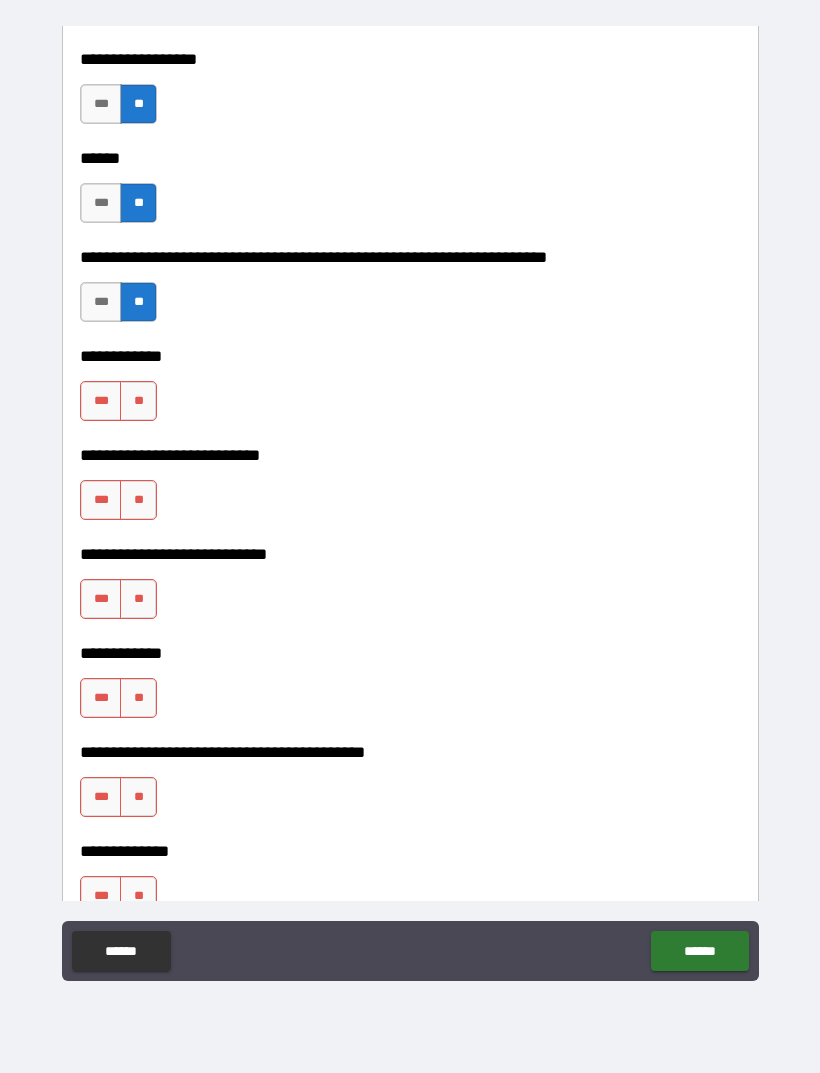 scroll, scrollTop: 6724, scrollLeft: 0, axis: vertical 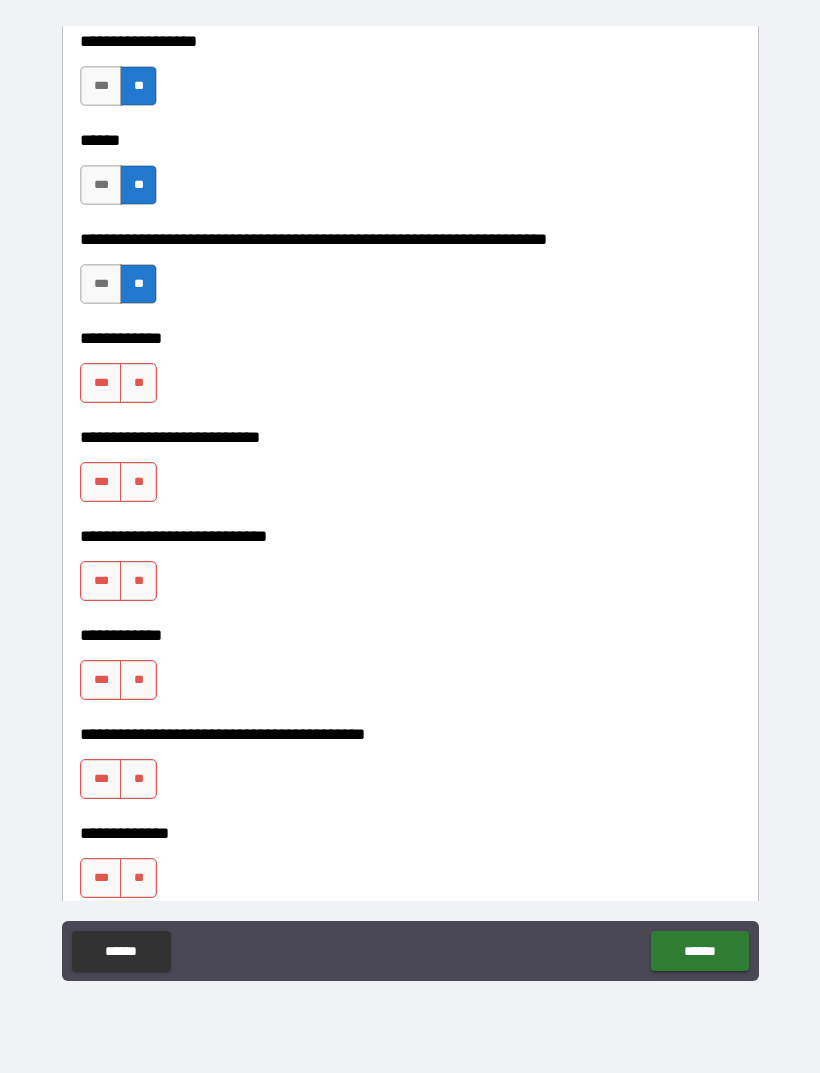 click on "**" at bounding box center [138, 383] 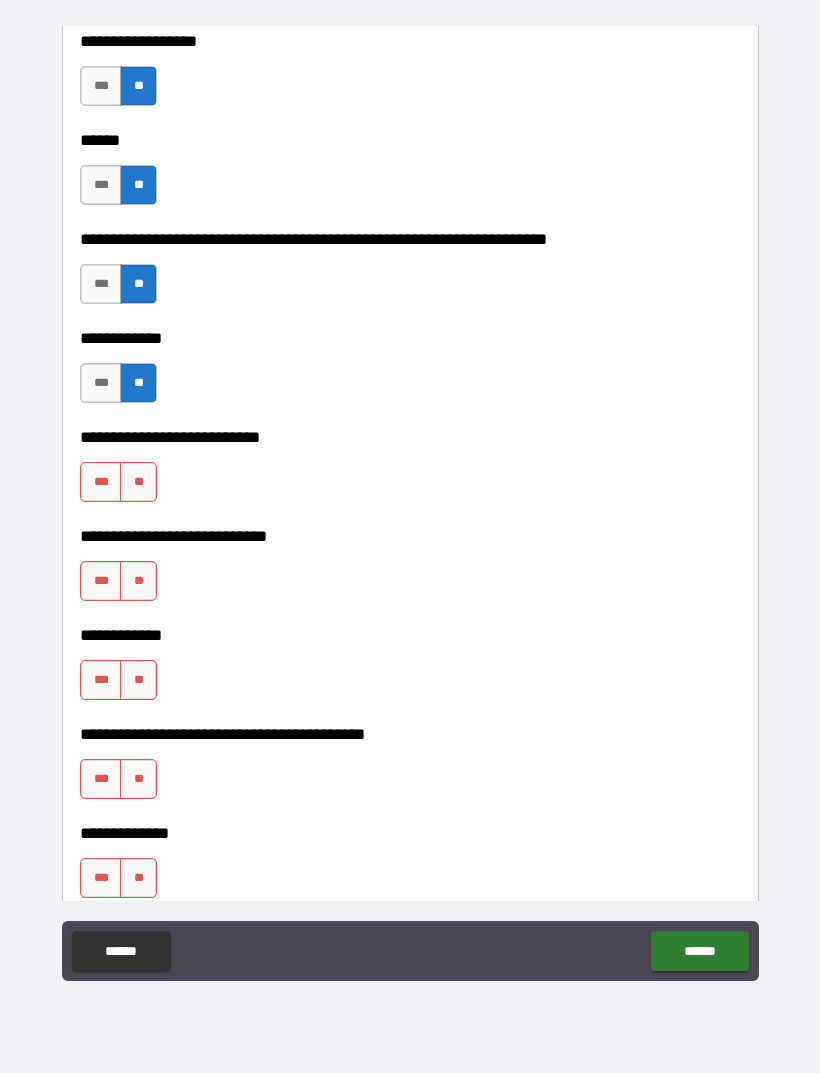 click on "**" at bounding box center [138, 482] 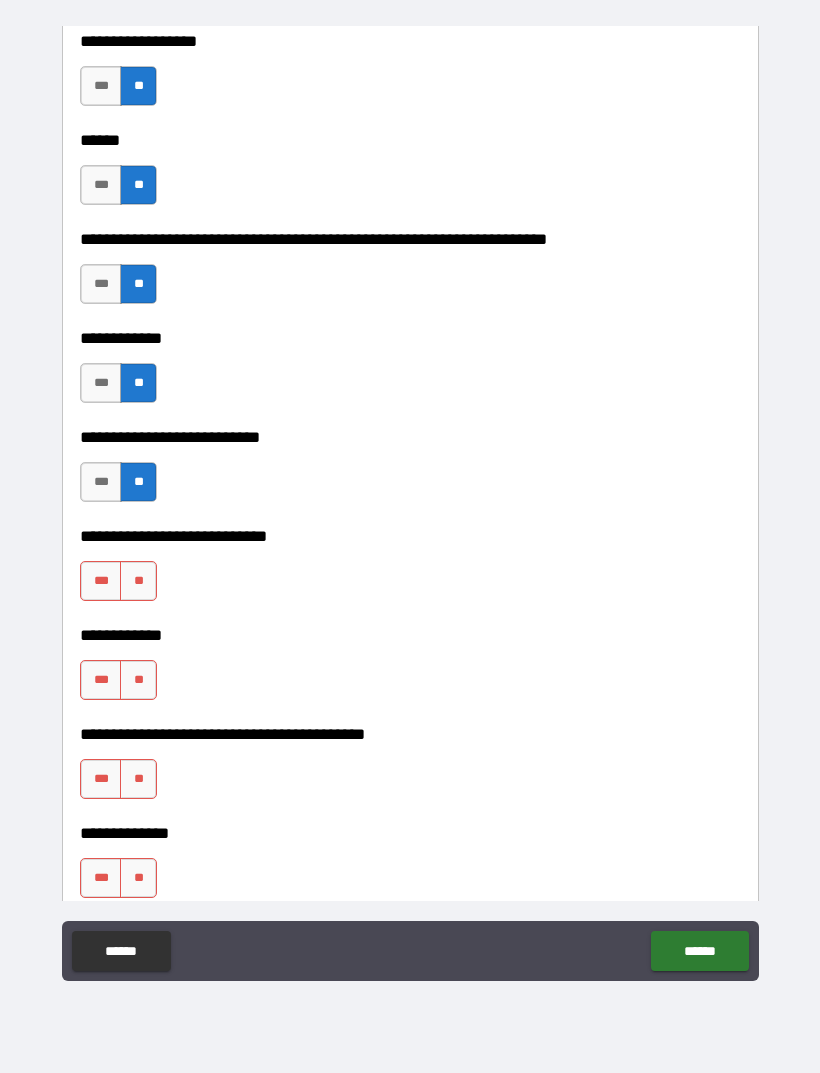 click on "**" at bounding box center (138, 581) 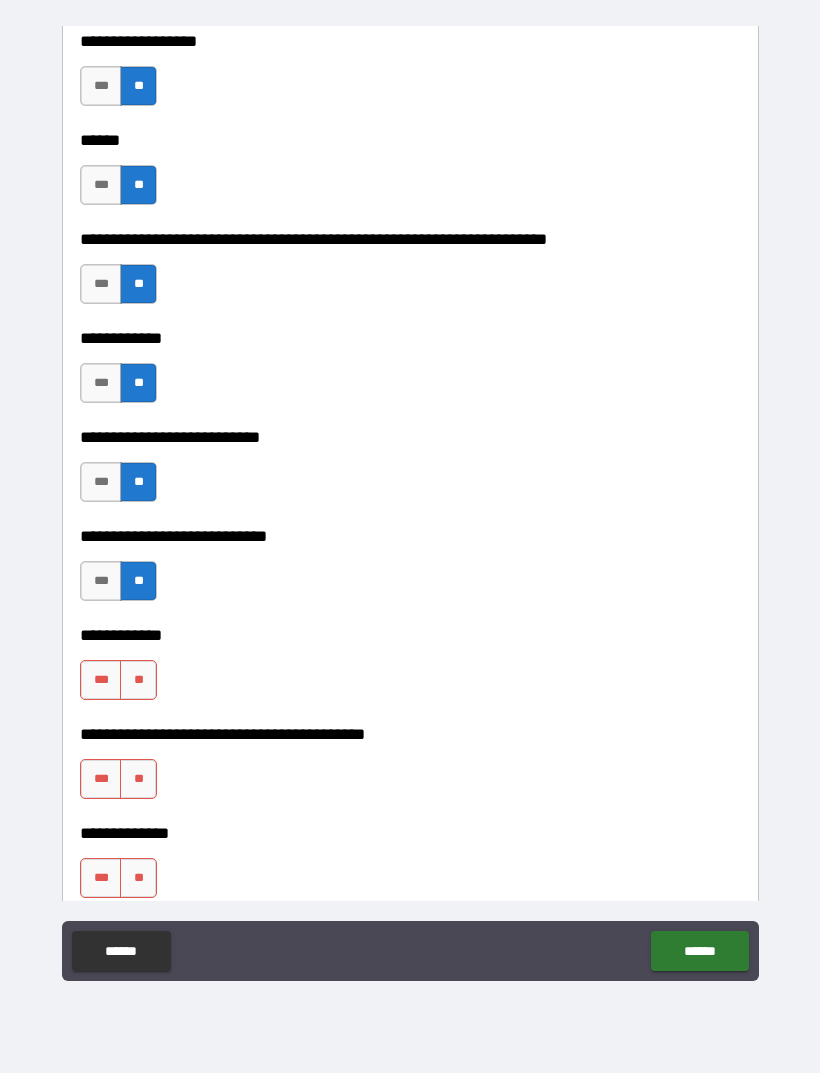 click on "**" at bounding box center [138, 680] 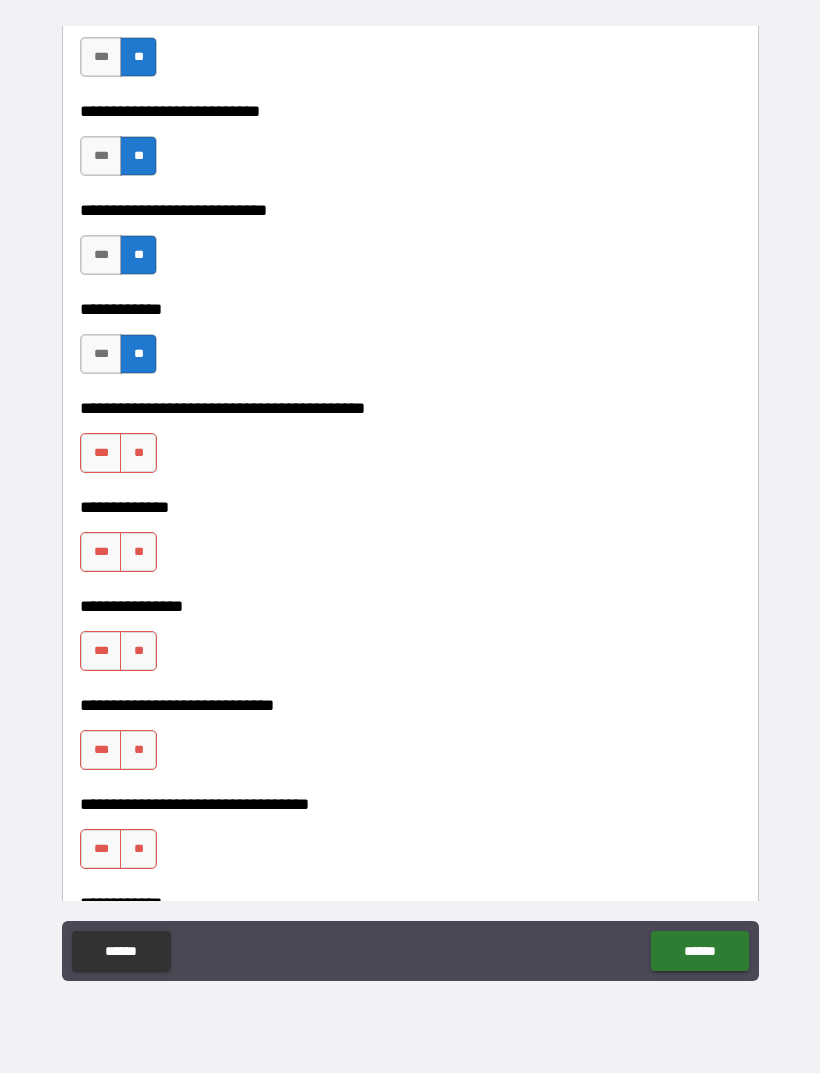 scroll, scrollTop: 7052, scrollLeft: 0, axis: vertical 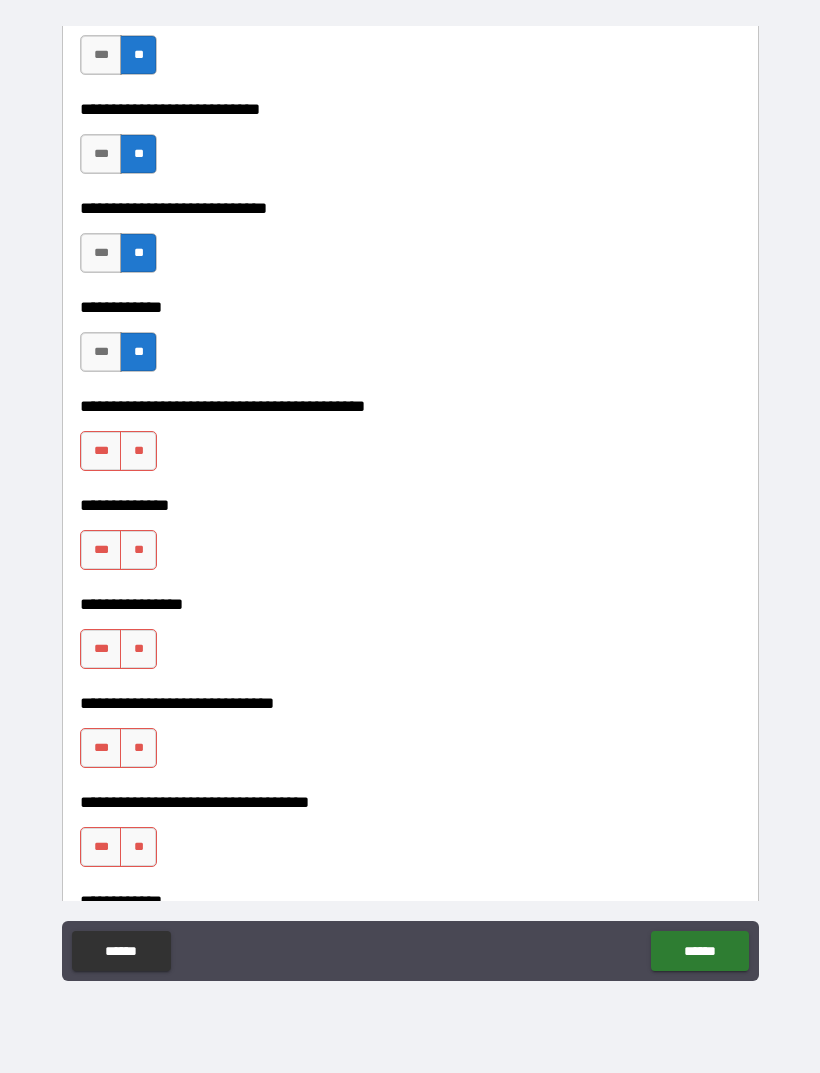 click on "**" at bounding box center [138, 451] 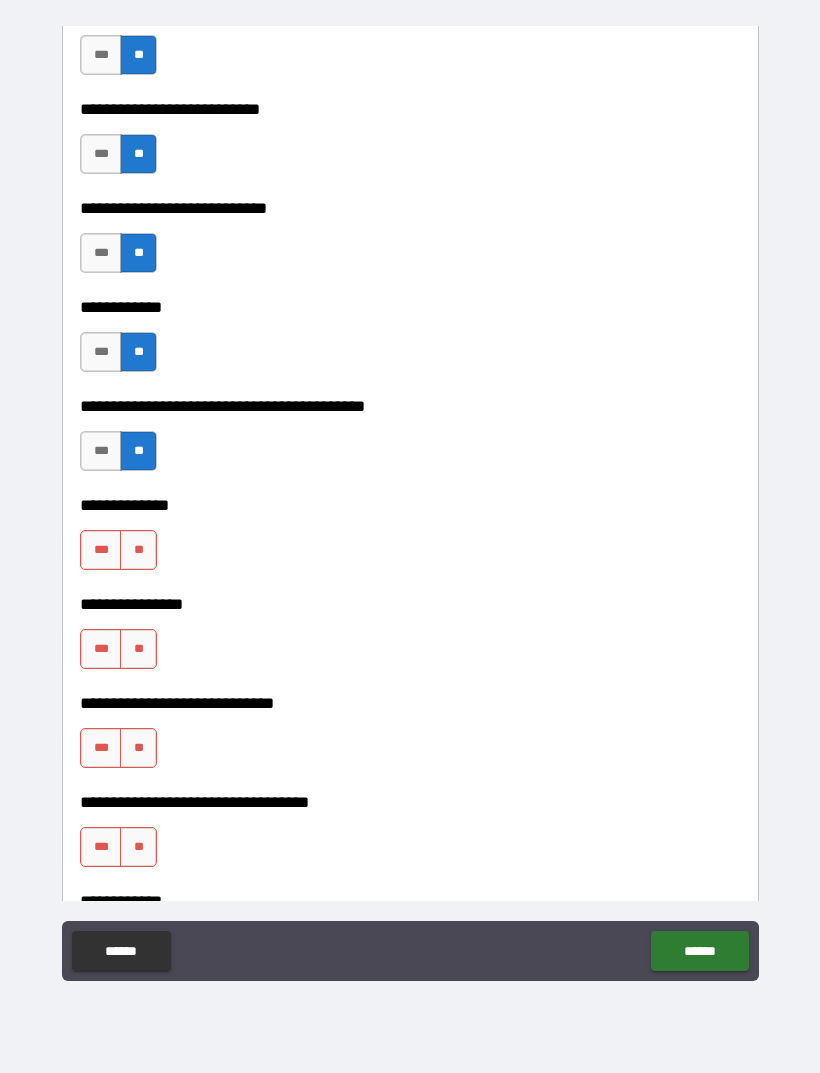 click on "**" at bounding box center (138, 550) 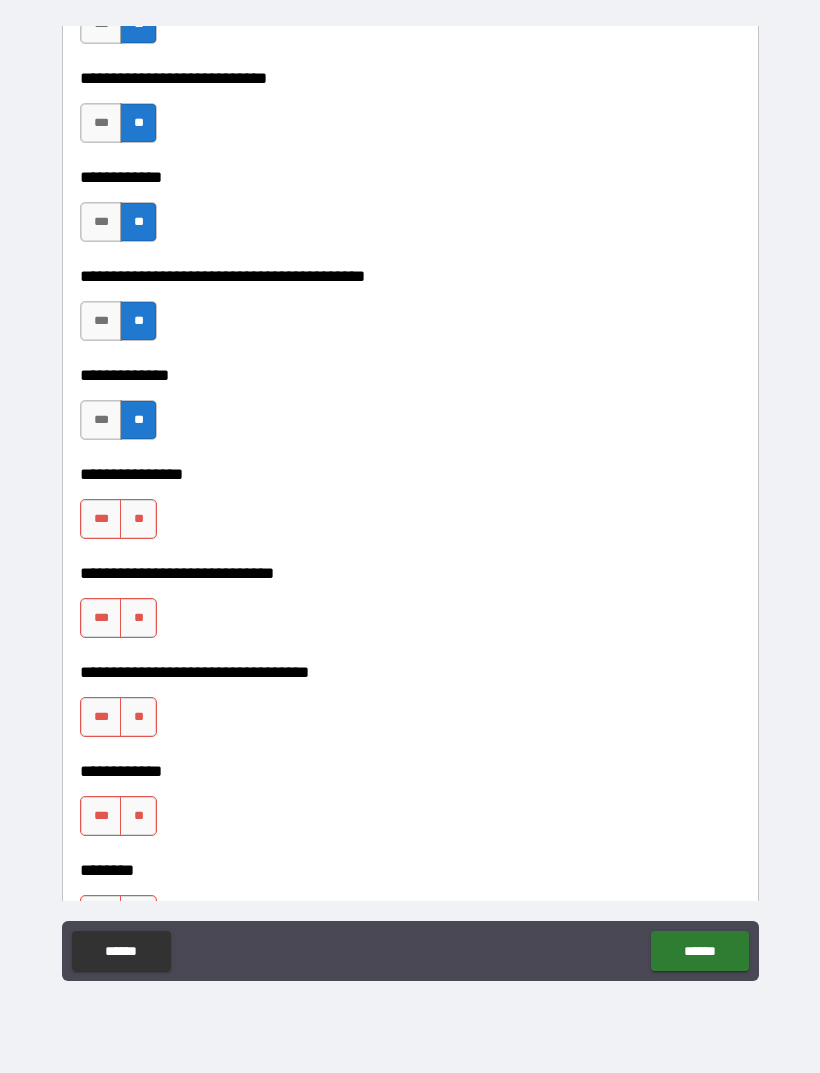 scroll, scrollTop: 7194, scrollLeft: 0, axis: vertical 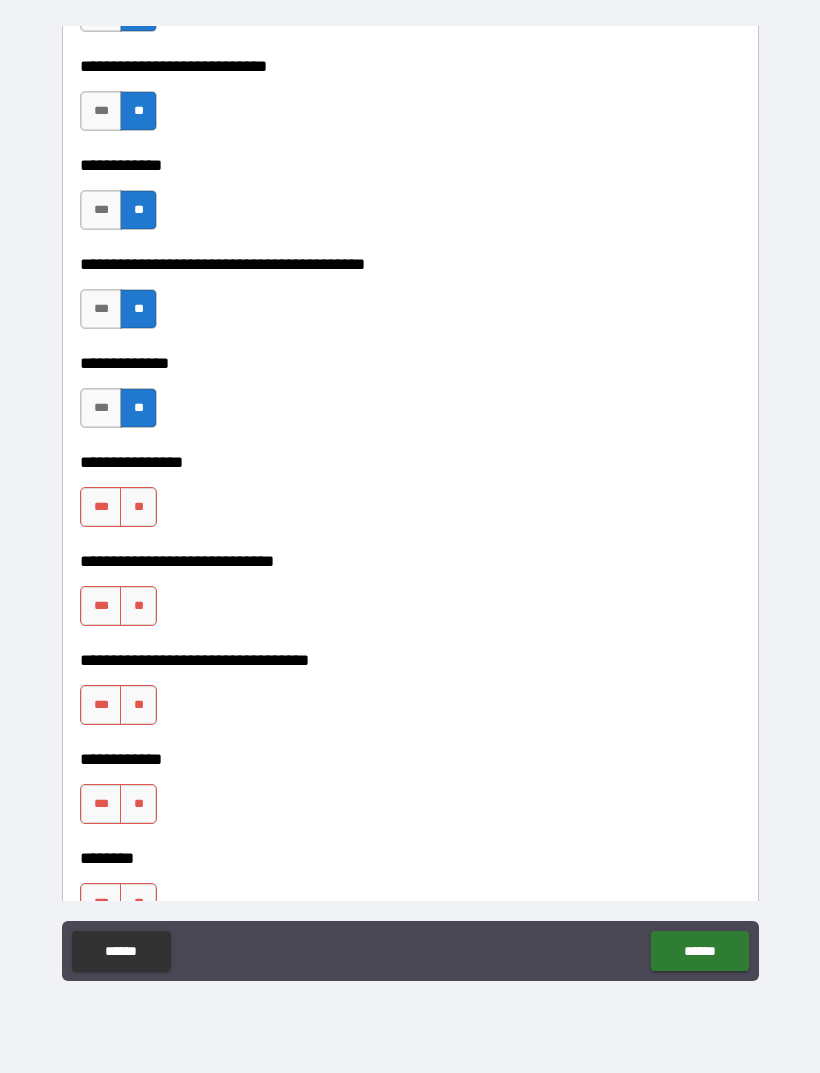 click on "***" at bounding box center [101, 408] 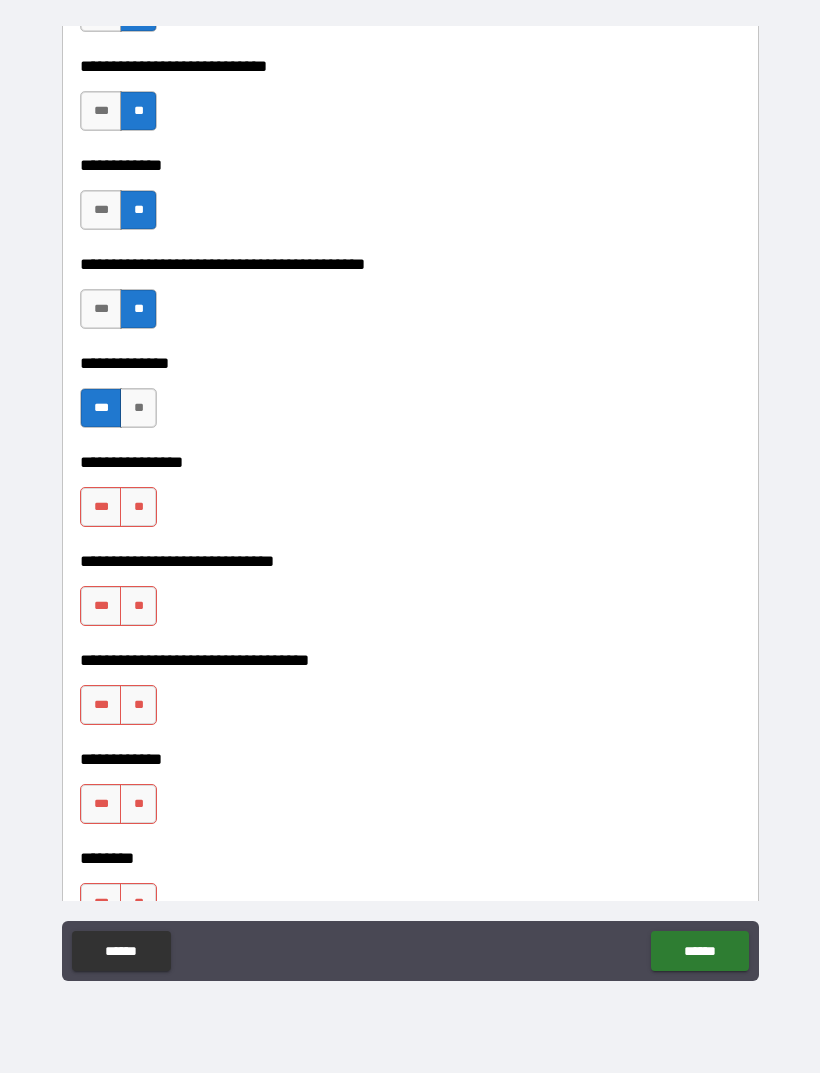 click on "**" at bounding box center (138, 507) 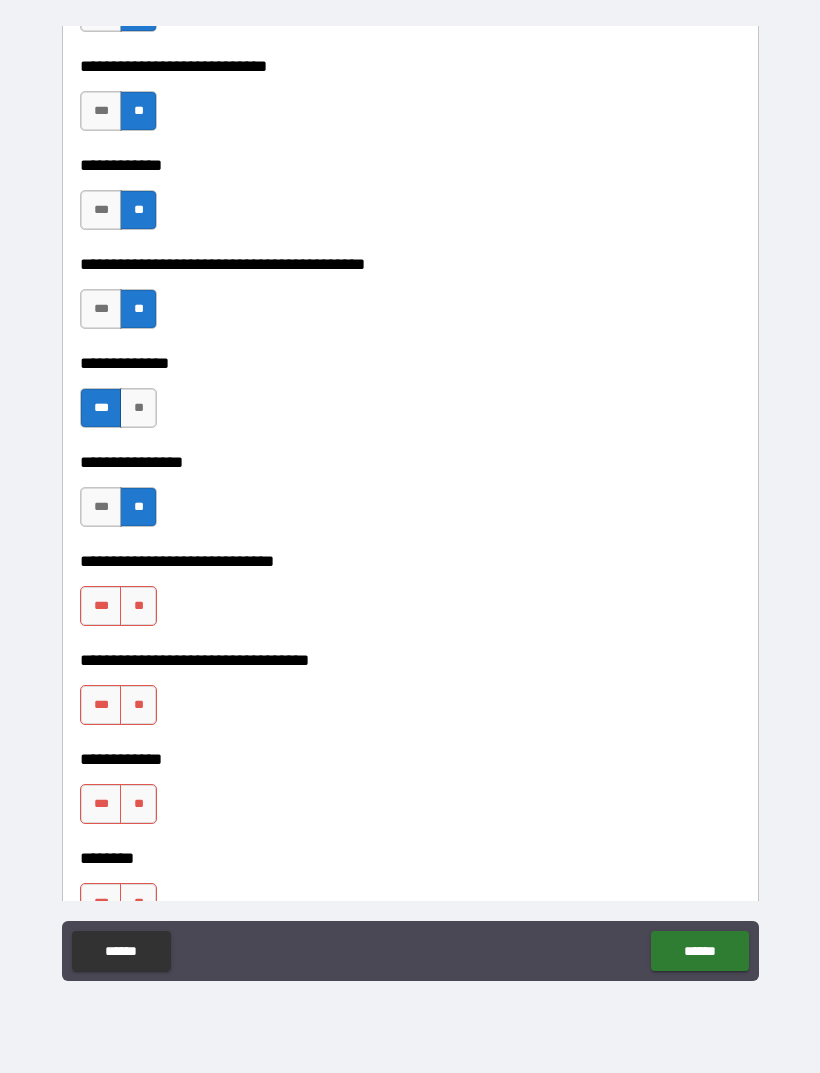 click on "**" at bounding box center (138, 606) 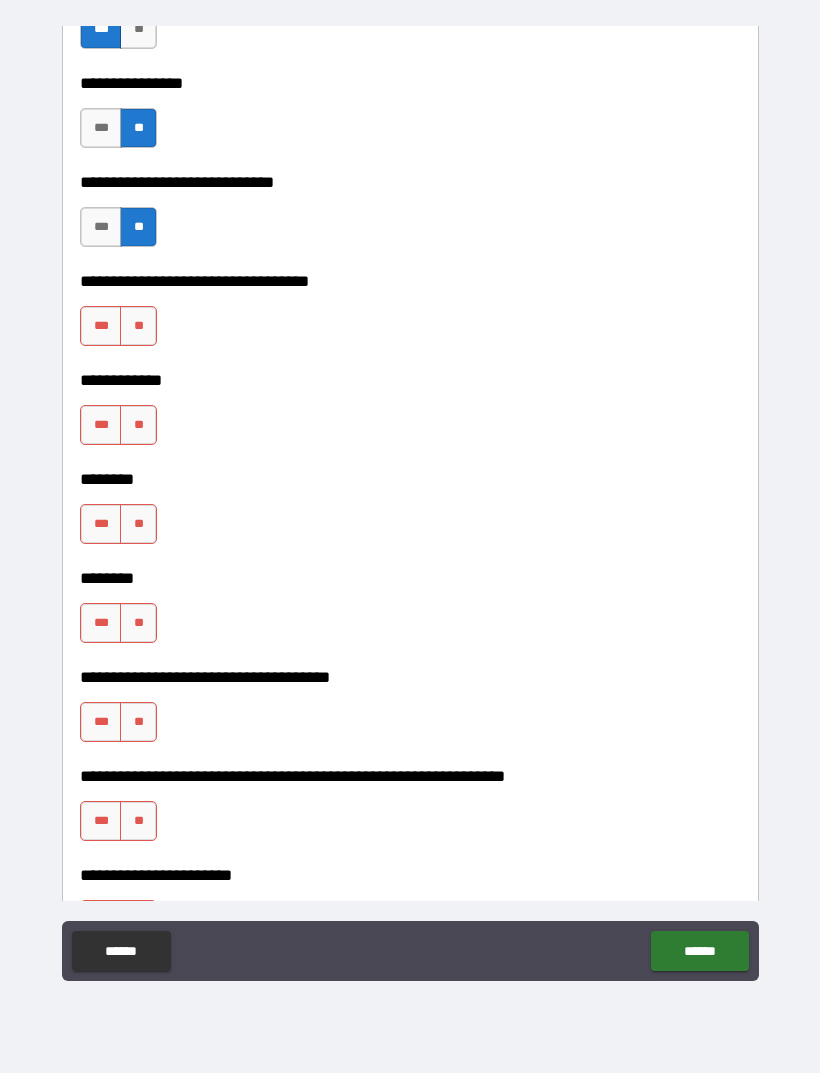 scroll, scrollTop: 7577, scrollLeft: 0, axis: vertical 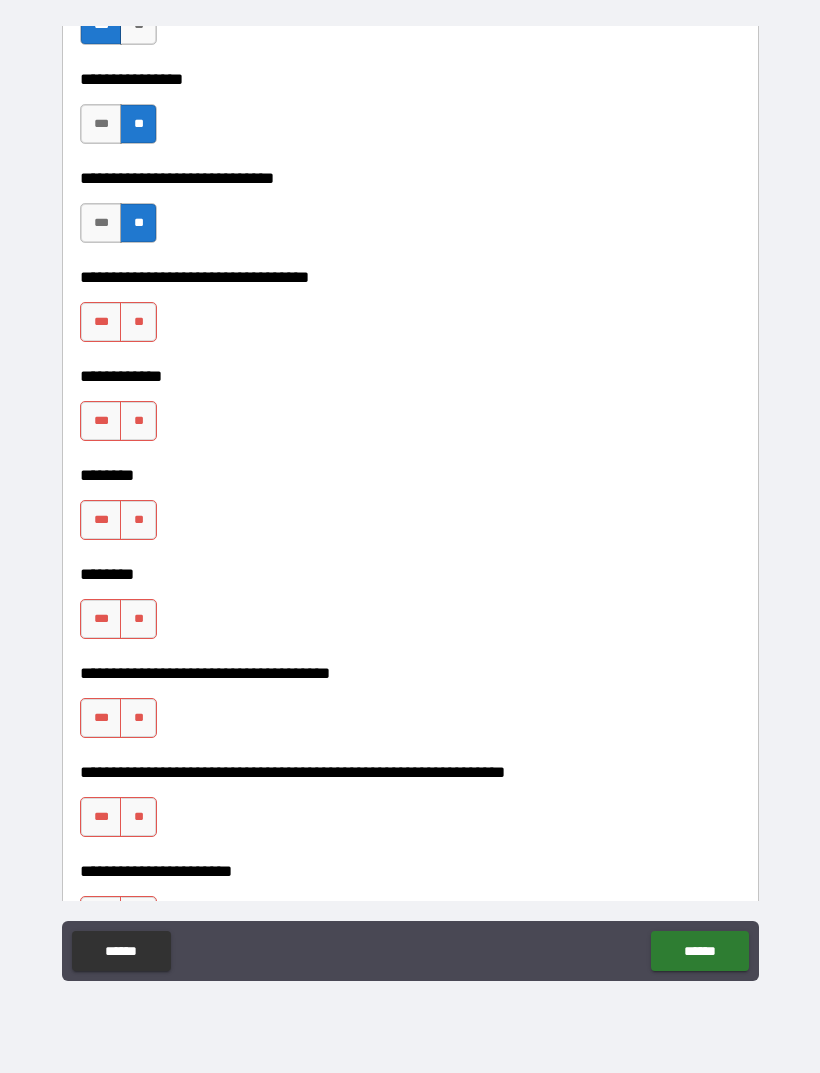 click on "**" at bounding box center (138, 421) 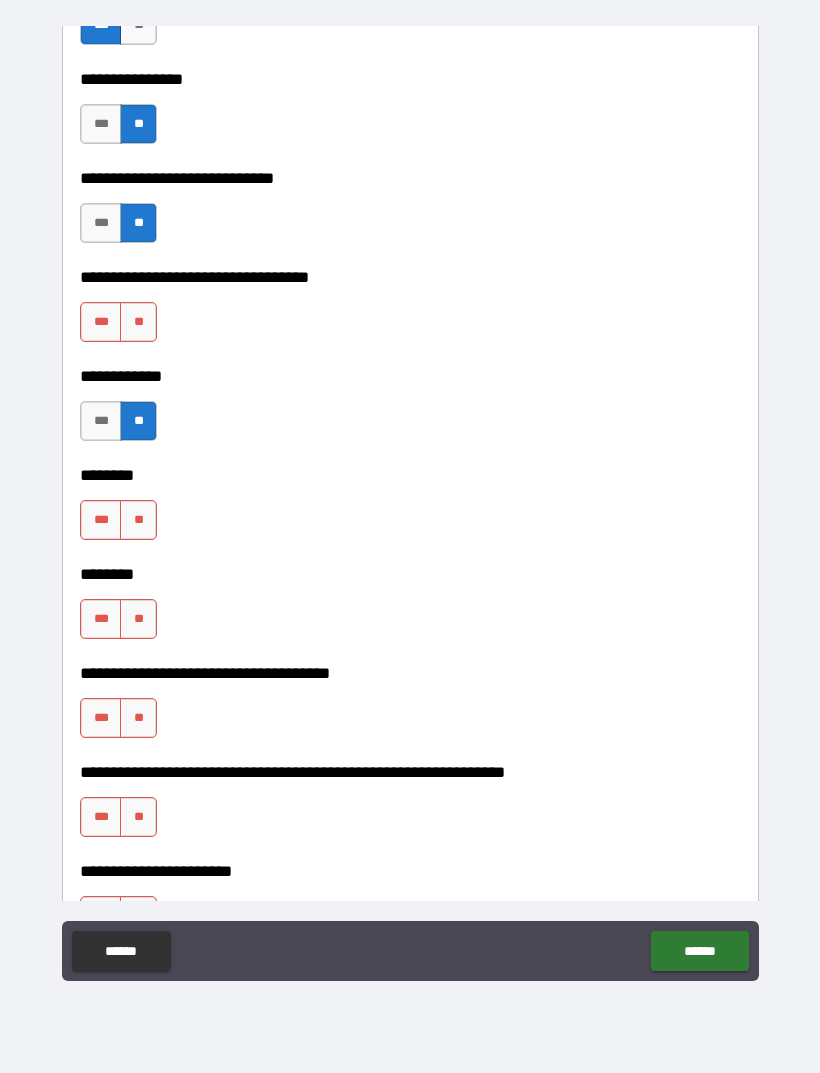 click on "**" at bounding box center (138, 322) 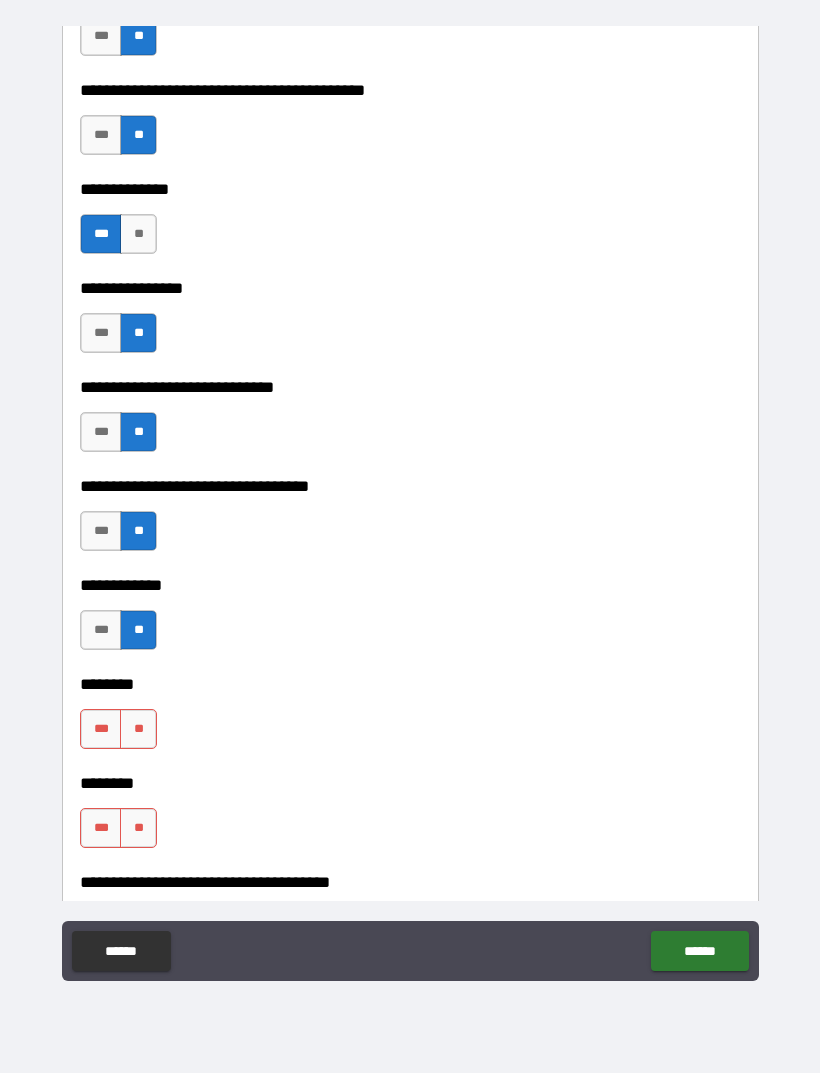 scroll, scrollTop: 7367, scrollLeft: 0, axis: vertical 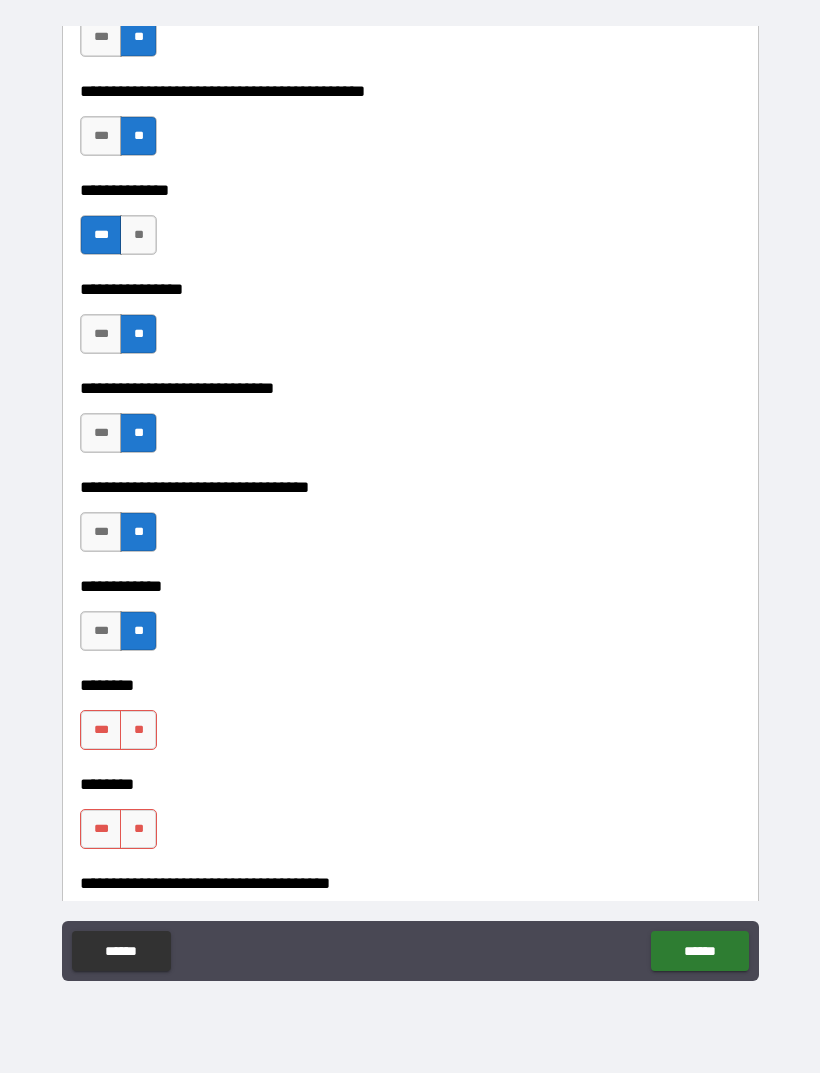click on "**" at bounding box center [138, 235] 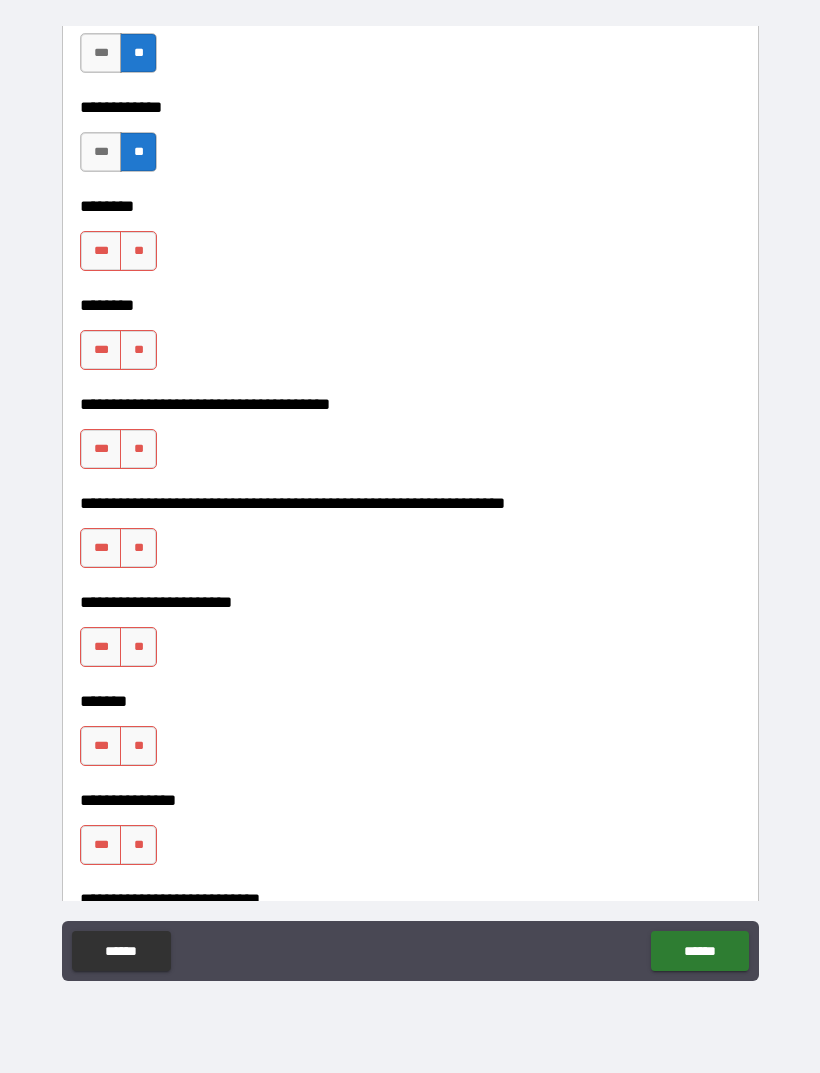 scroll, scrollTop: 7851, scrollLeft: 0, axis: vertical 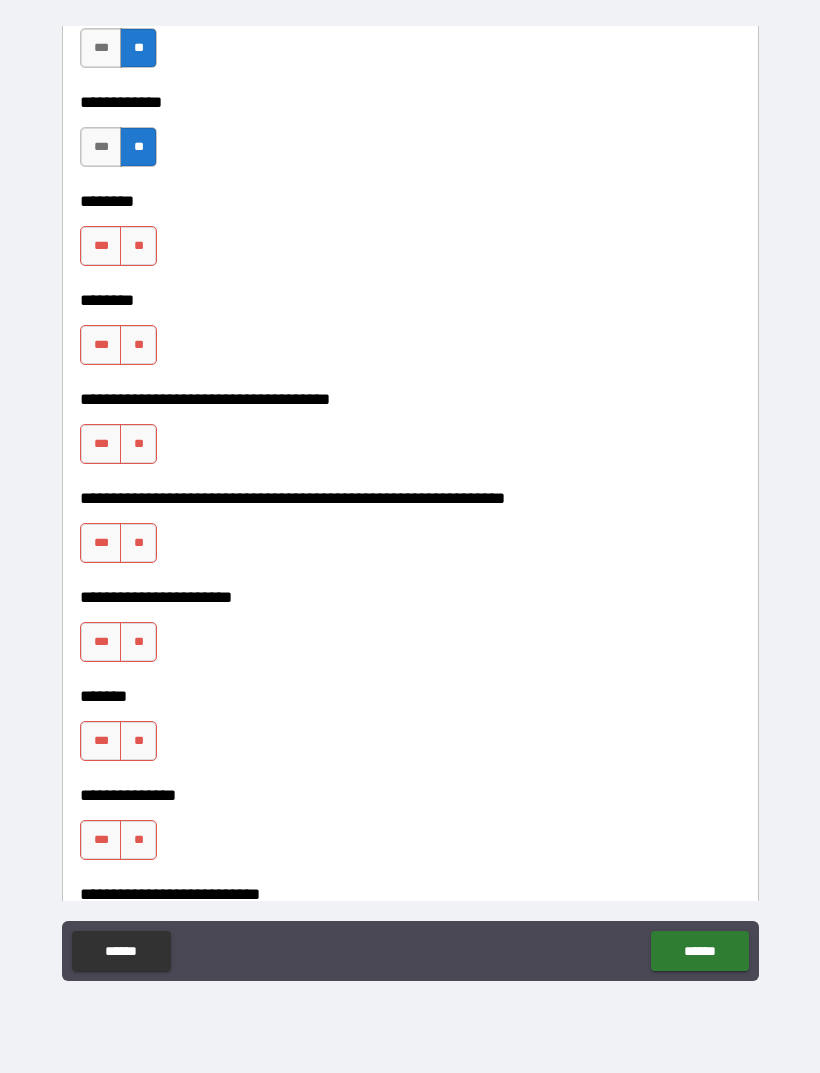 click on "**" at bounding box center [138, 246] 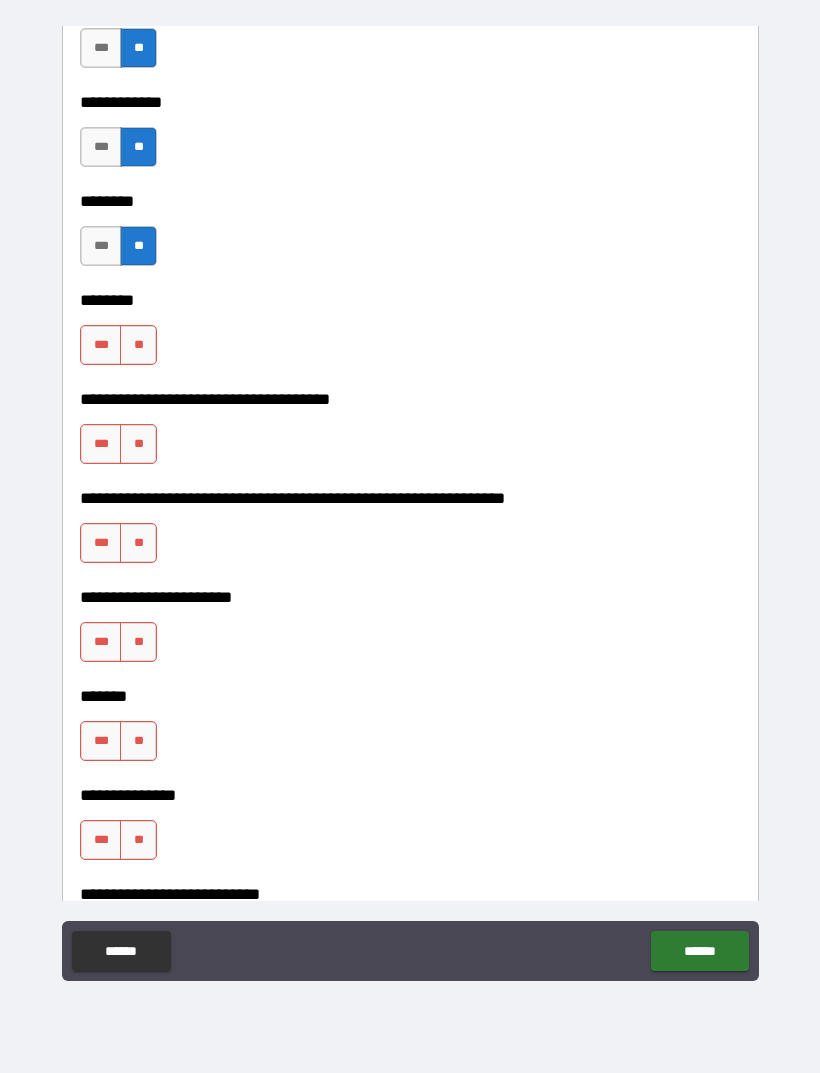 click on "**" at bounding box center (138, 345) 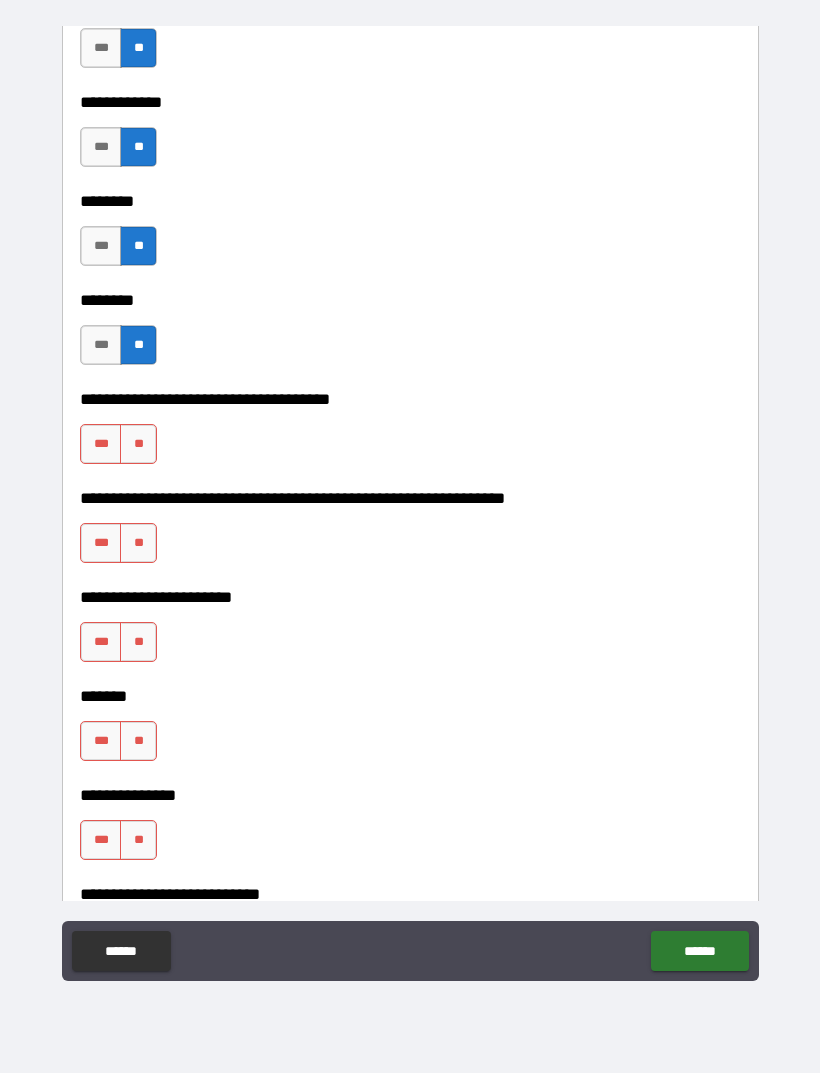 click on "**" at bounding box center (138, 444) 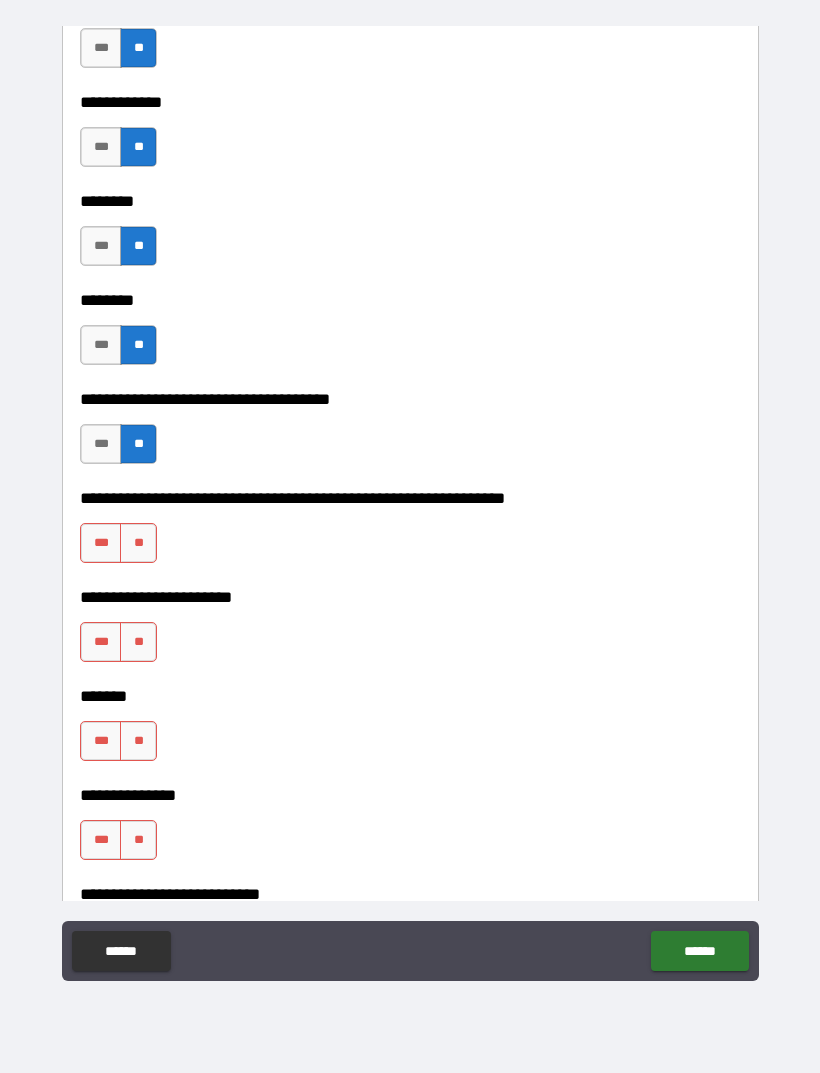click on "**" at bounding box center (138, 543) 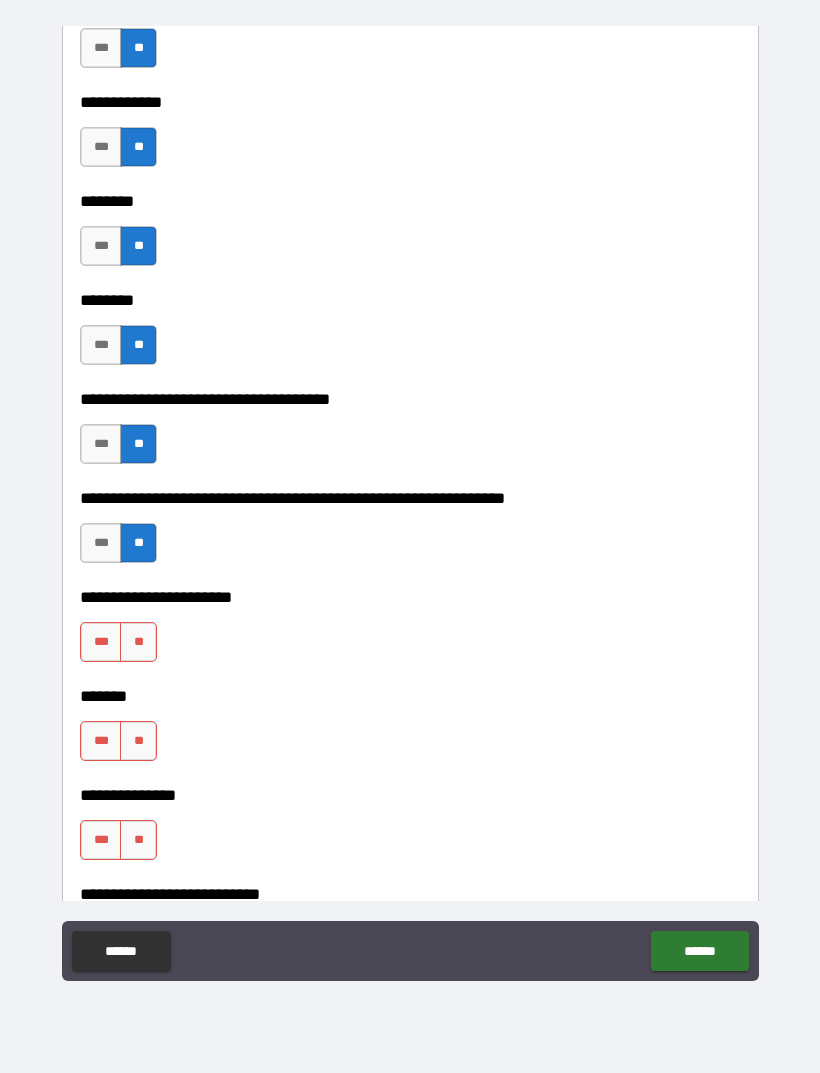 click on "**" at bounding box center (138, 642) 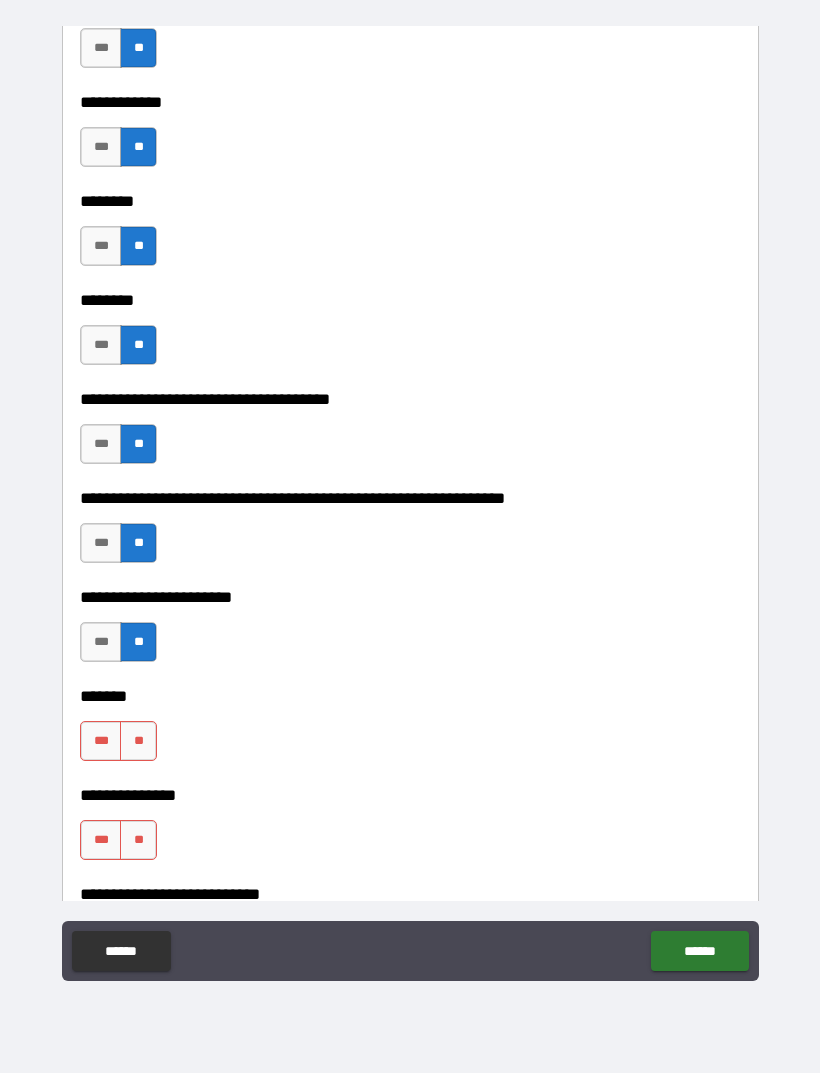 click on "**" at bounding box center (138, 741) 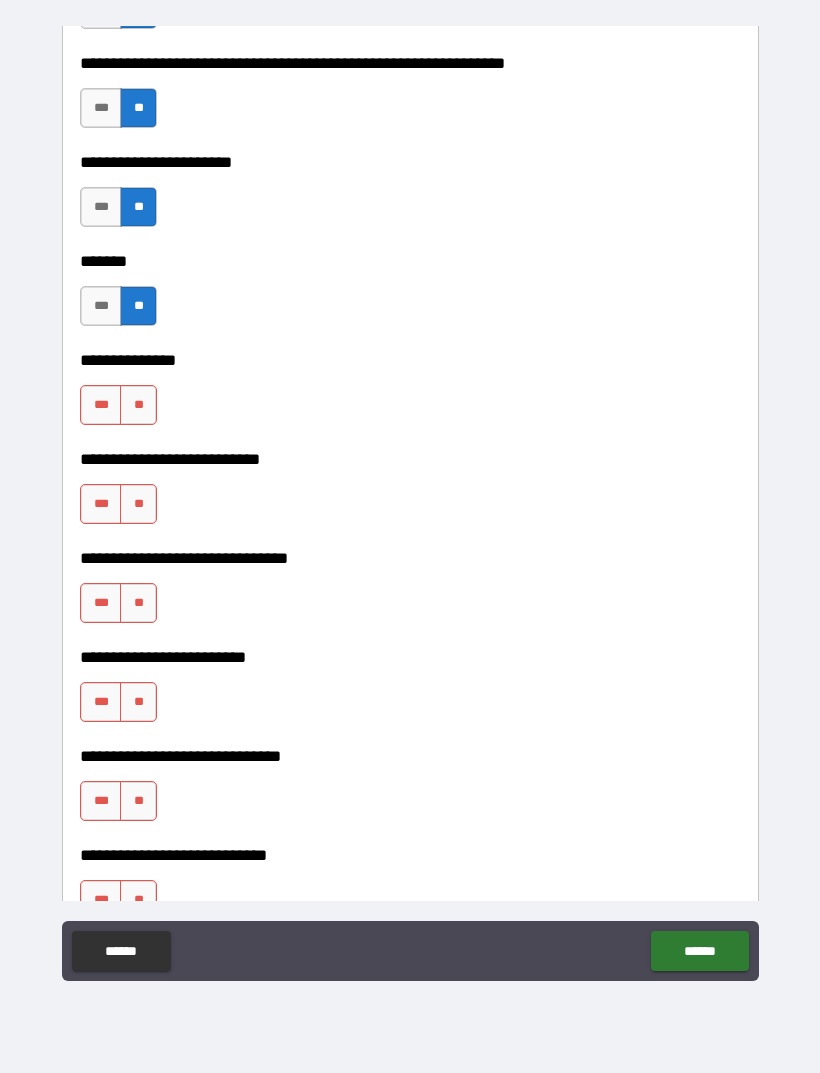 scroll, scrollTop: 8313, scrollLeft: 0, axis: vertical 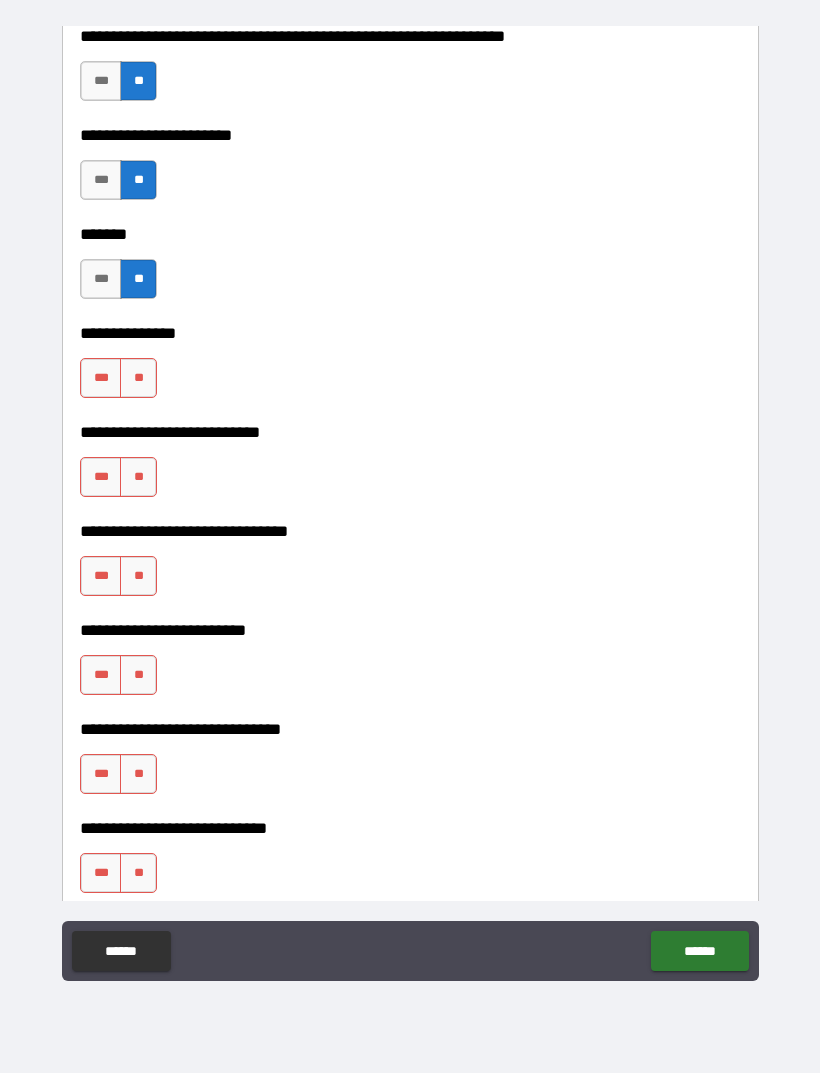 click on "**" at bounding box center (138, 378) 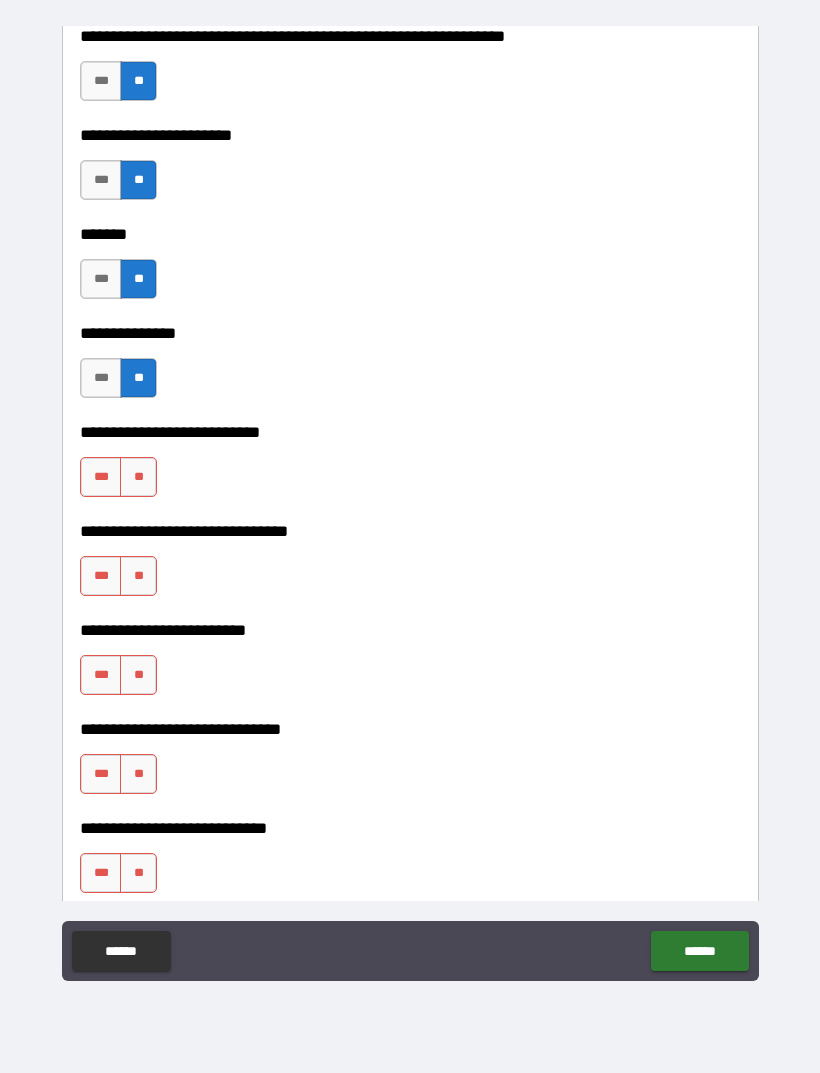 click on "**********" at bounding box center [410, 418] 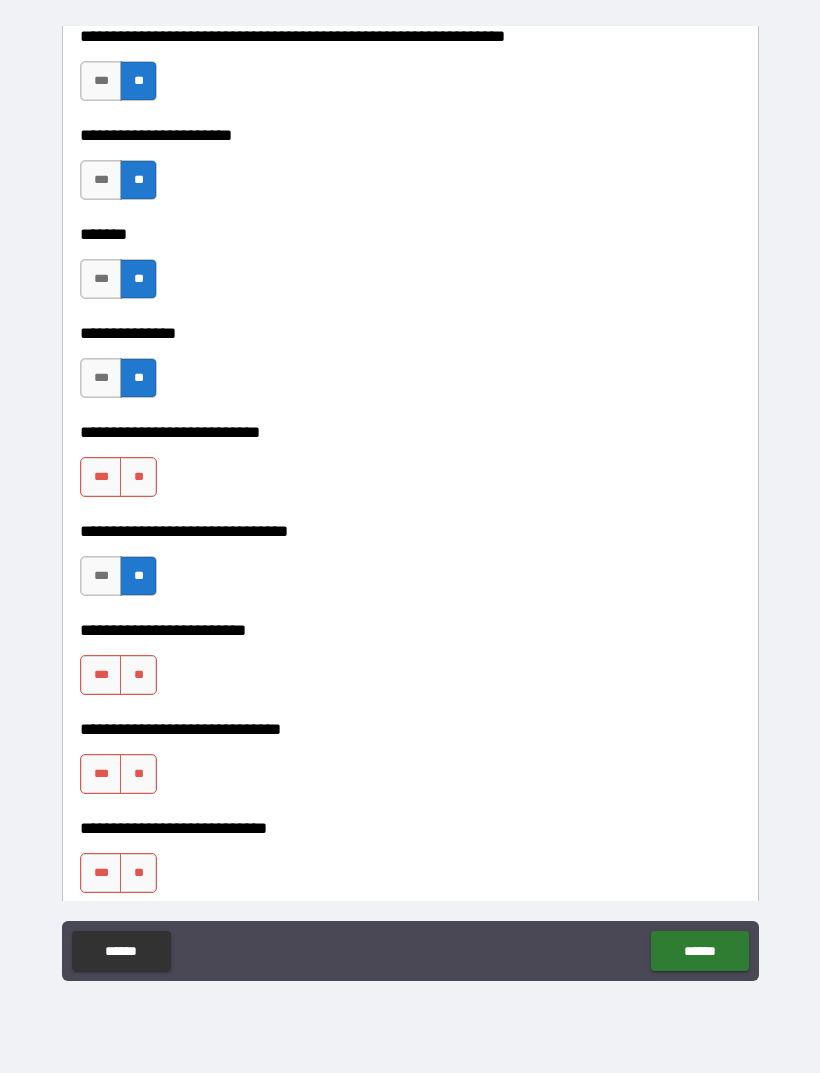 click on "**" at bounding box center [138, 477] 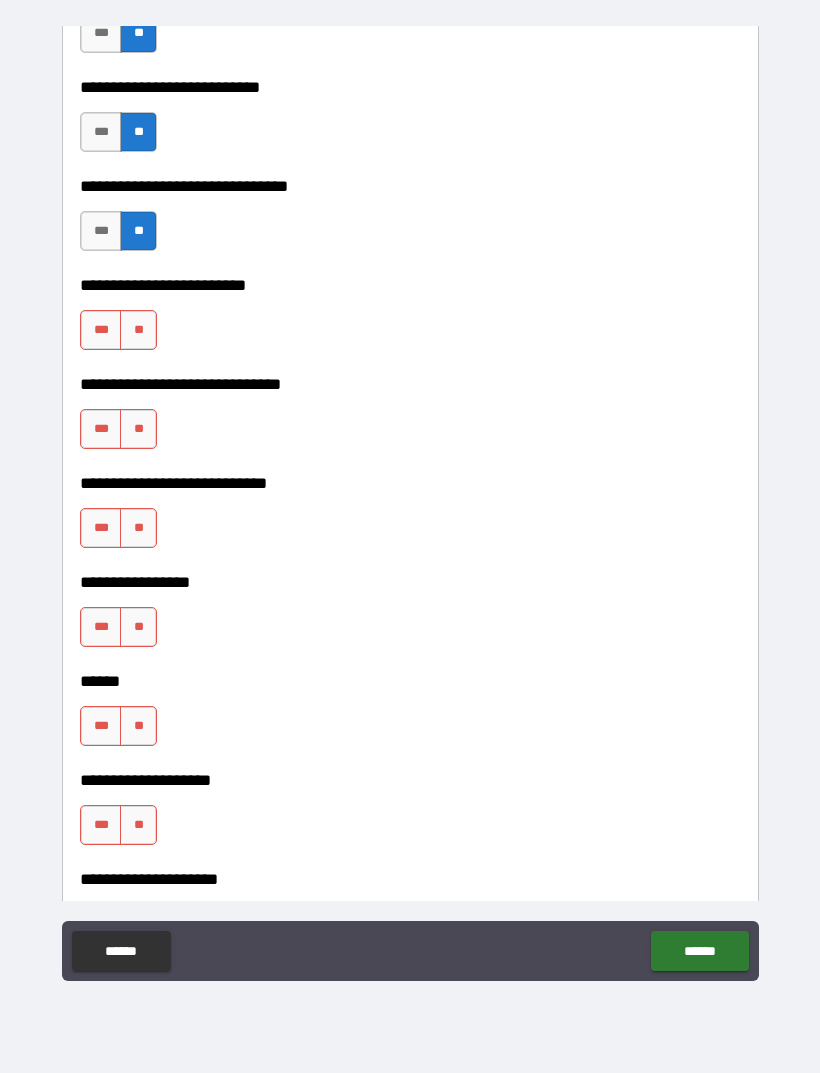 scroll, scrollTop: 8672, scrollLeft: 0, axis: vertical 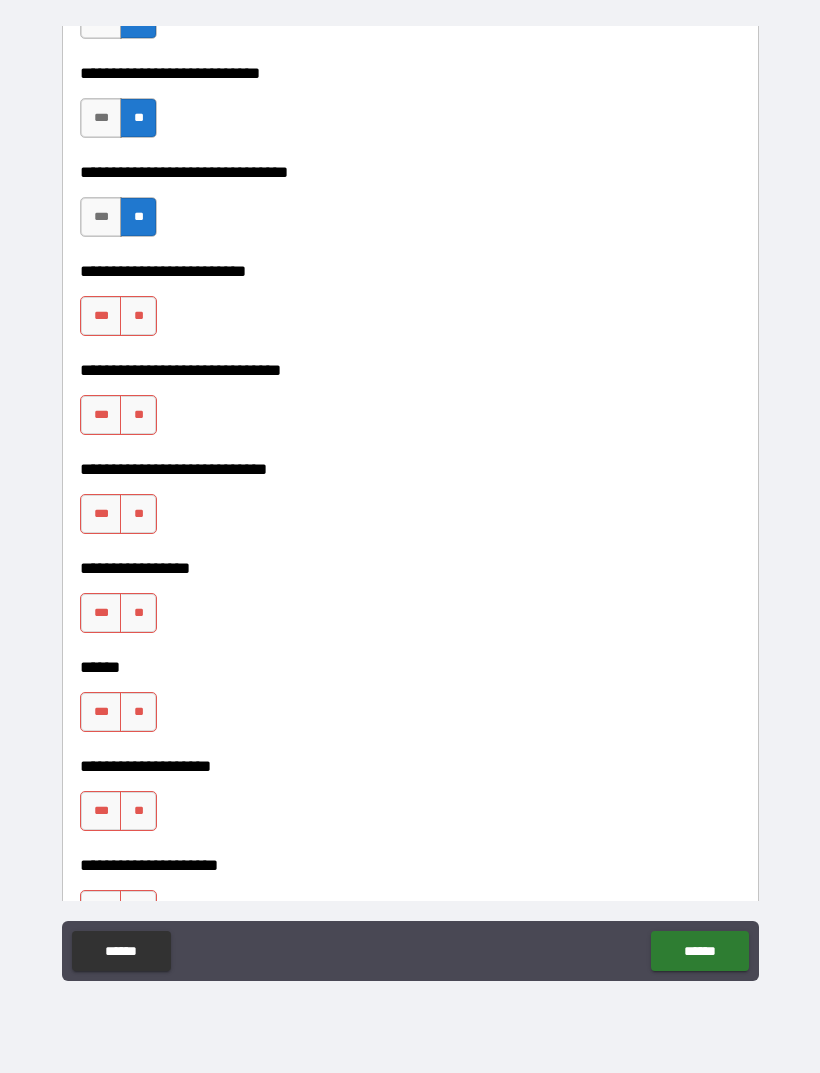 click on "**" at bounding box center (138, 316) 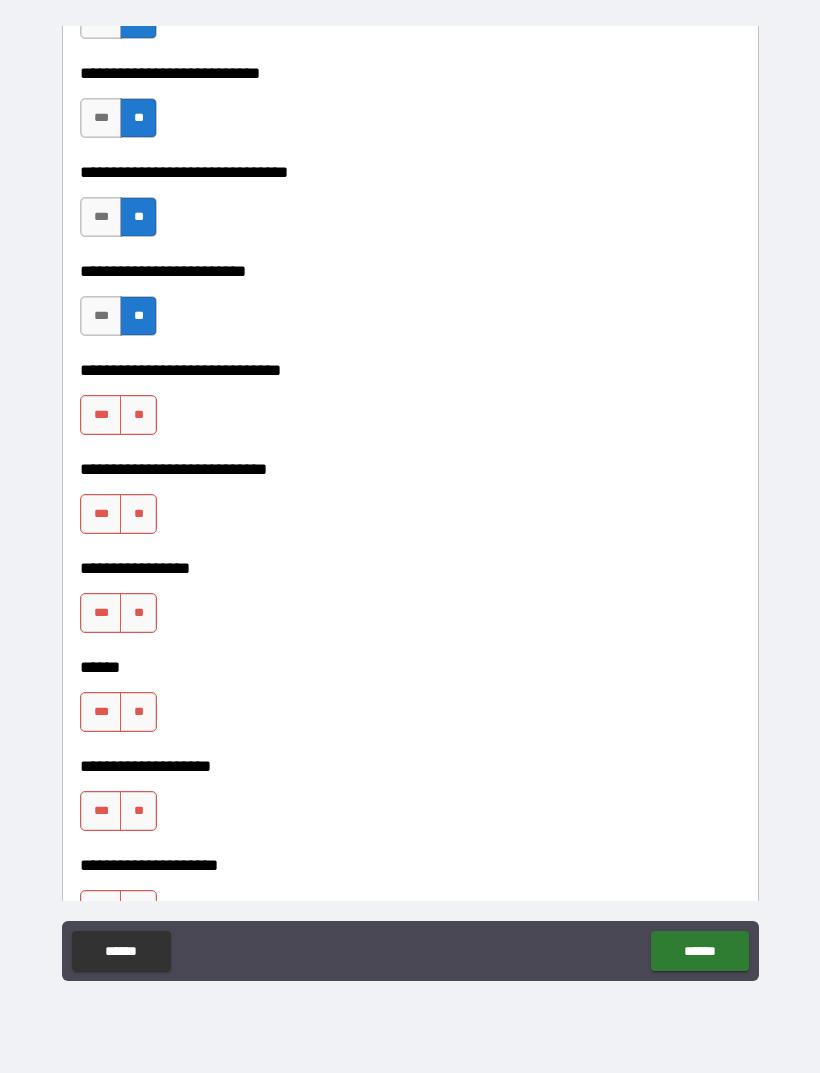 click on "**" at bounding box center (138, 415) 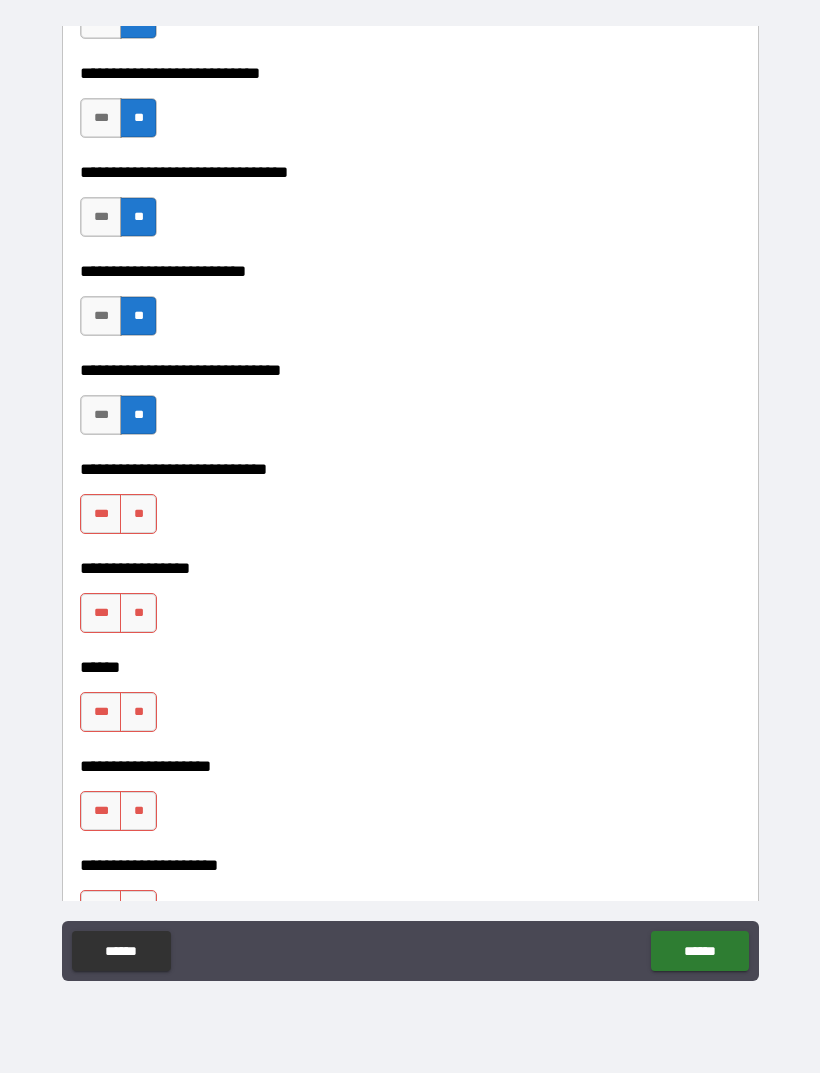 click on "**********" at bounding box center (410, 455) 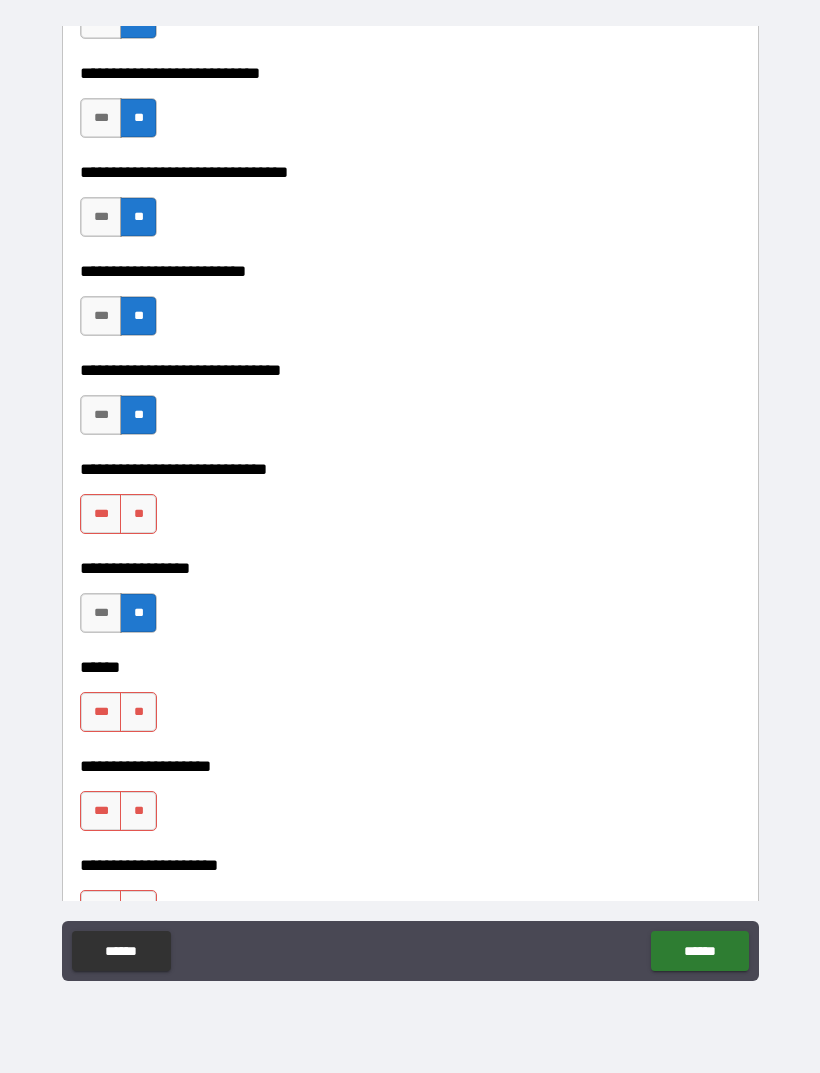 click on "***" at bounding box center [101, 613] 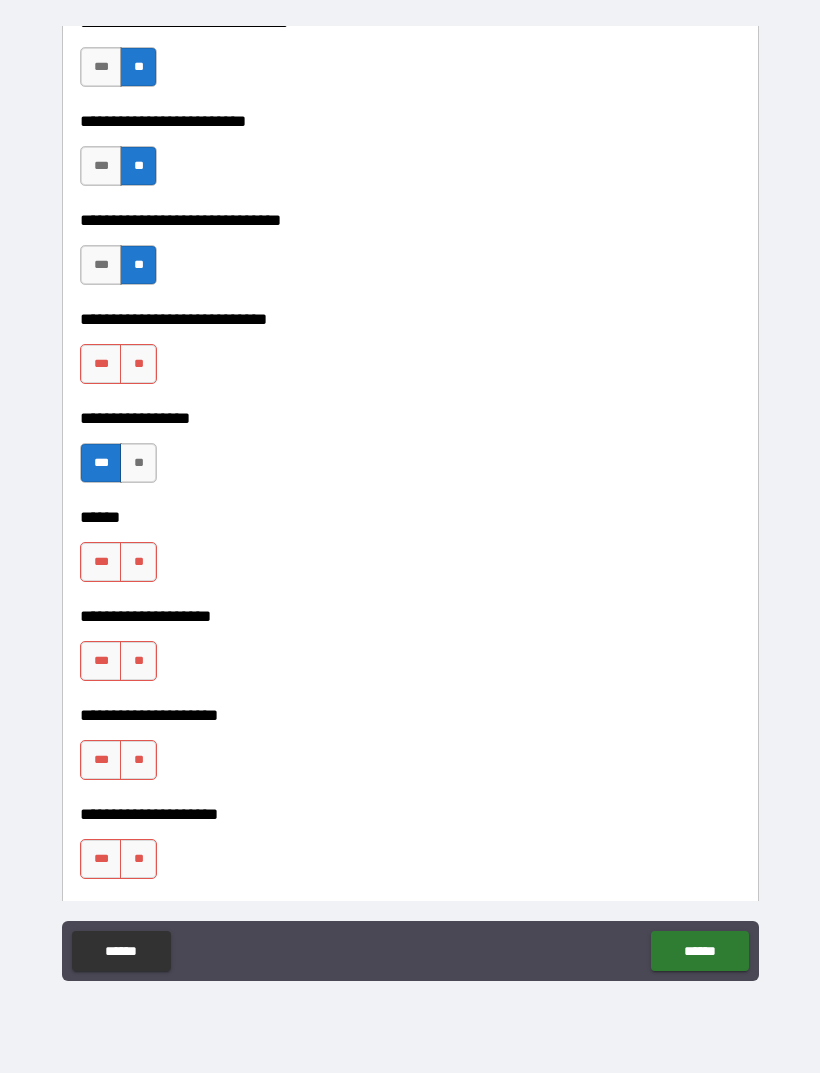 scroll, scrollTop: 8824, scrollLeft: 0, axis: vertical 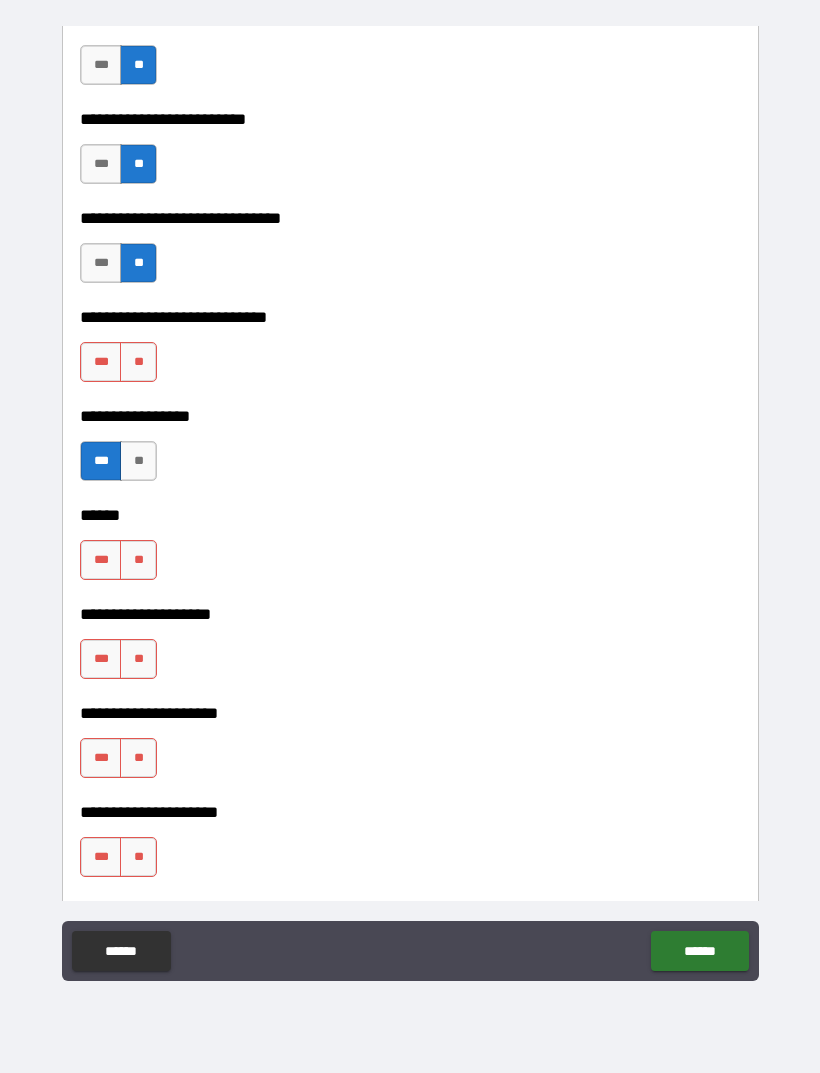 click on "**" at bounding box center (138, 362) 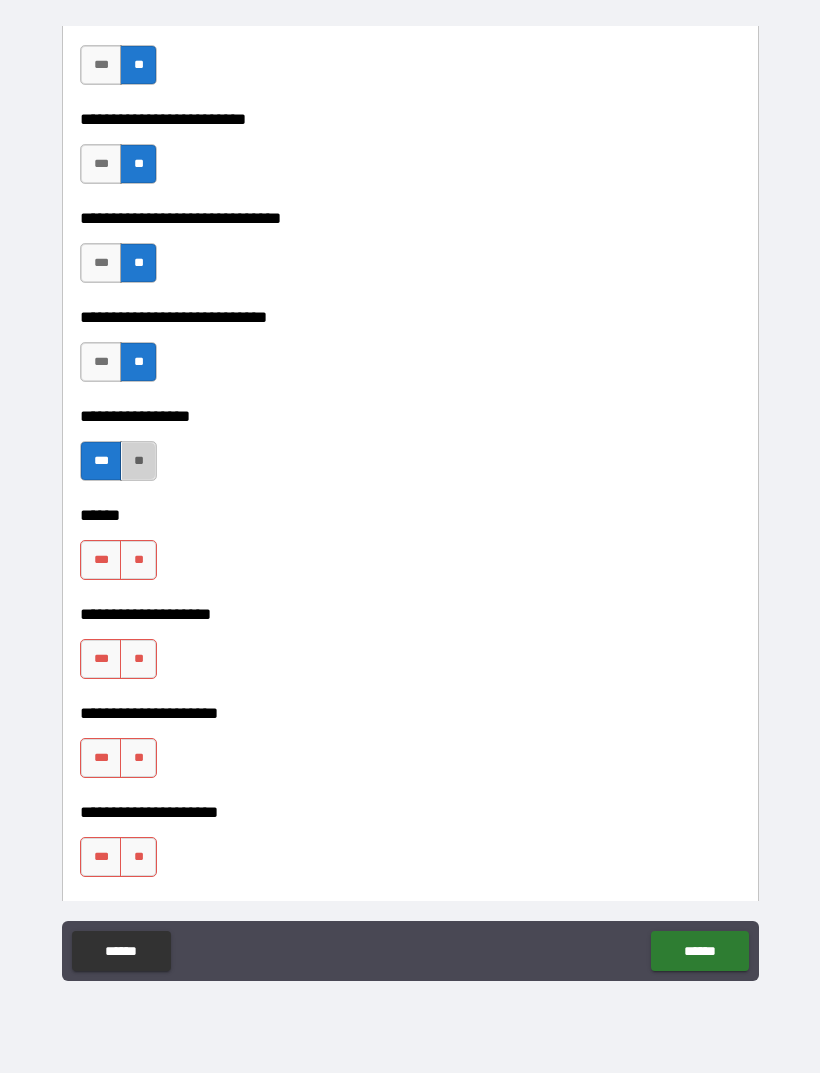 click on "**" at bounding box center [138, 461] 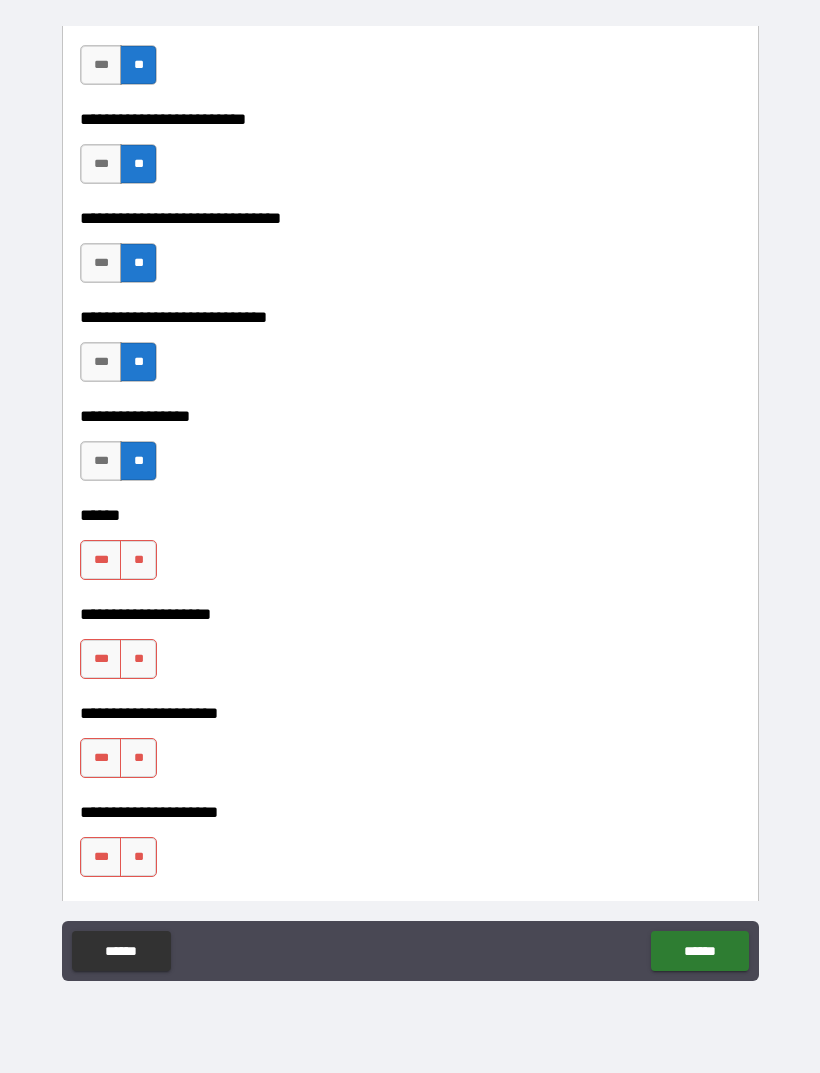 click on "***" at bounding box center (101, 461) 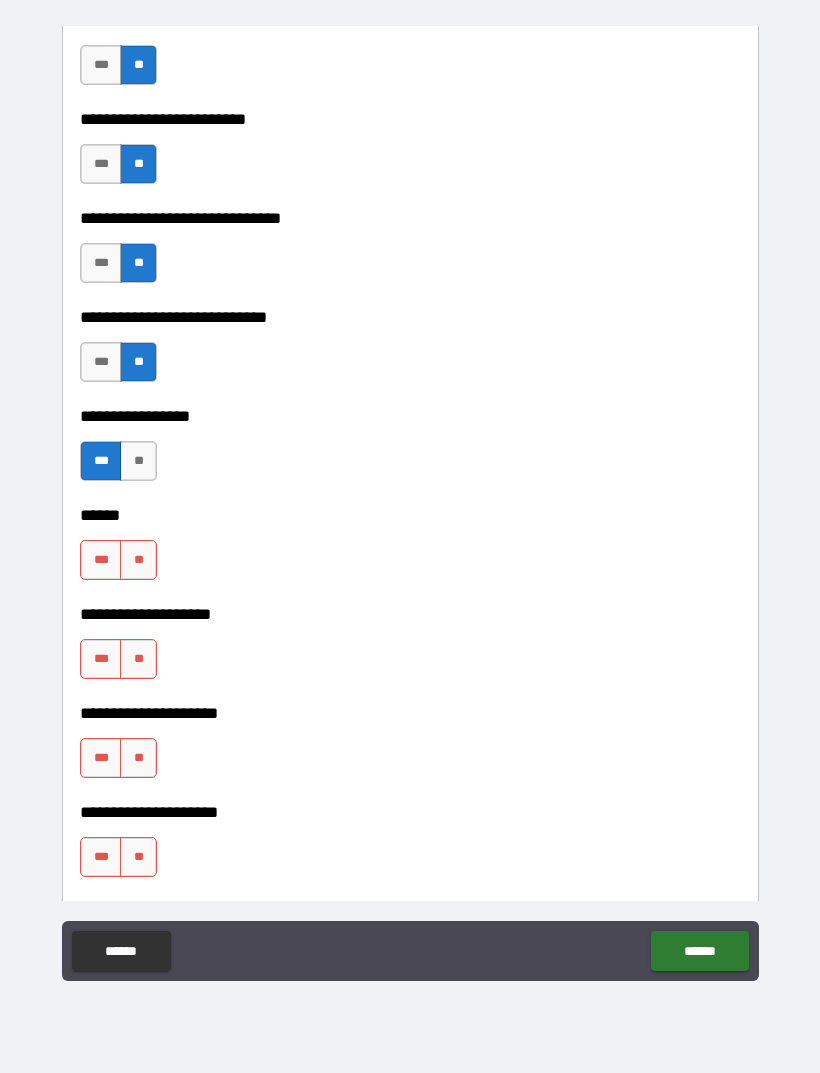 click on "**" at bounding box center (138, 560) 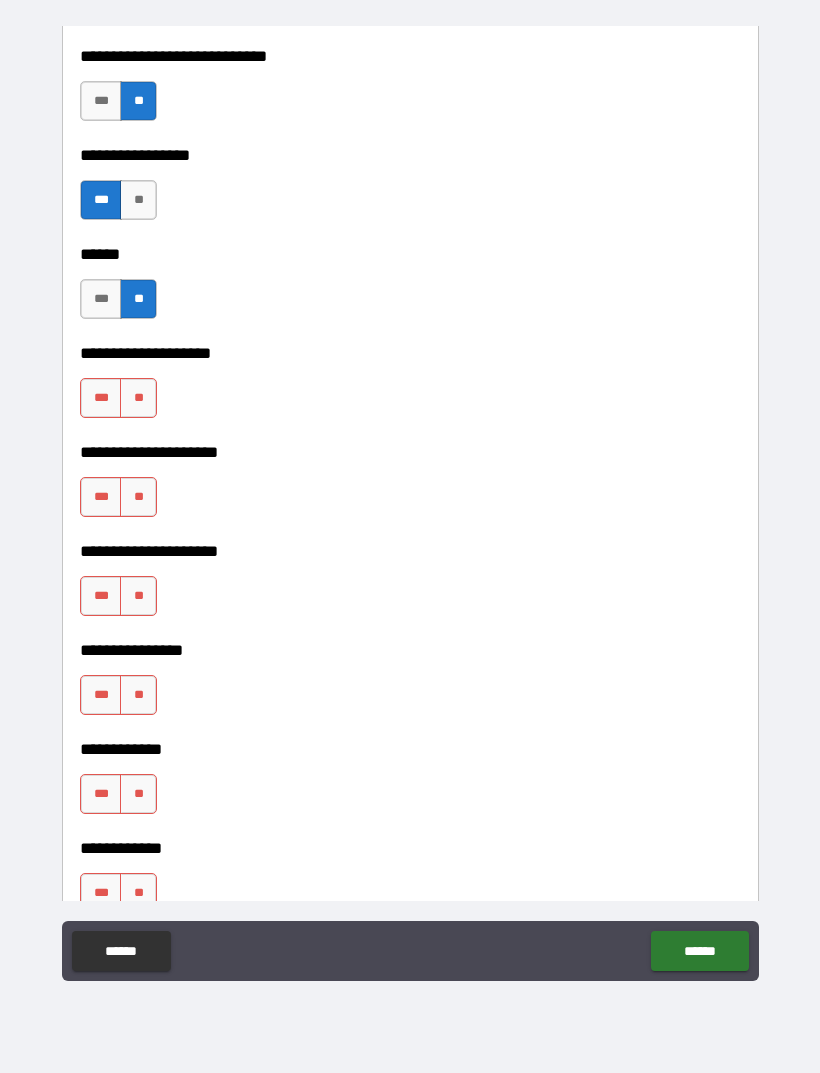 scroll, scrollTop: 9096, scrollLeft: 0, axis: vertical 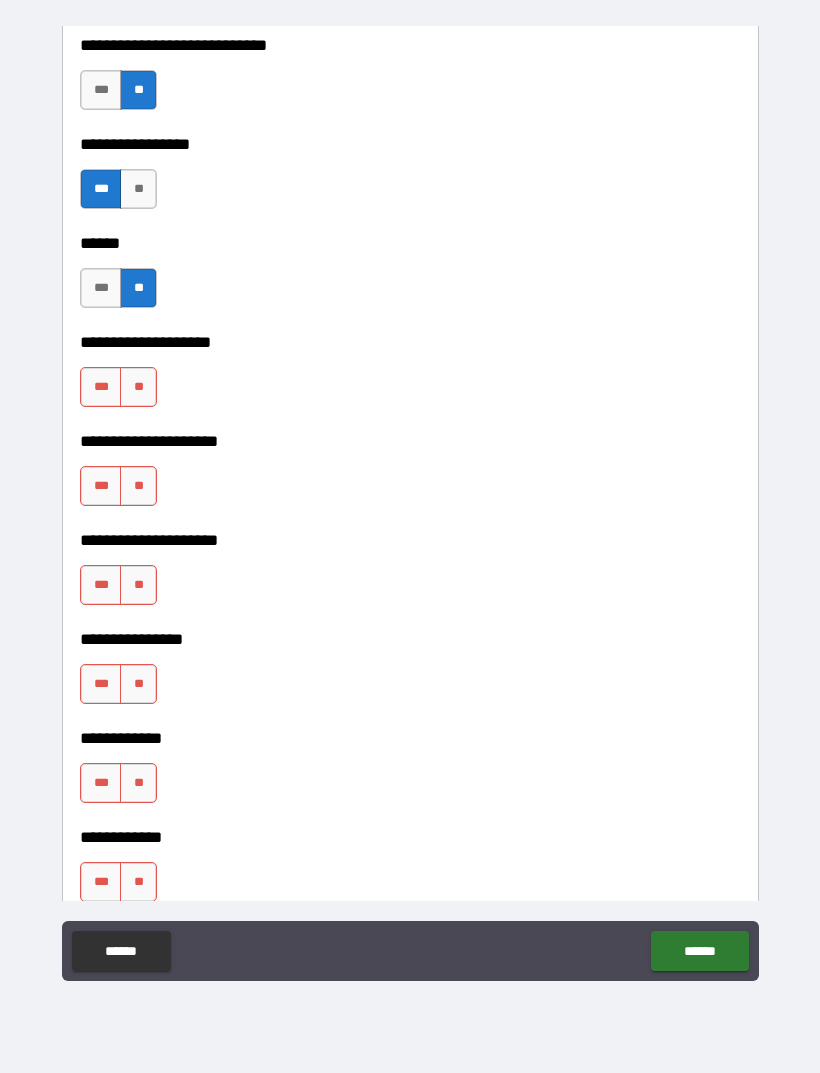 click on "**" at bounding box center (138, 387) 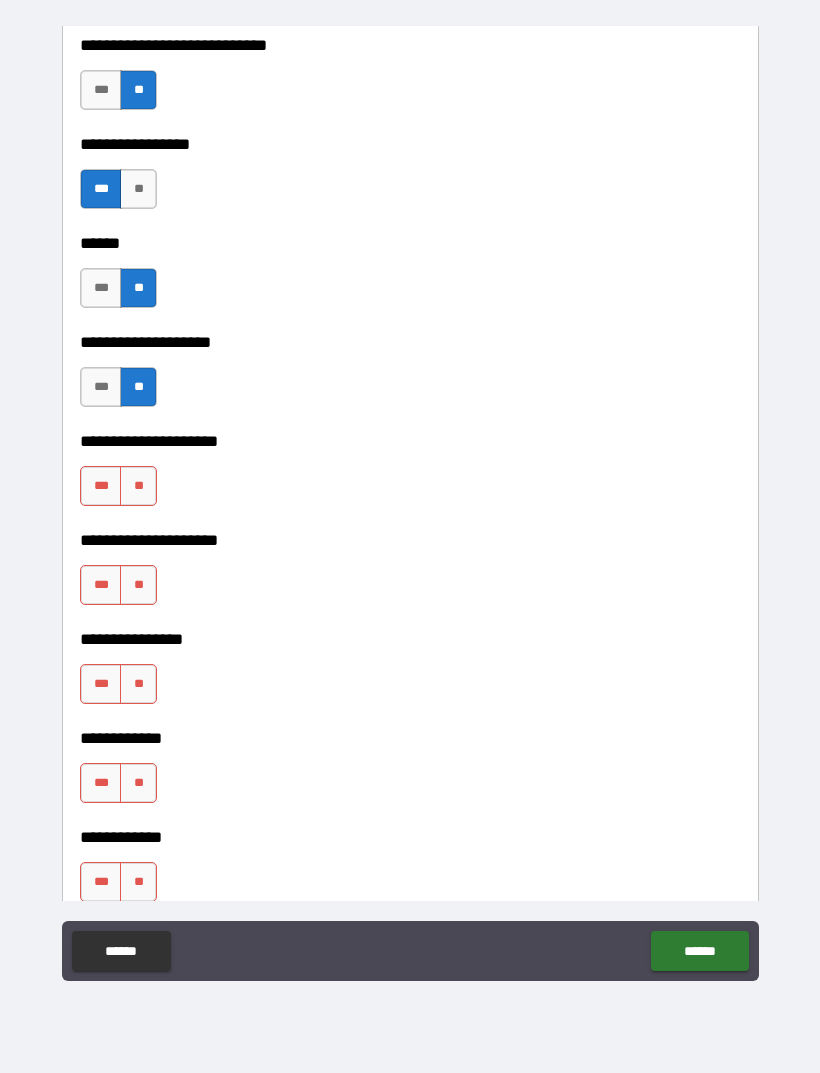 click on "**" at bounding box center [138, 486] 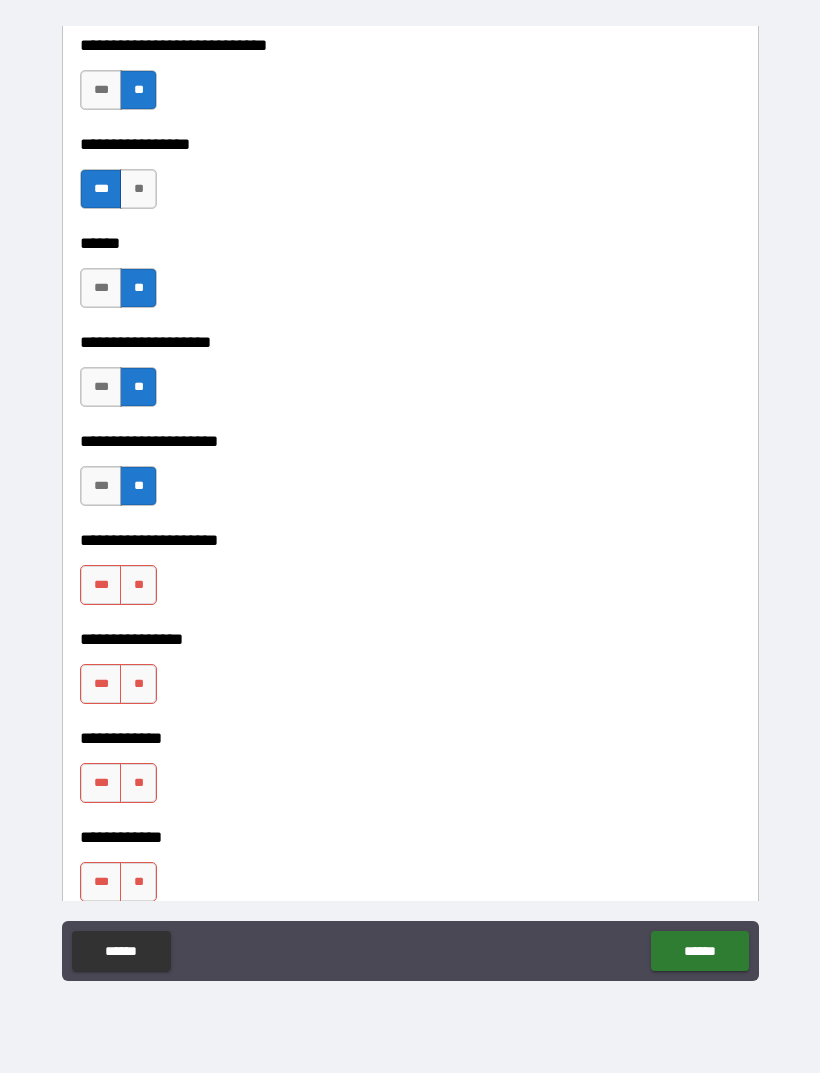 click on "**" at bounding box center (138, 585) 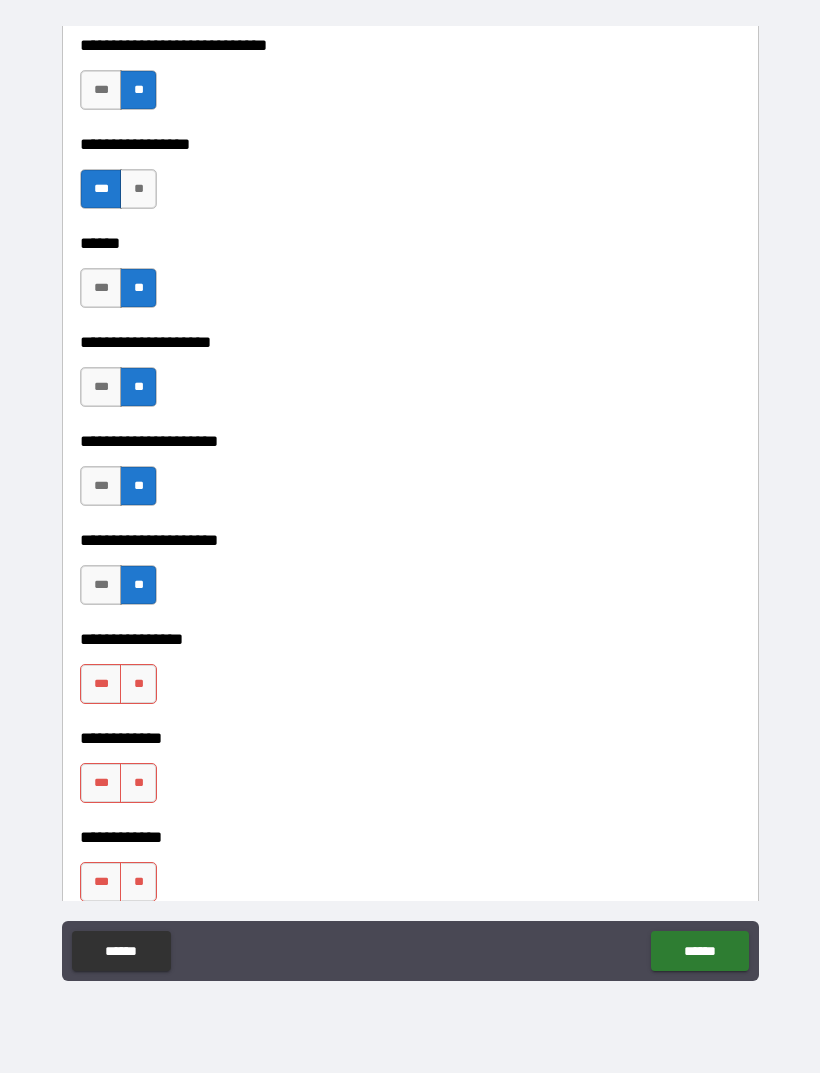 click on "**" at bounding box center (138, 684) 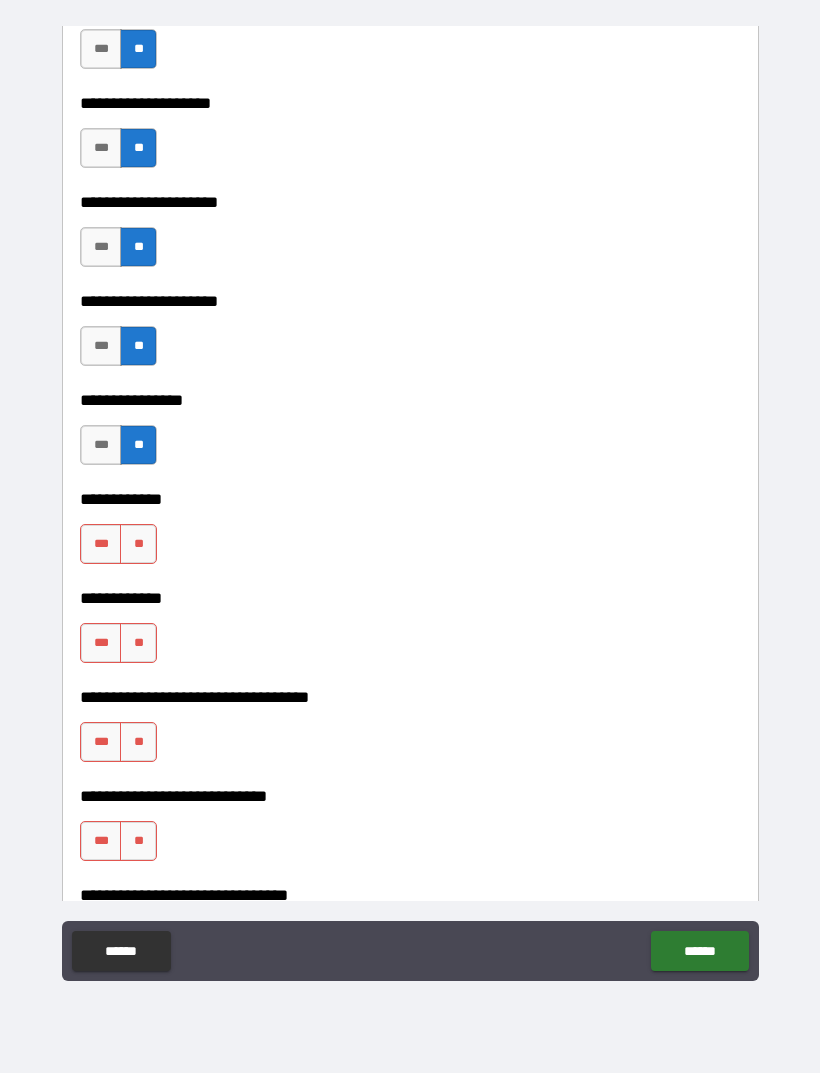 scroll, scrollTop: 9334, scrollLeft: 0, axis: vertical 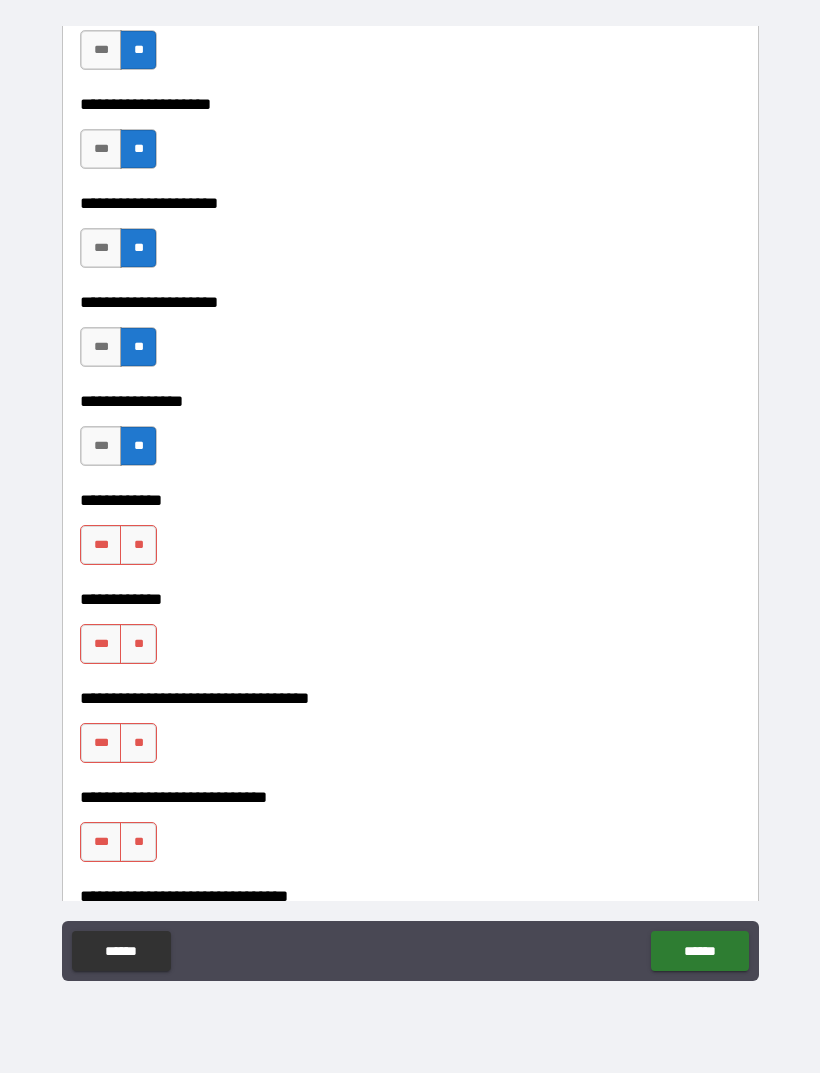 click on "**" at bounding box center (138, 545) 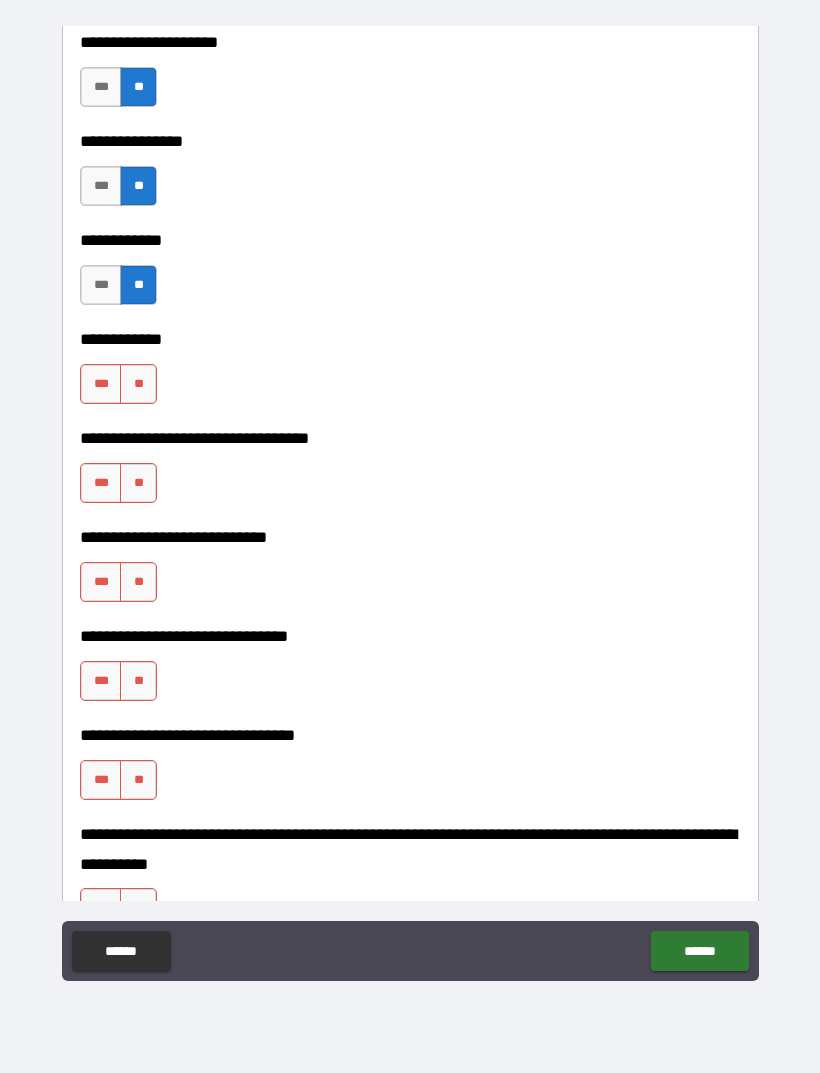 scroll, scrollTop: 9598, scrollLeft: 0, axis: vertical 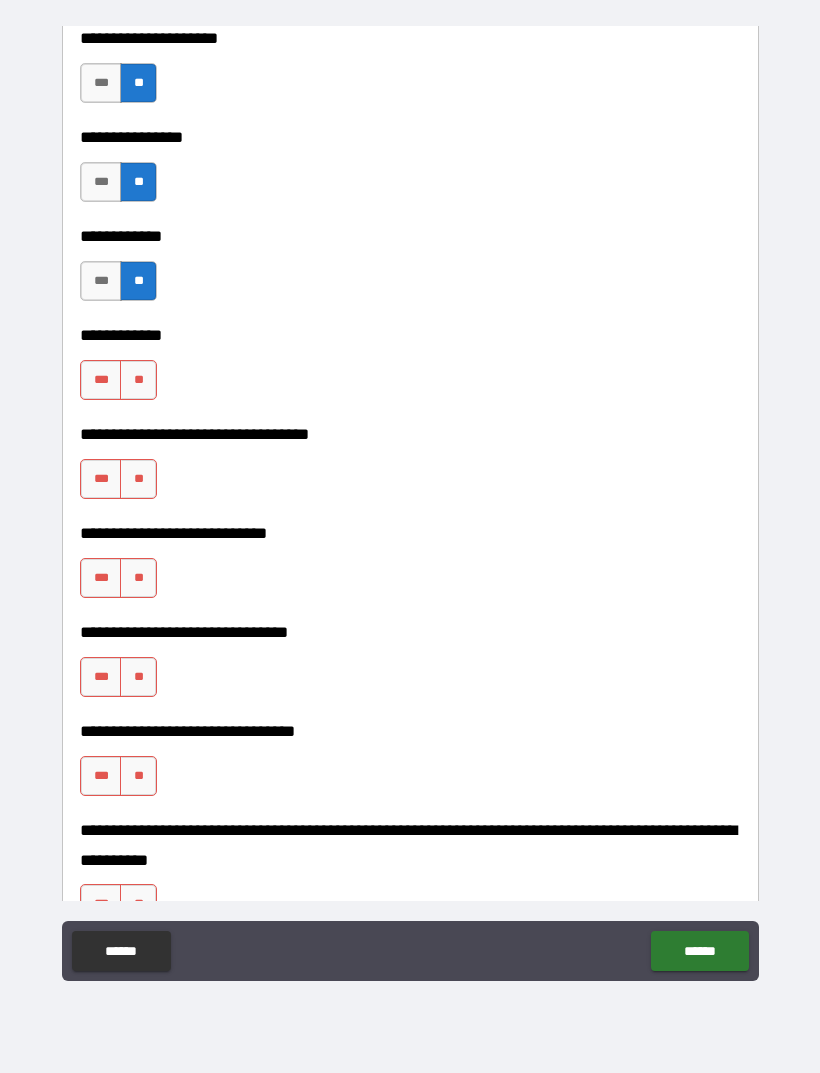 click on "**" at bounding box center [138, 380] 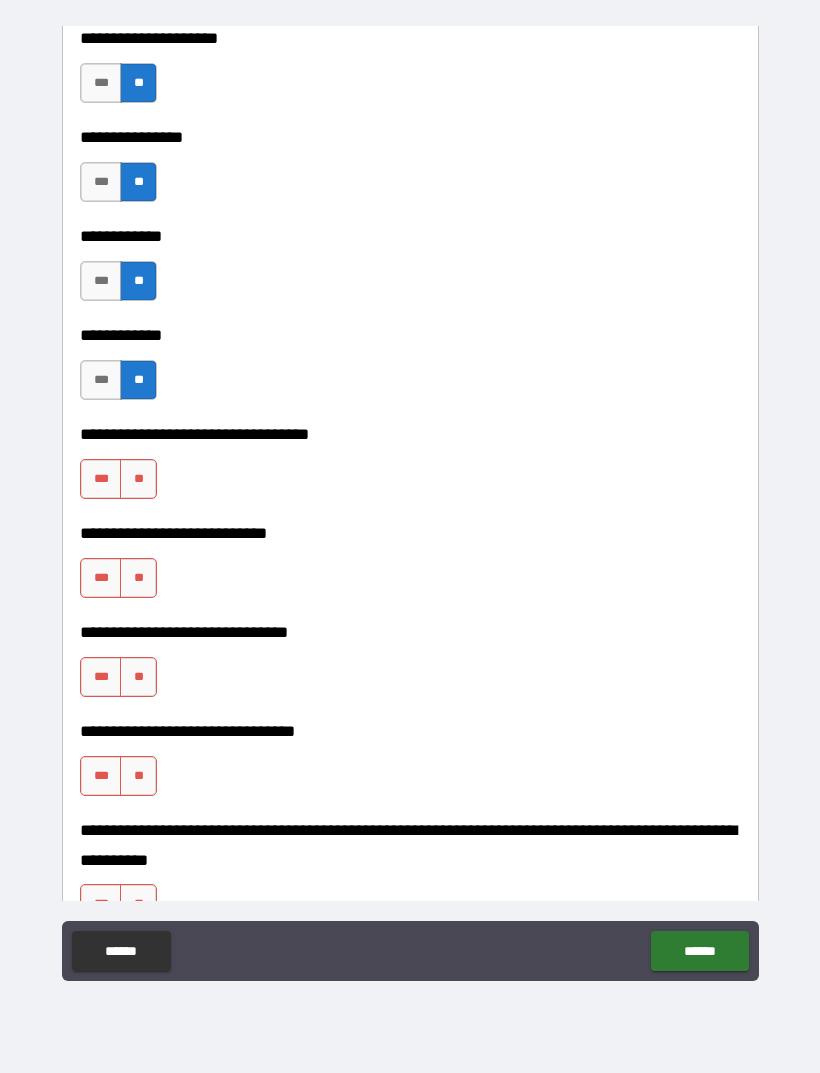 click on "**" at bounding box center [138, 479] 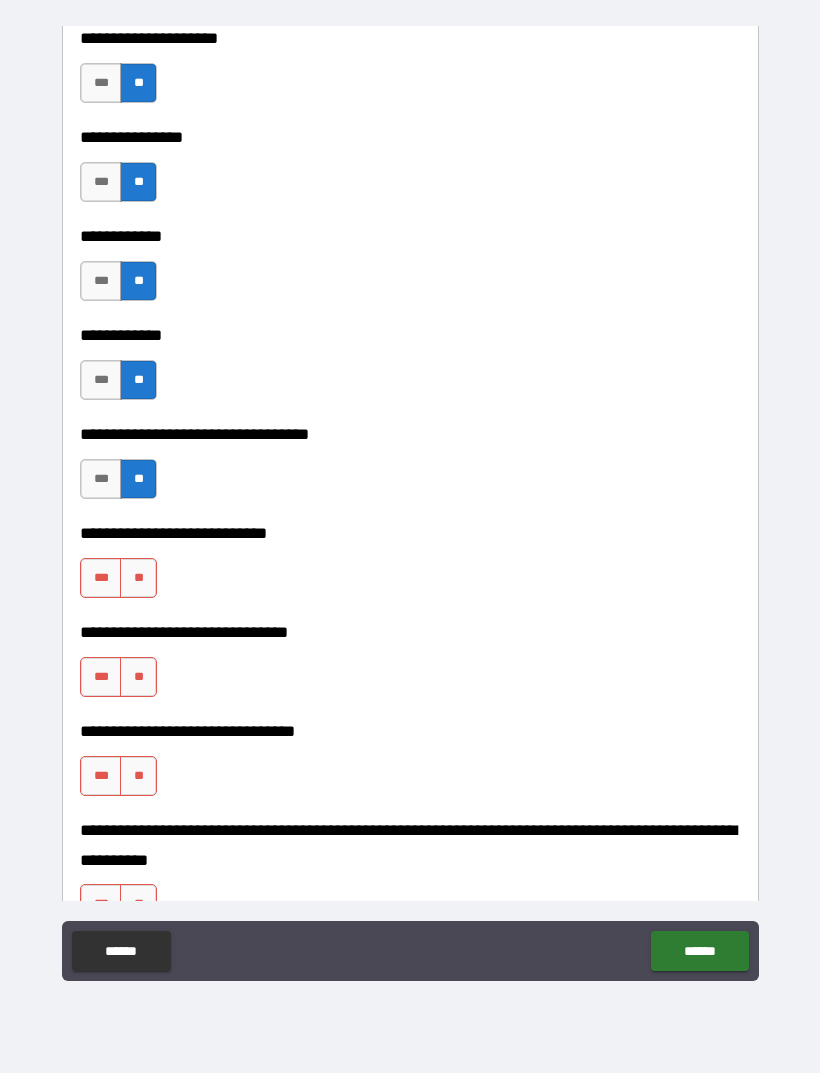 click on "**" at bounding box center [138, 578] 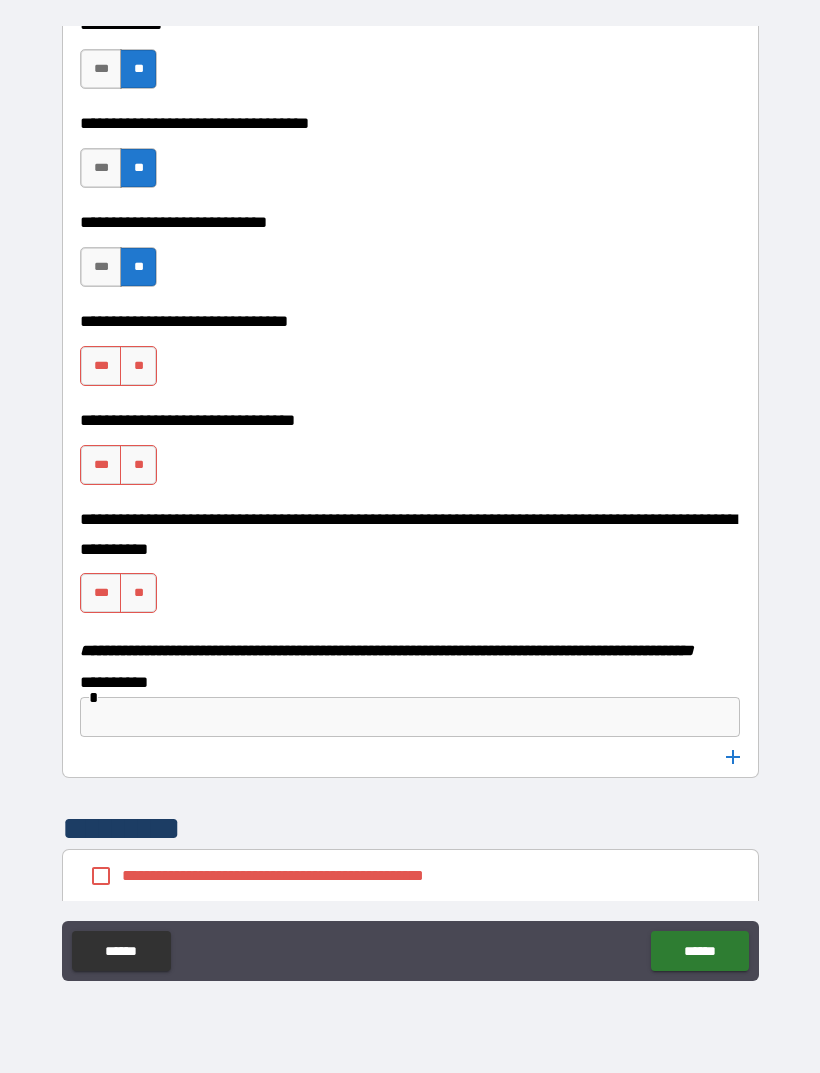 scroll, scrollTop: 9914, scrollLeft: 0, axis: vertical 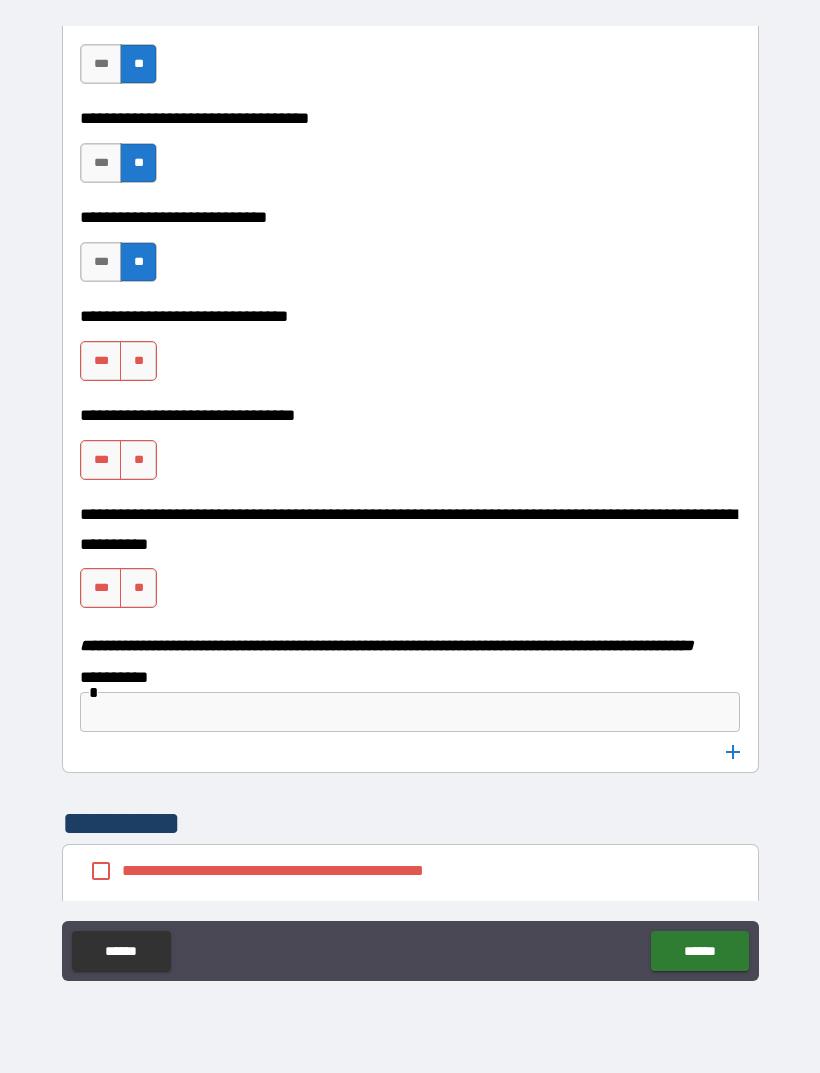 click on "**" at bounding box center (138, 361) 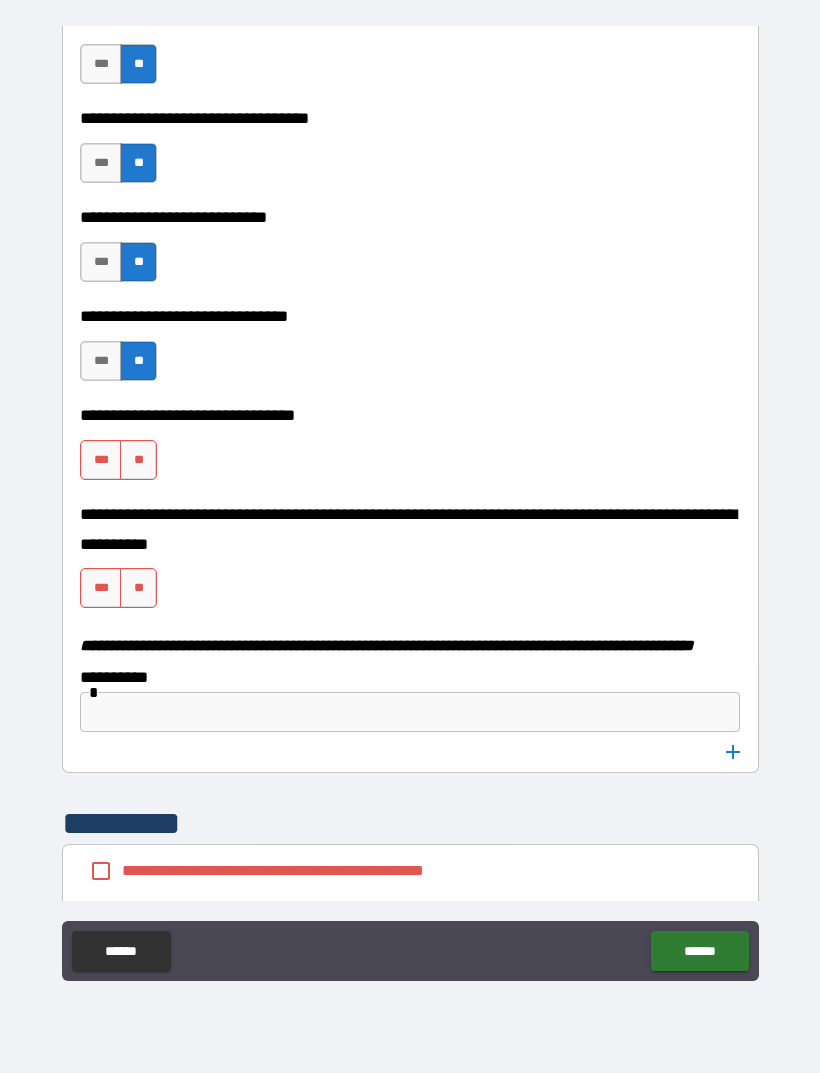 click on "**" at bounding box center (138, 460) 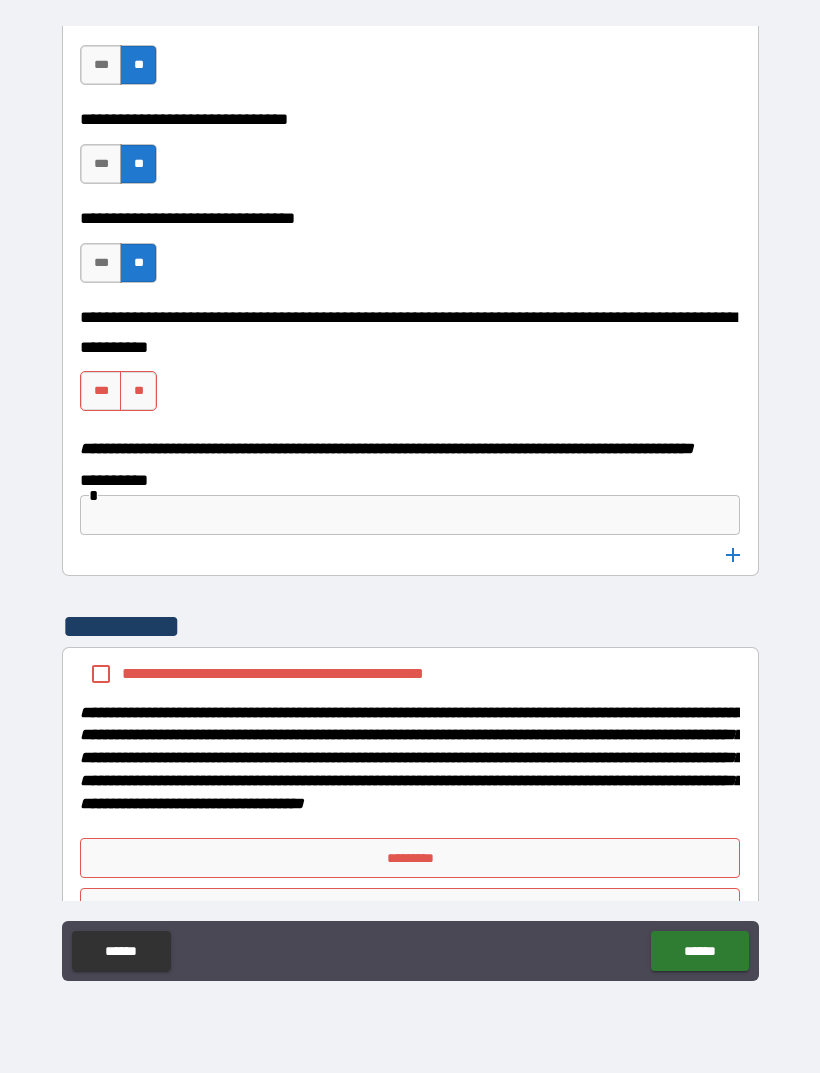 scroll, scrollTop: 10122, scrollLeft: 0, axis: vertical 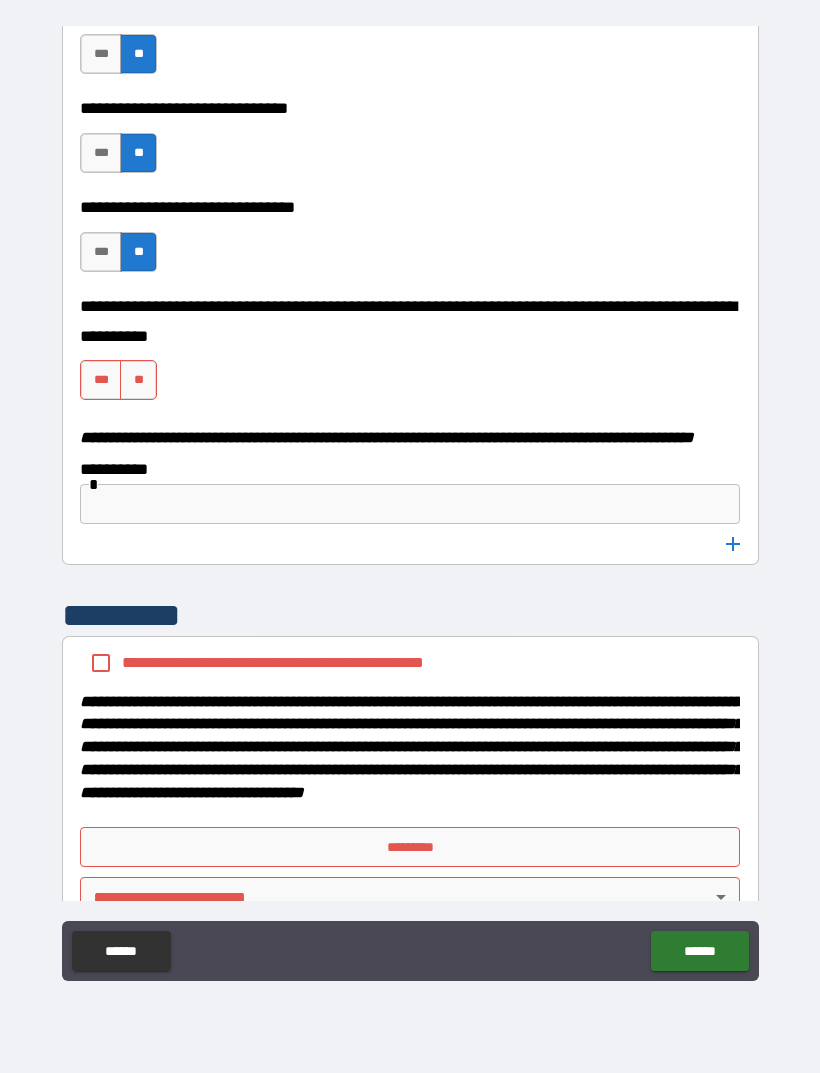 click on "**" at bounding box center [138, 380] 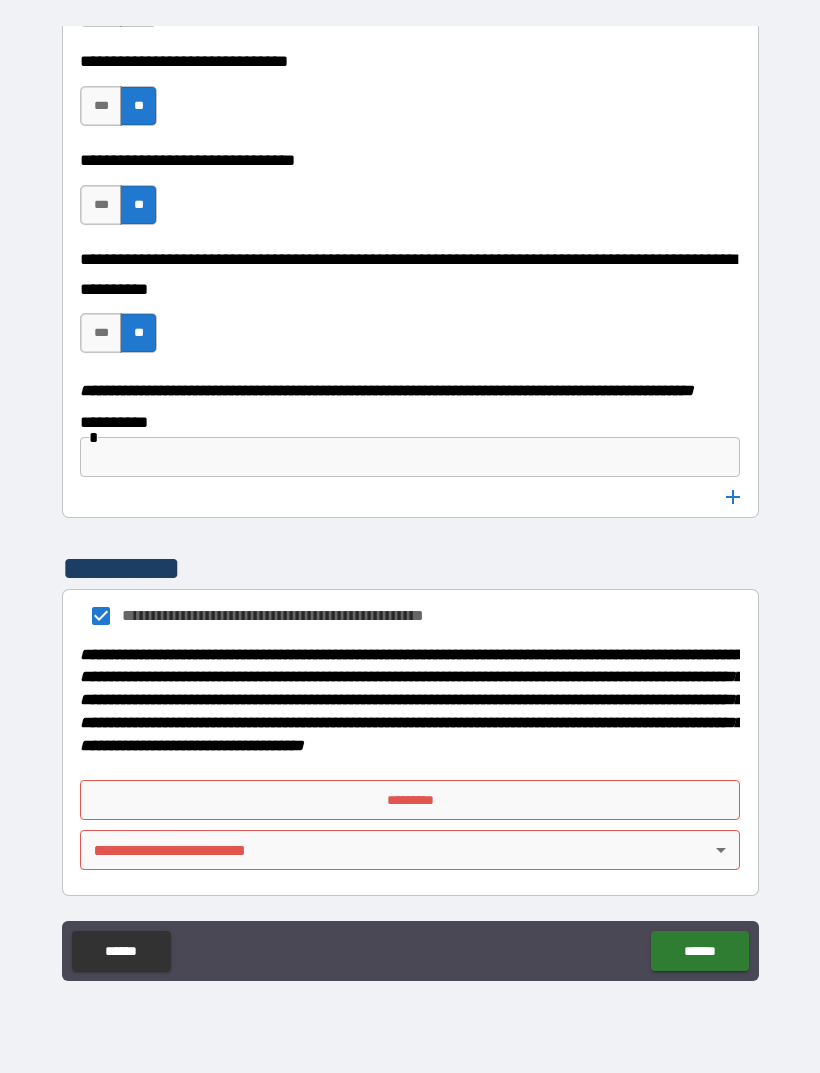 scroll, scrollTop: 10225, scrollLeft: 0, axis: vertical 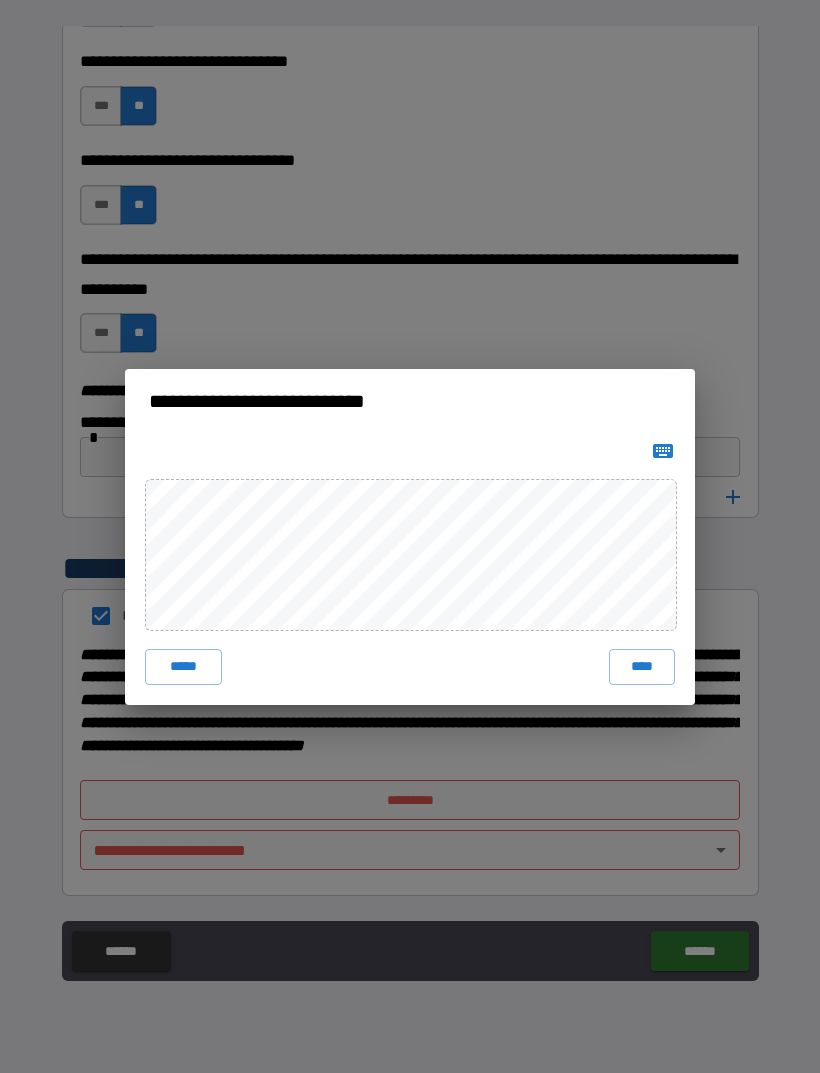 click on "****" at bounding box center (642, 667) 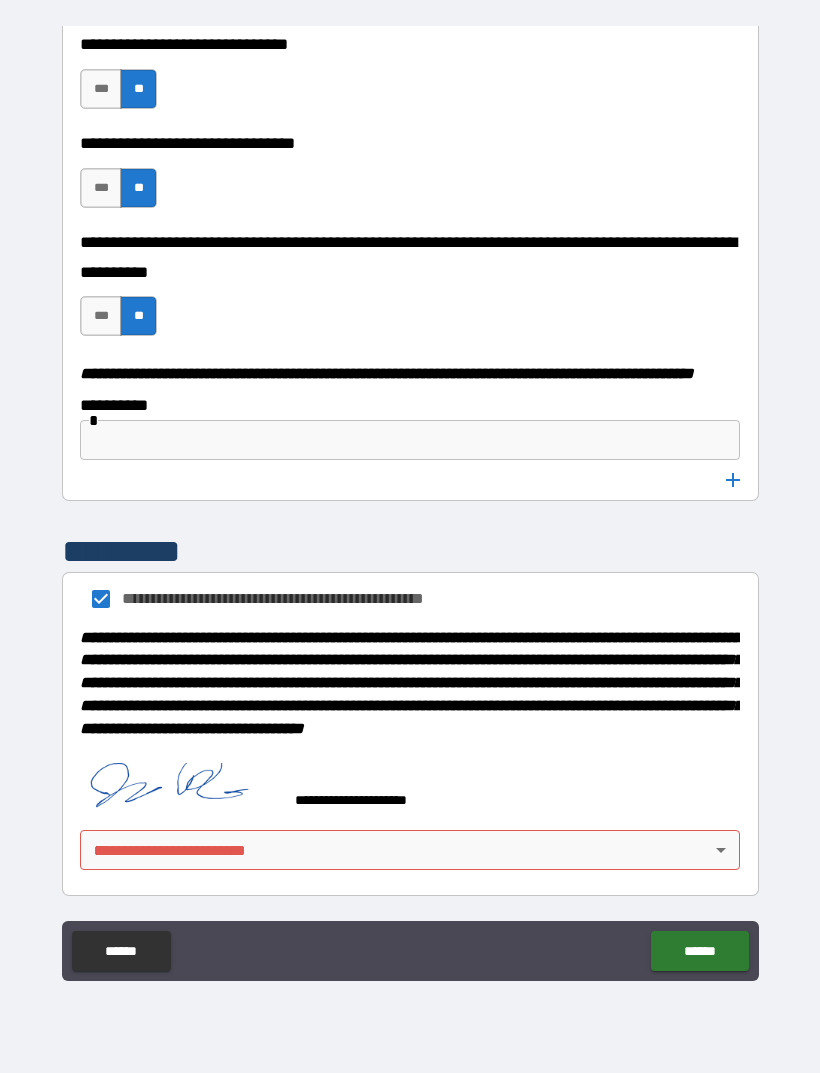 scroll, scrollTop: 10215, scrollLeft: 0, axis: vertical 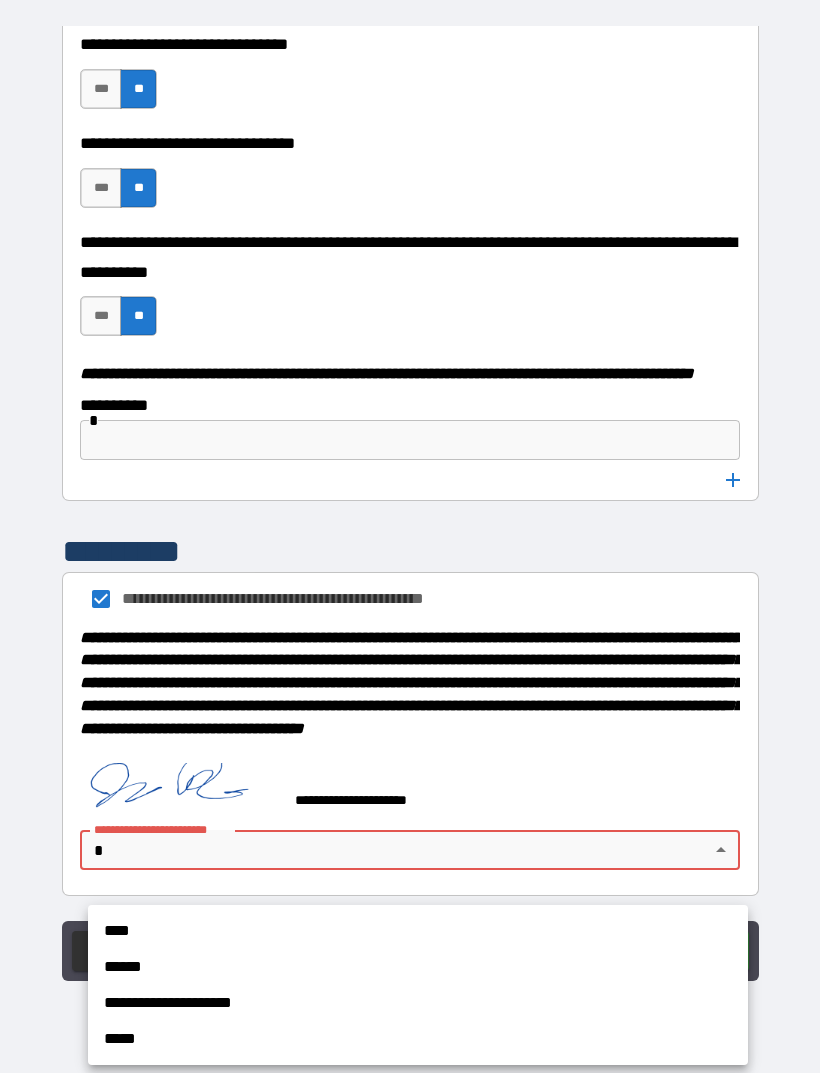 click on "**********" at bounding box center [418, 1003] 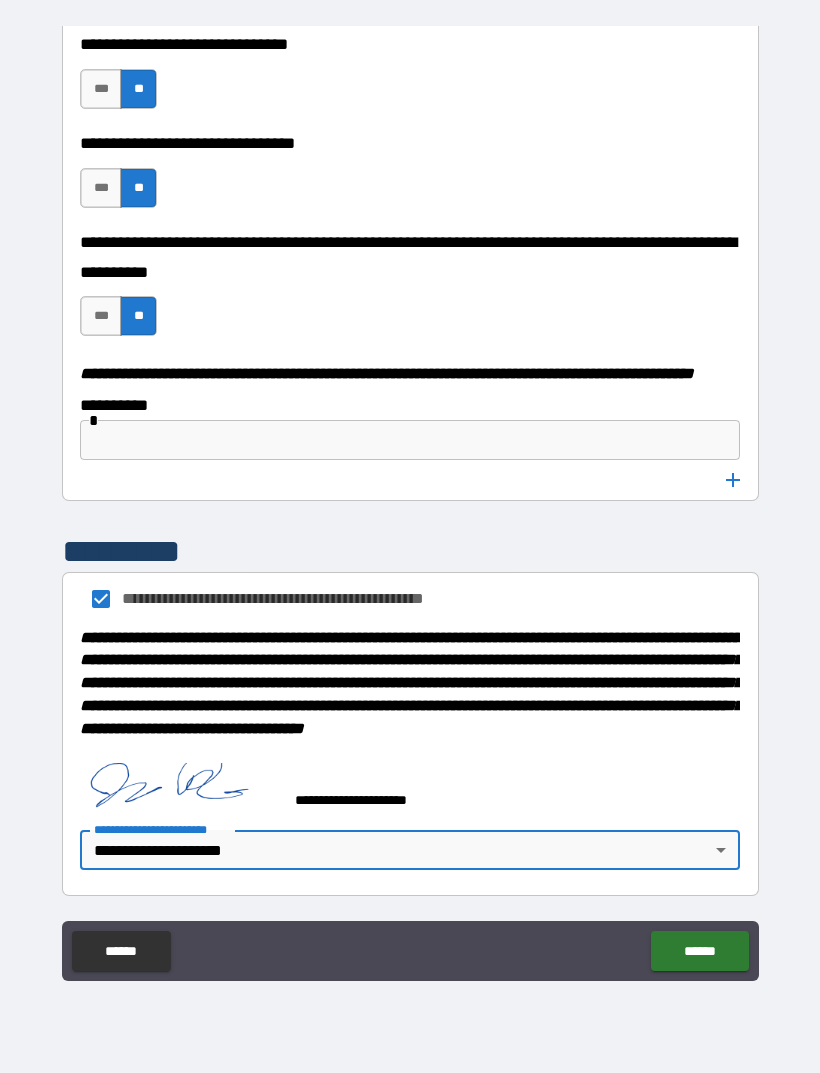 click on "******" at bounding box center (699, 951) 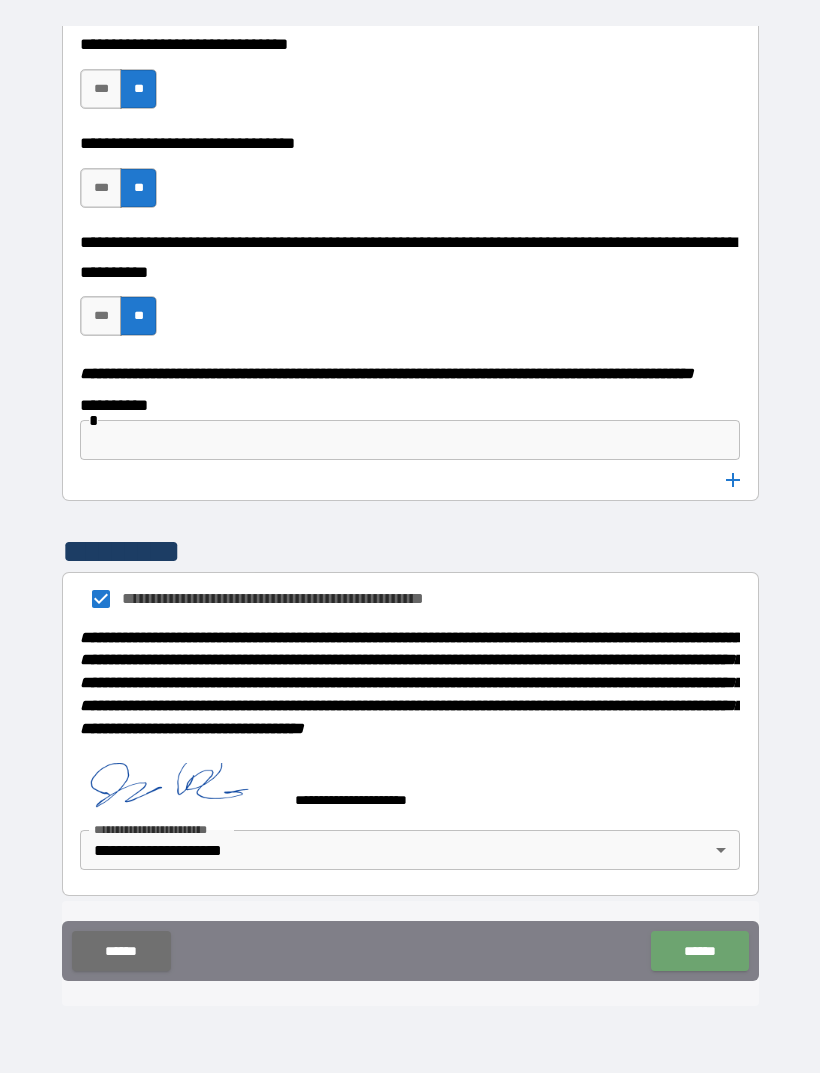 click on "******" at bounding box center [699, 951] 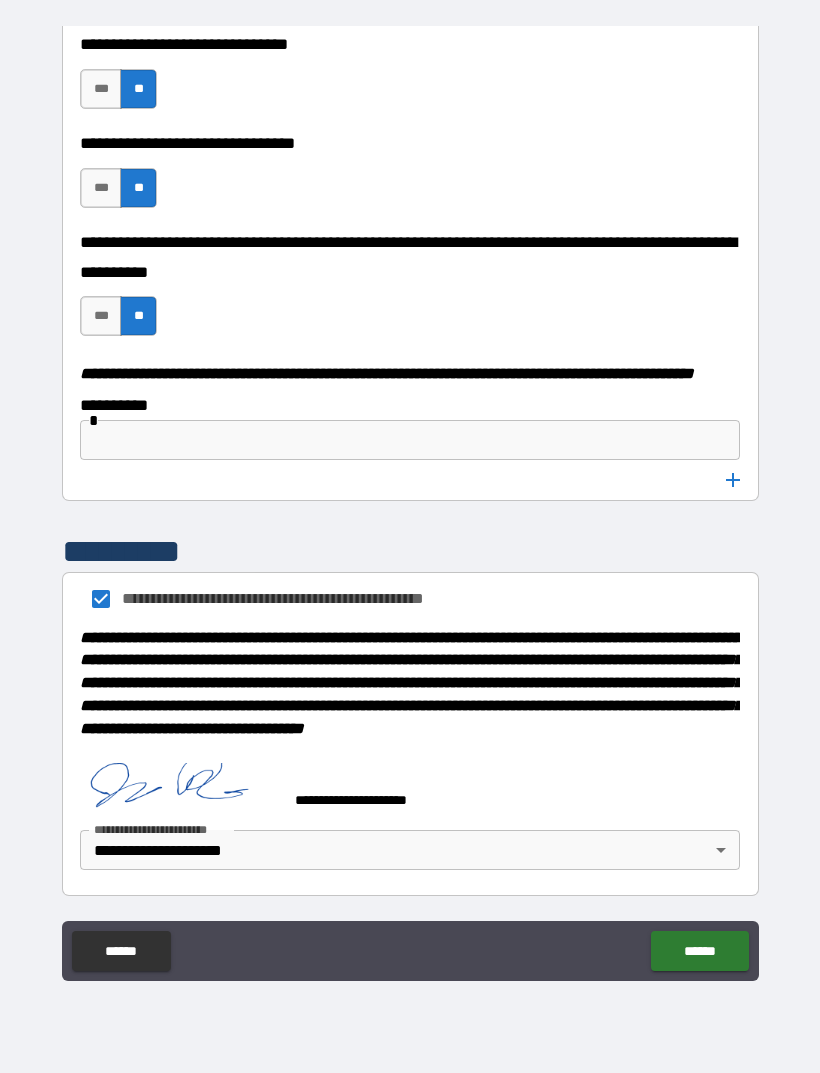 click on "******" at bounding box center (699, 951) 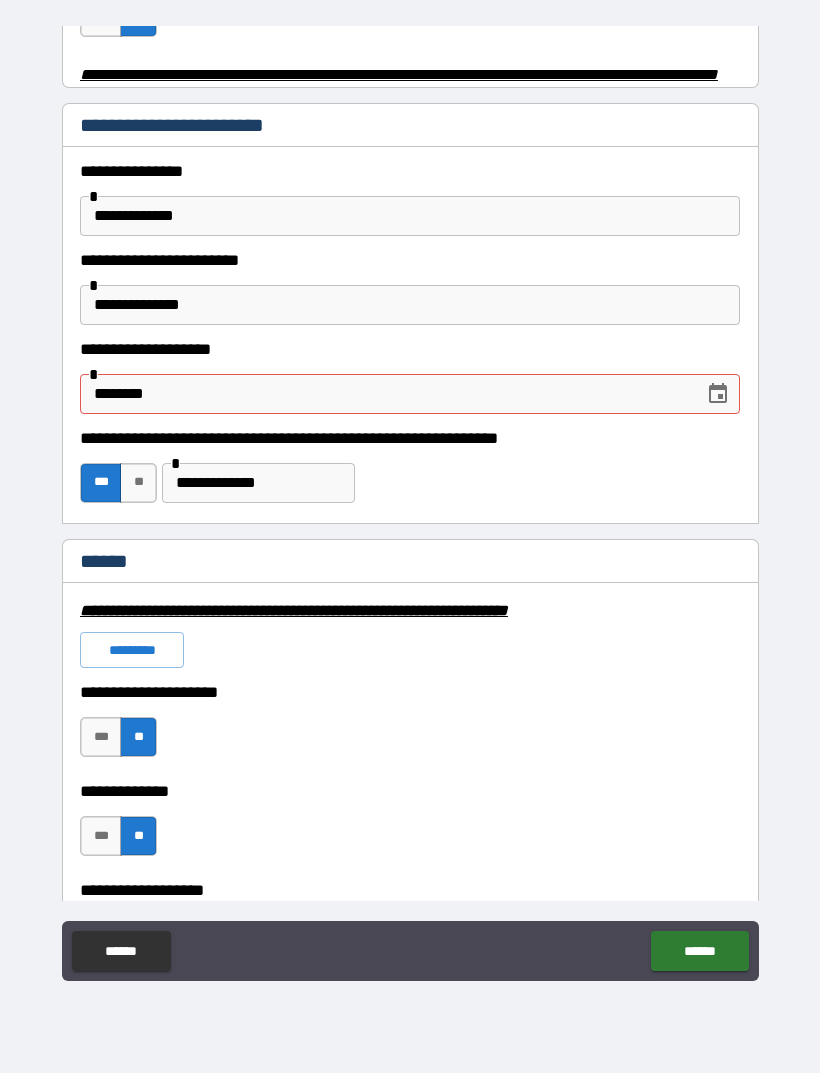 scroll, scrollTop: 979, scrollLeft: 0, axis: vertical 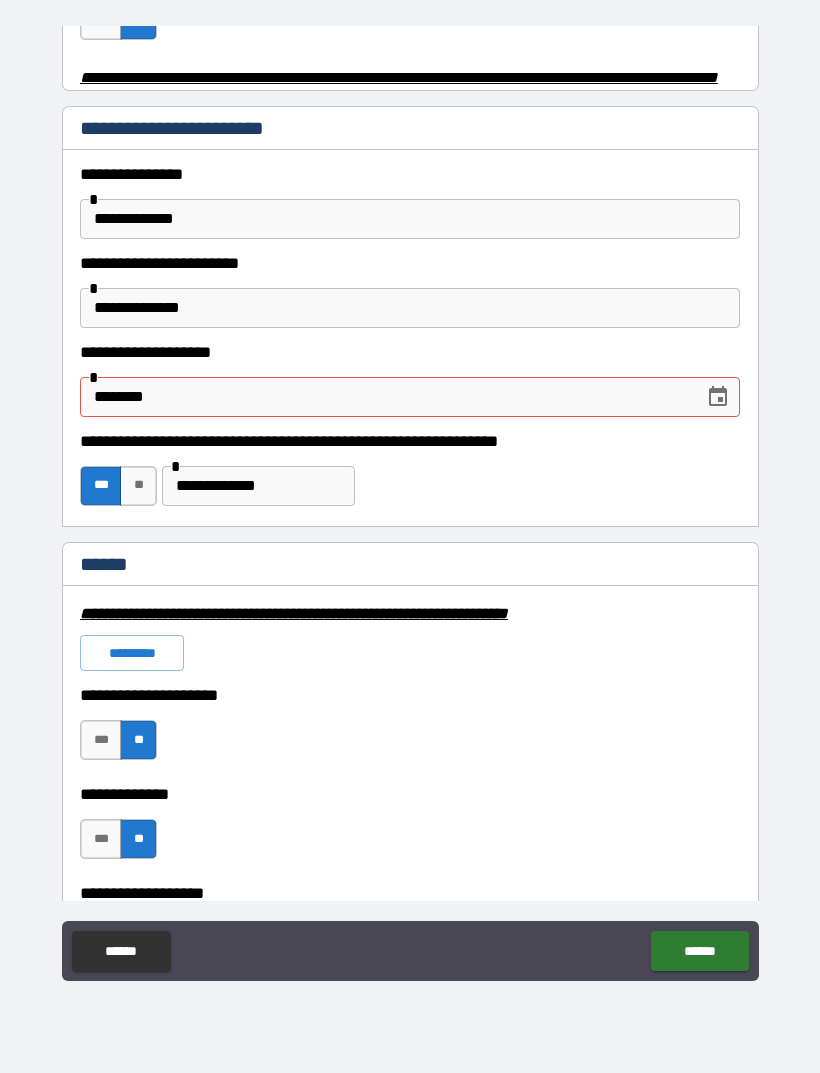 click on "********" at bounding box center [385, 397] 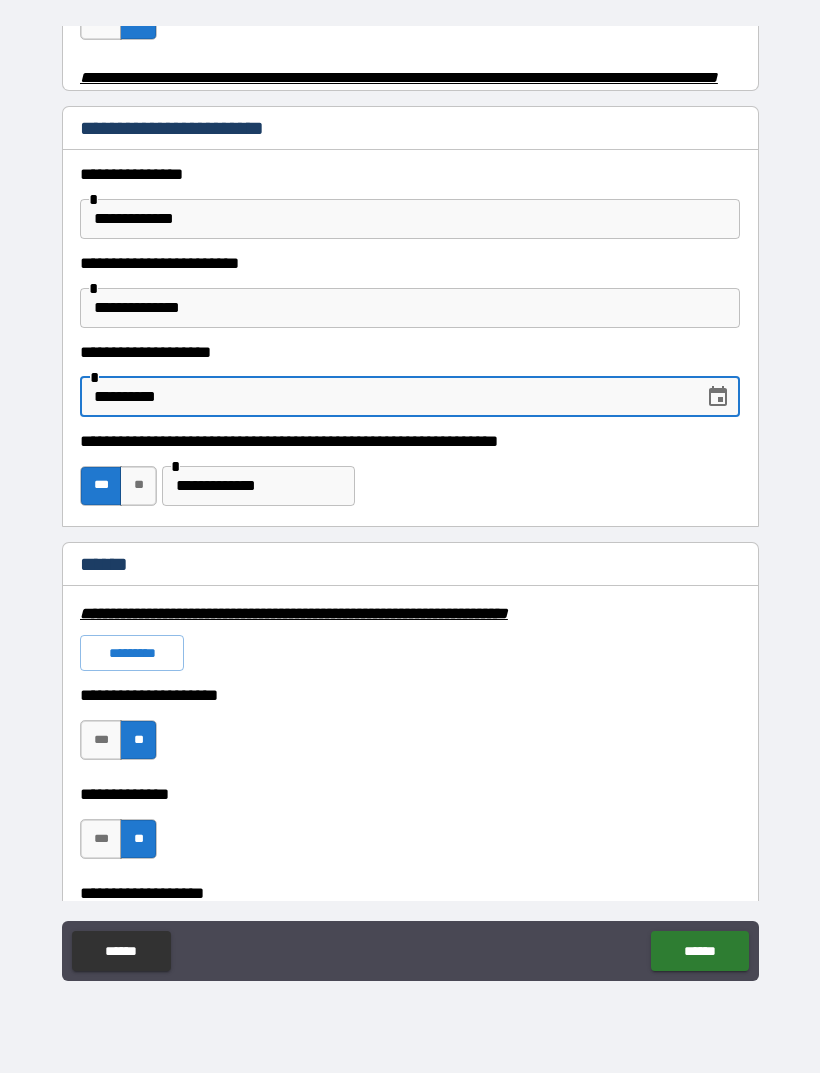 type on "**********" 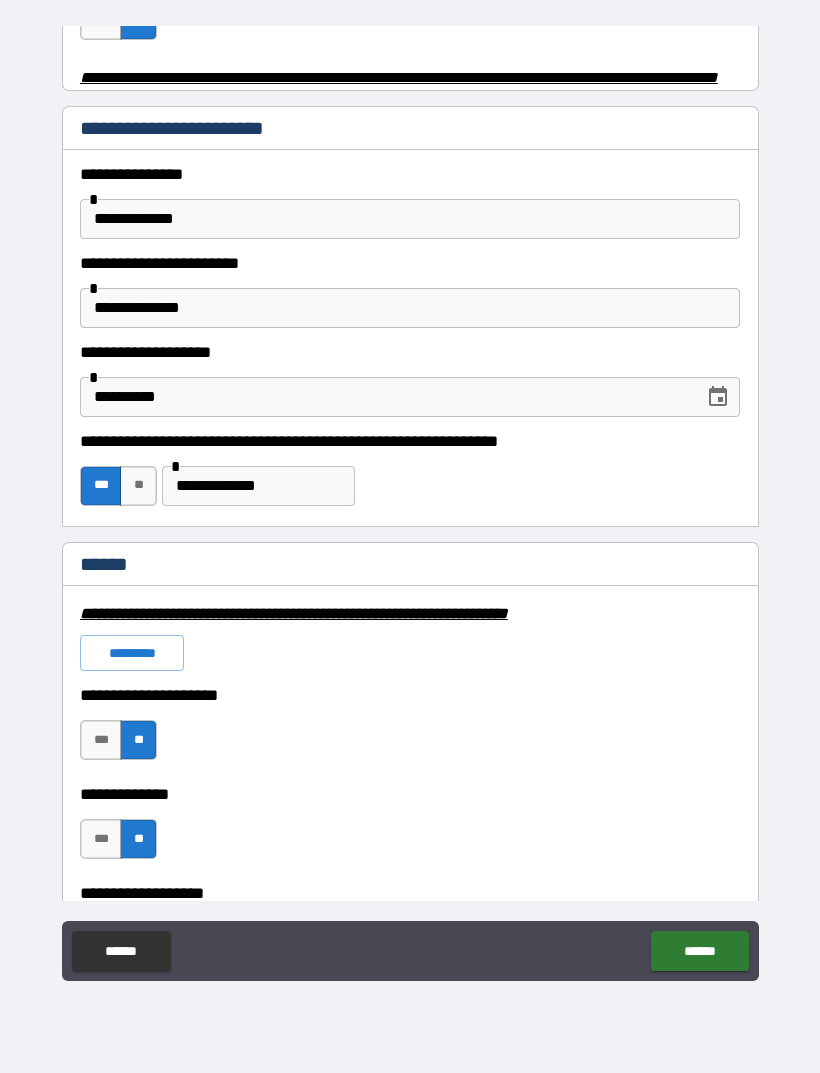 click on "******" at bounding box center [699, 951] 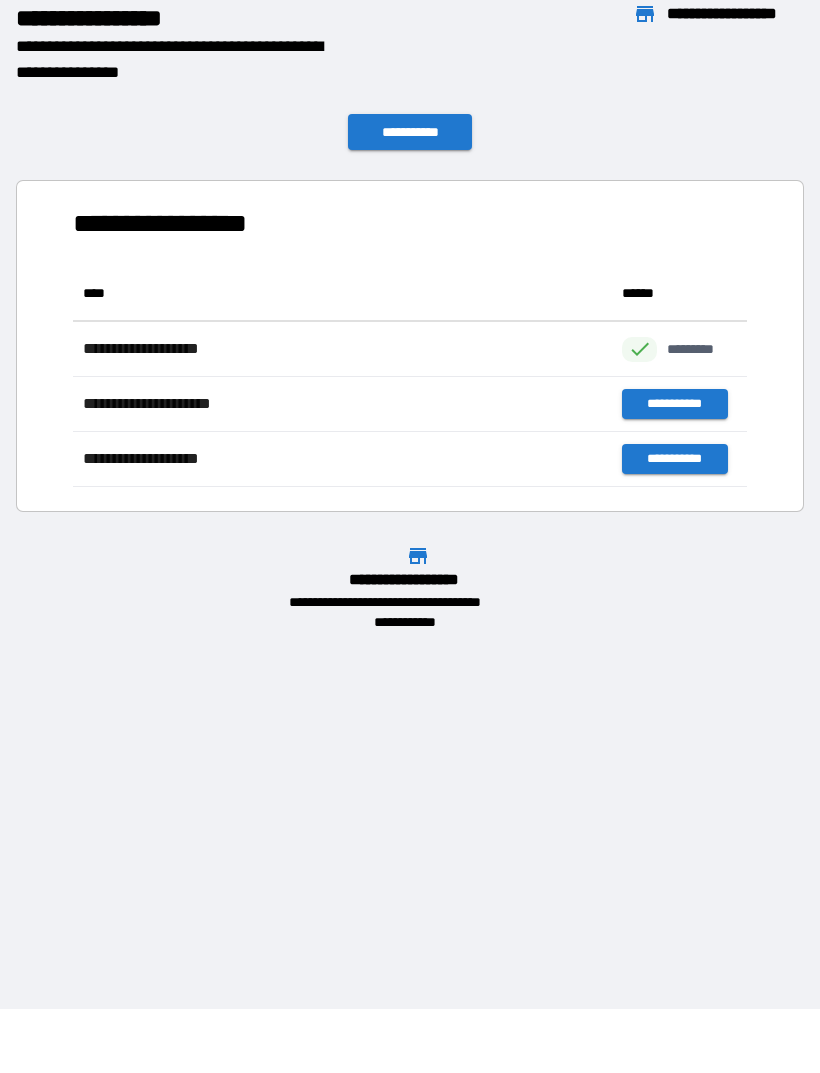 scroll, scrollTop: 221, scrollLeft: 674, axis: both 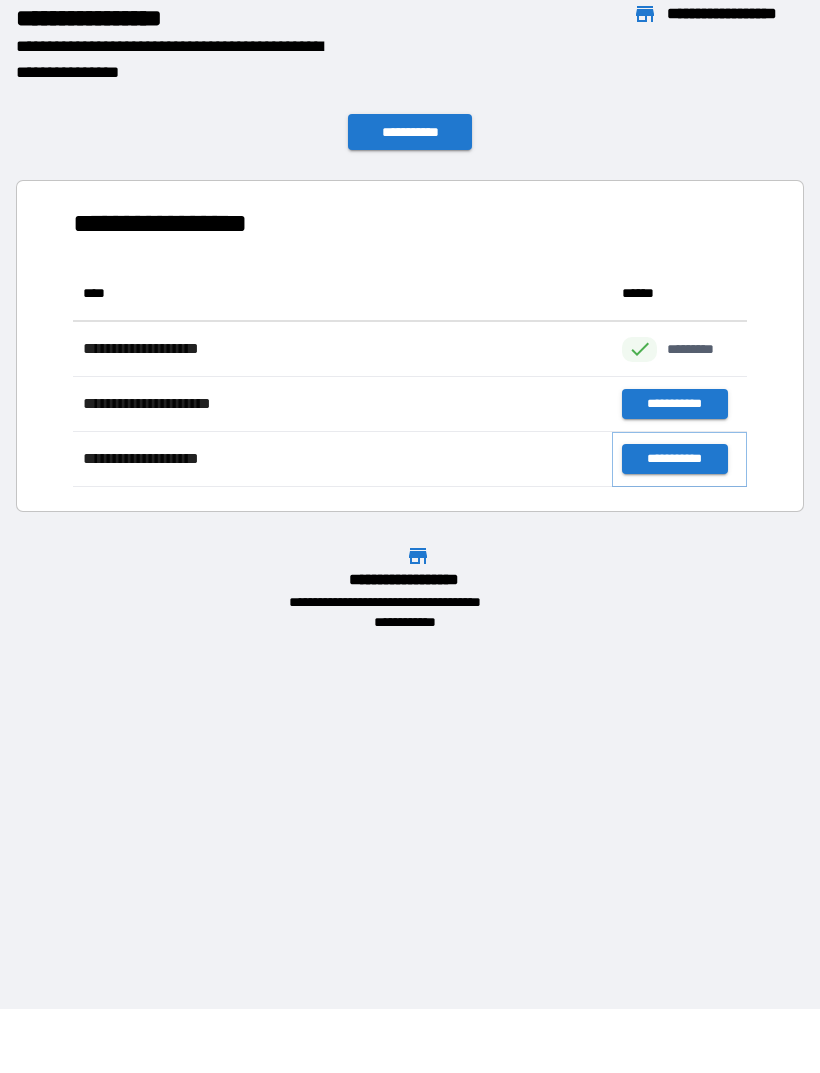 click on "**********" at bounding box center (674, 459) 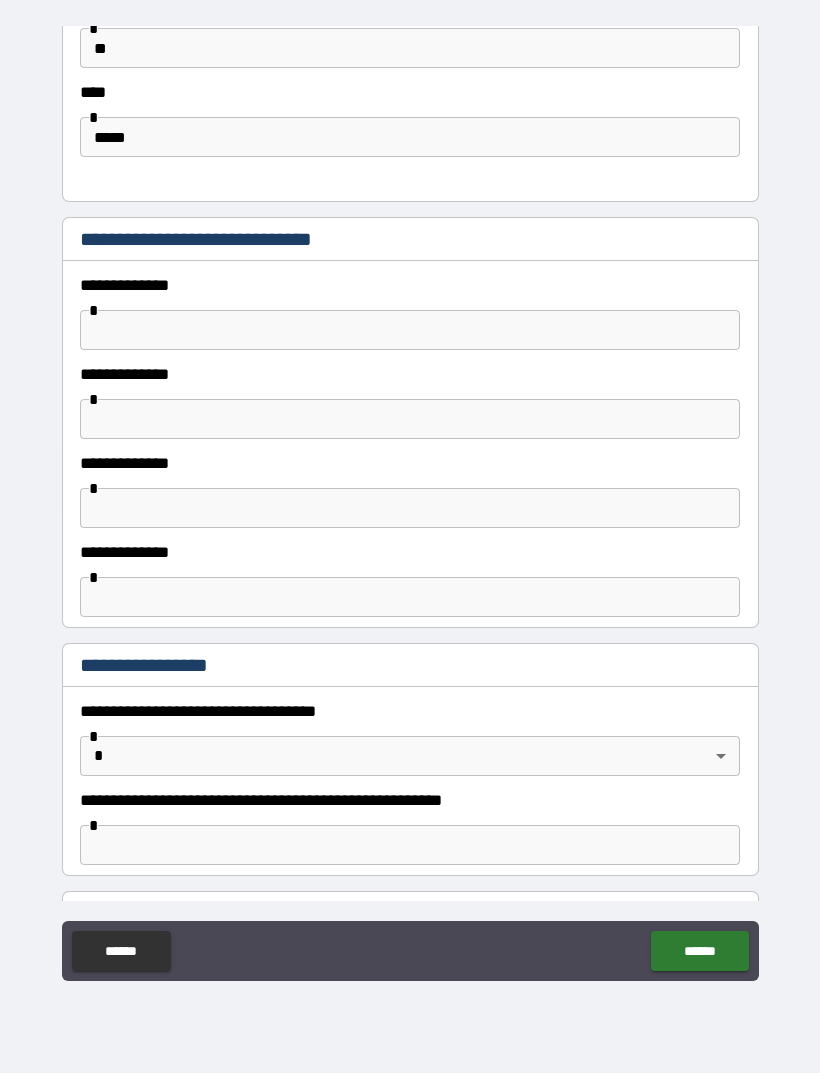 scroll, scrollTop: 1069, scrollLeft: 0, axis: vertical 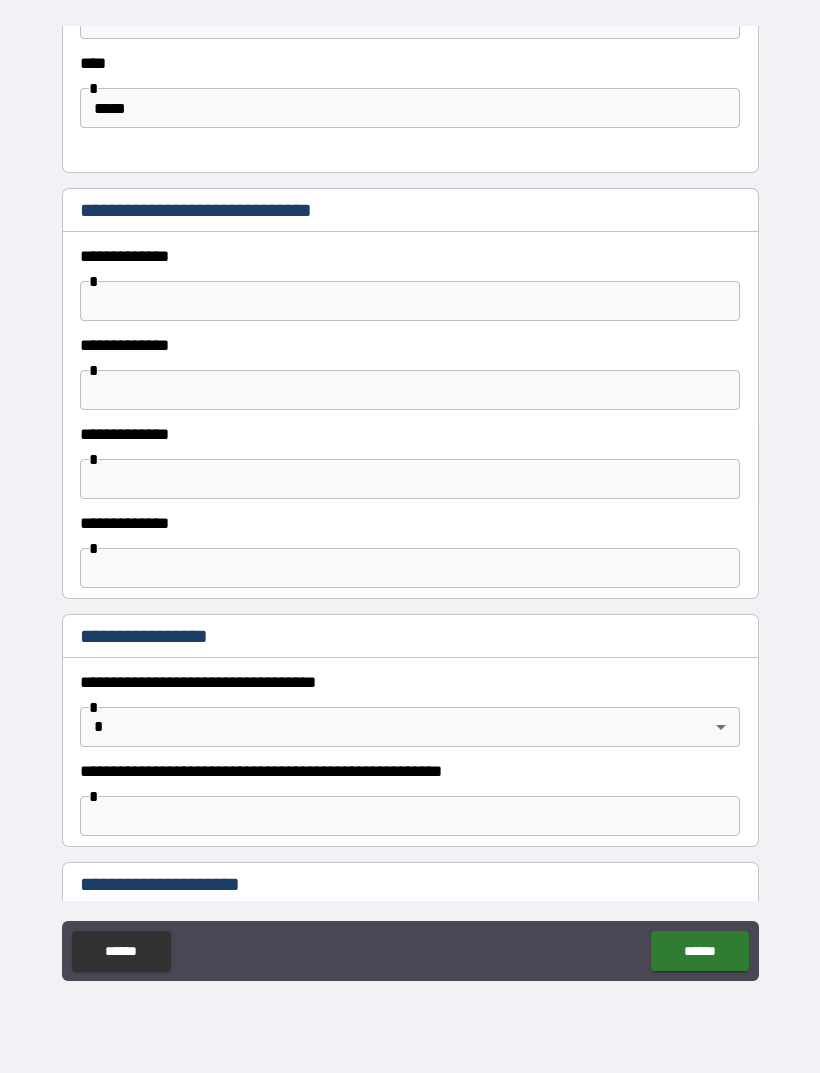 click at bounding box center [410, 301] 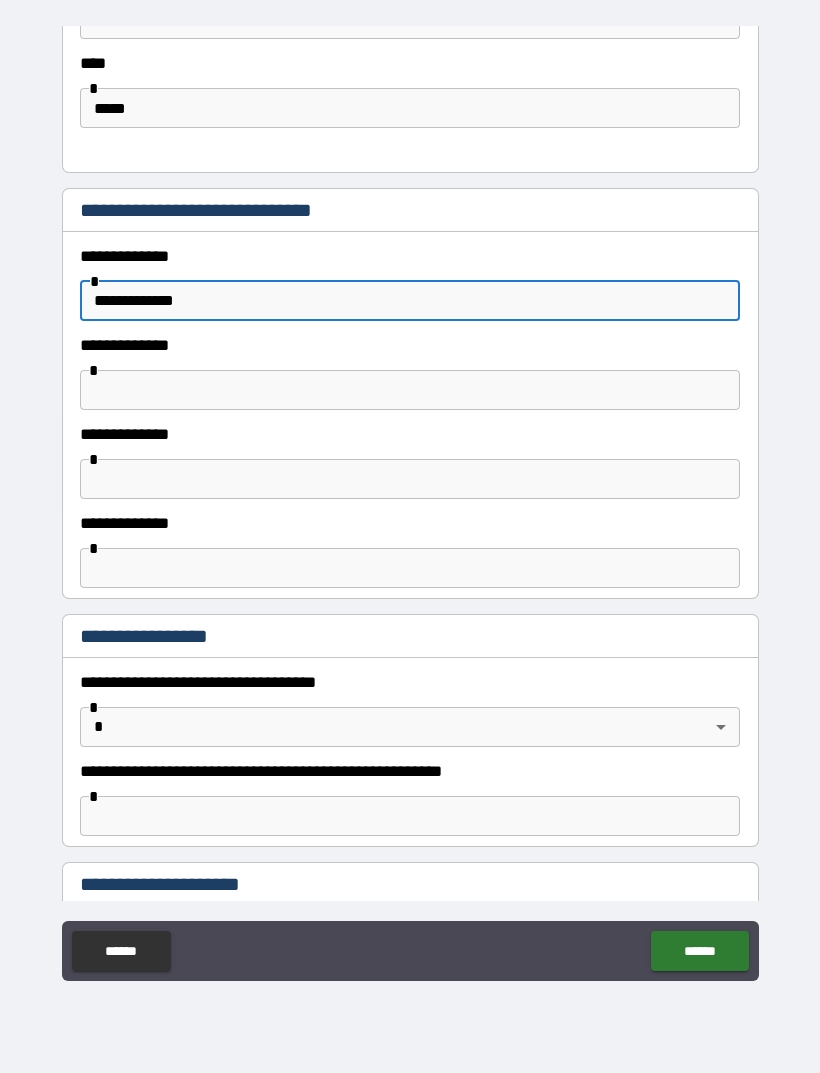 type on "**********" 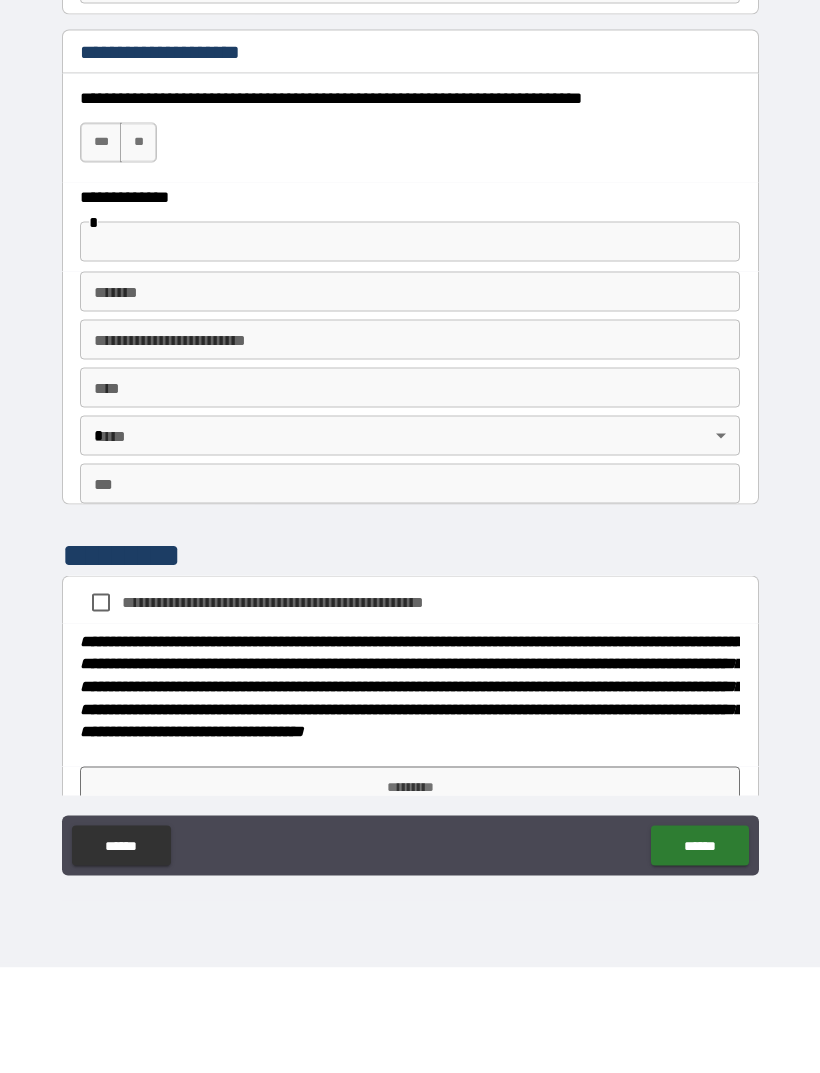 scroll, scrollTop: 1785, scrollLeft: 0, axis: vertical 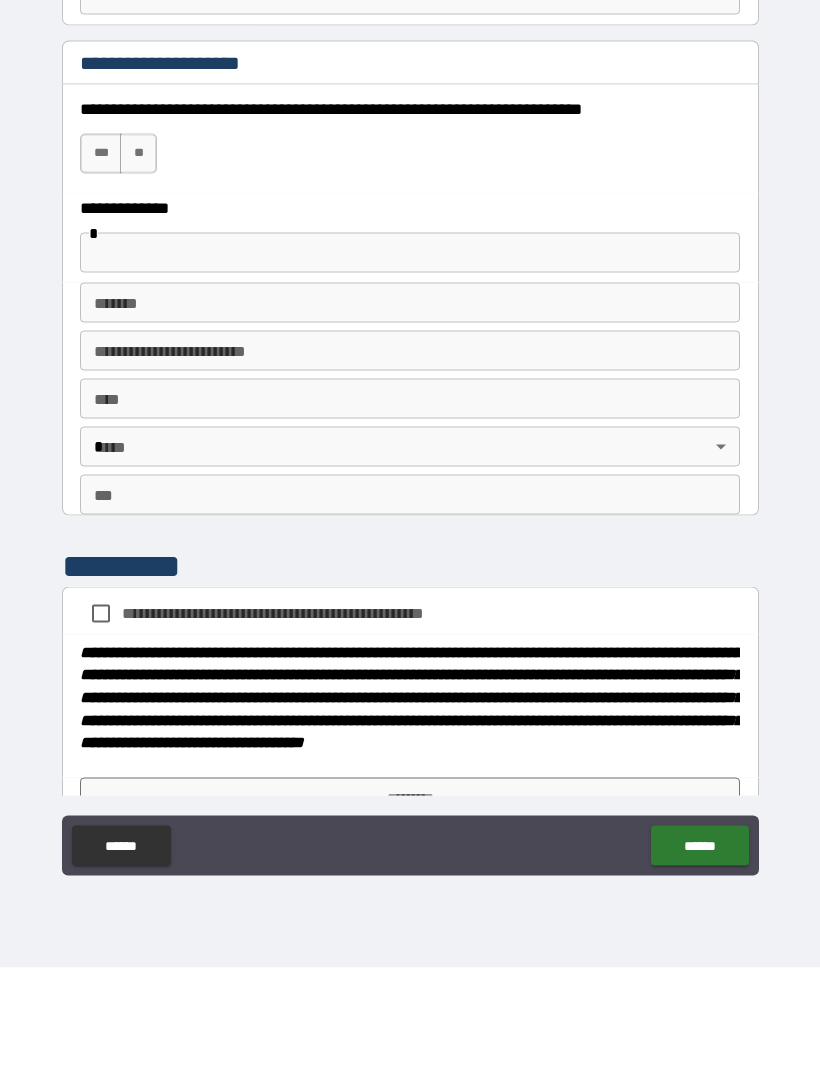 type on "**********" 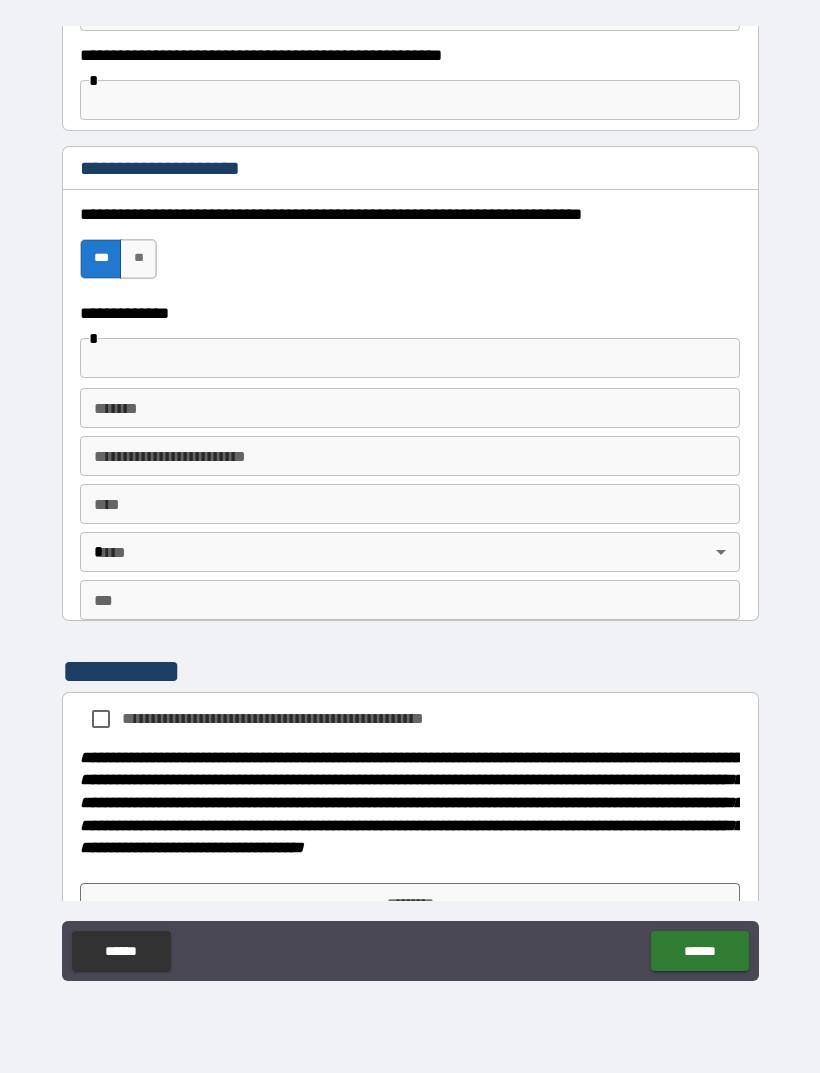 click at bounding box center (410, 358) 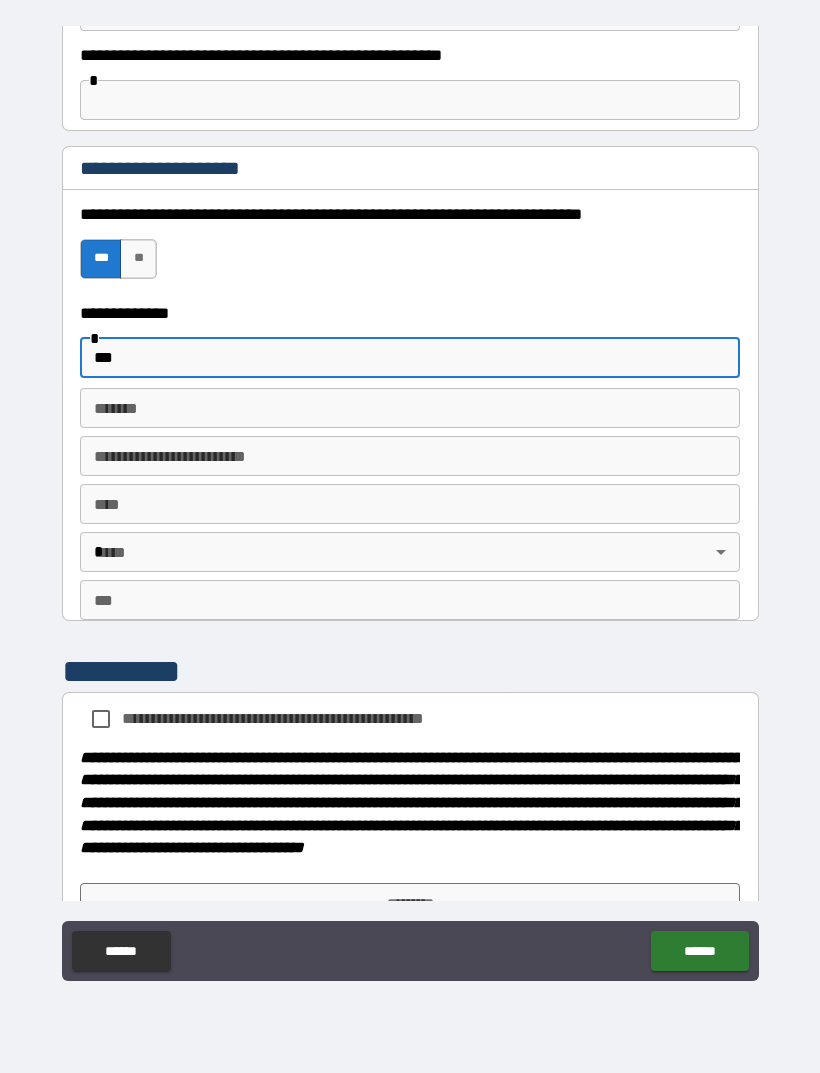type on "***" 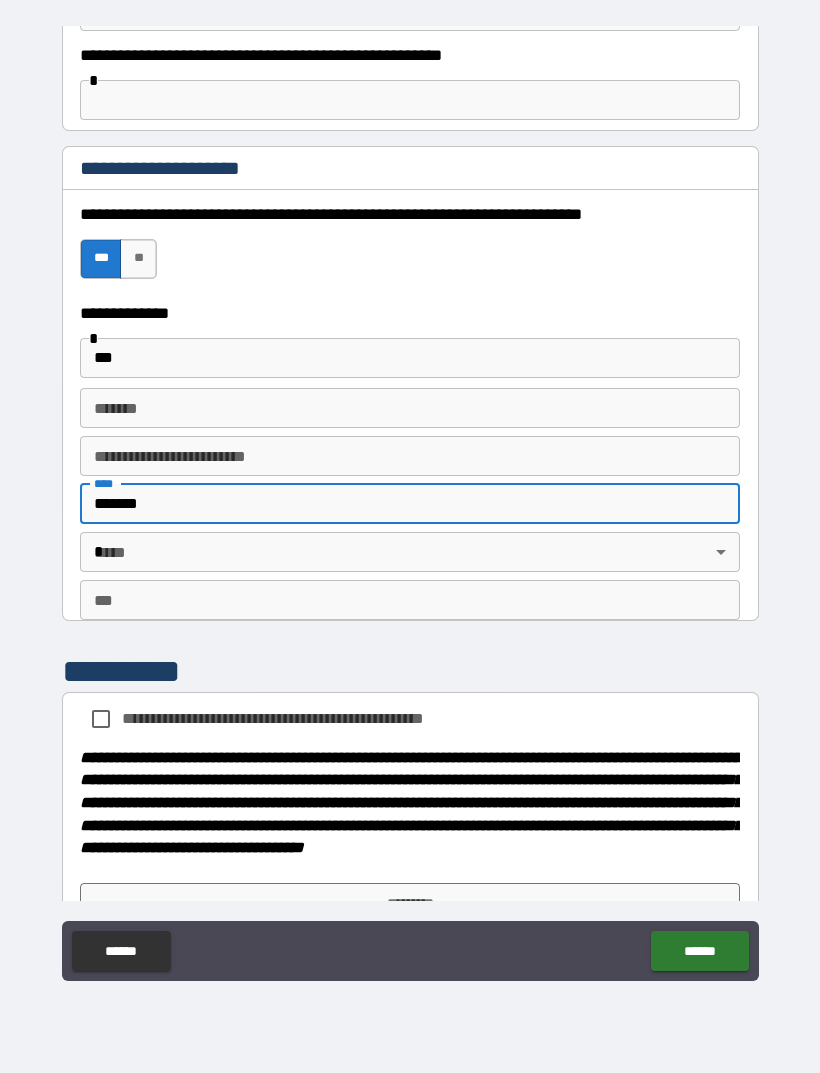 type on "*******" 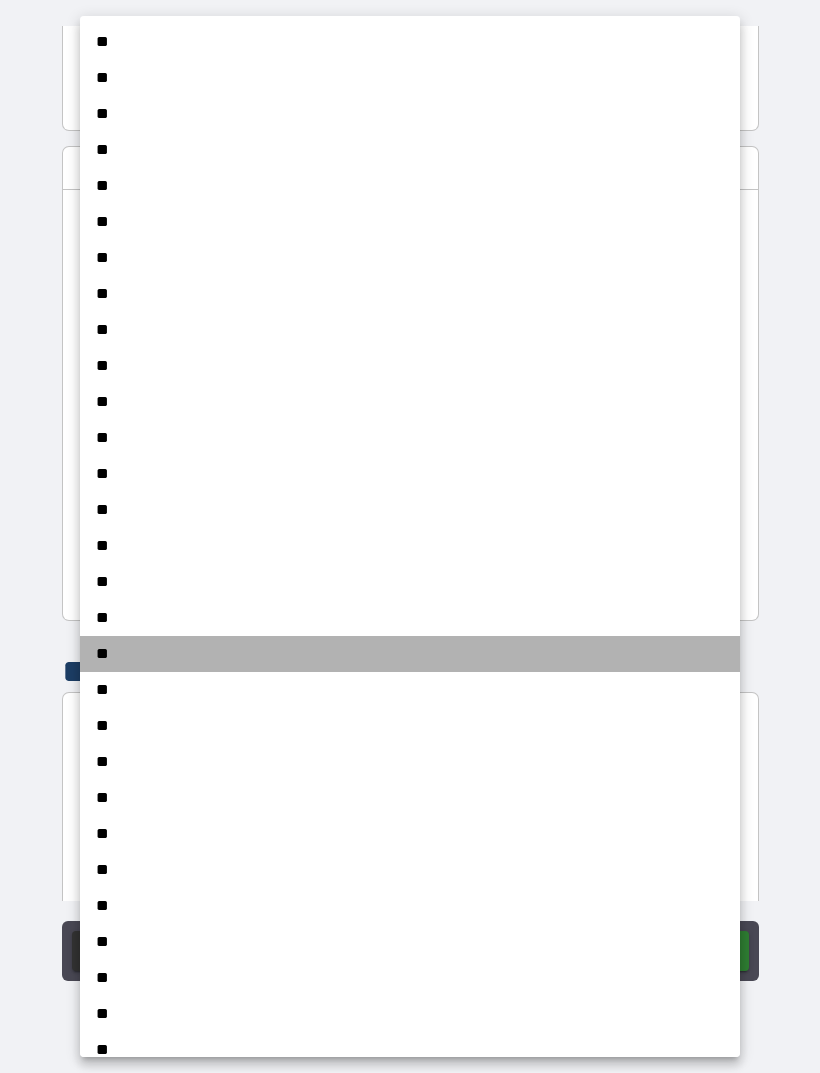 click on "**" at bounding box center (410, 654) 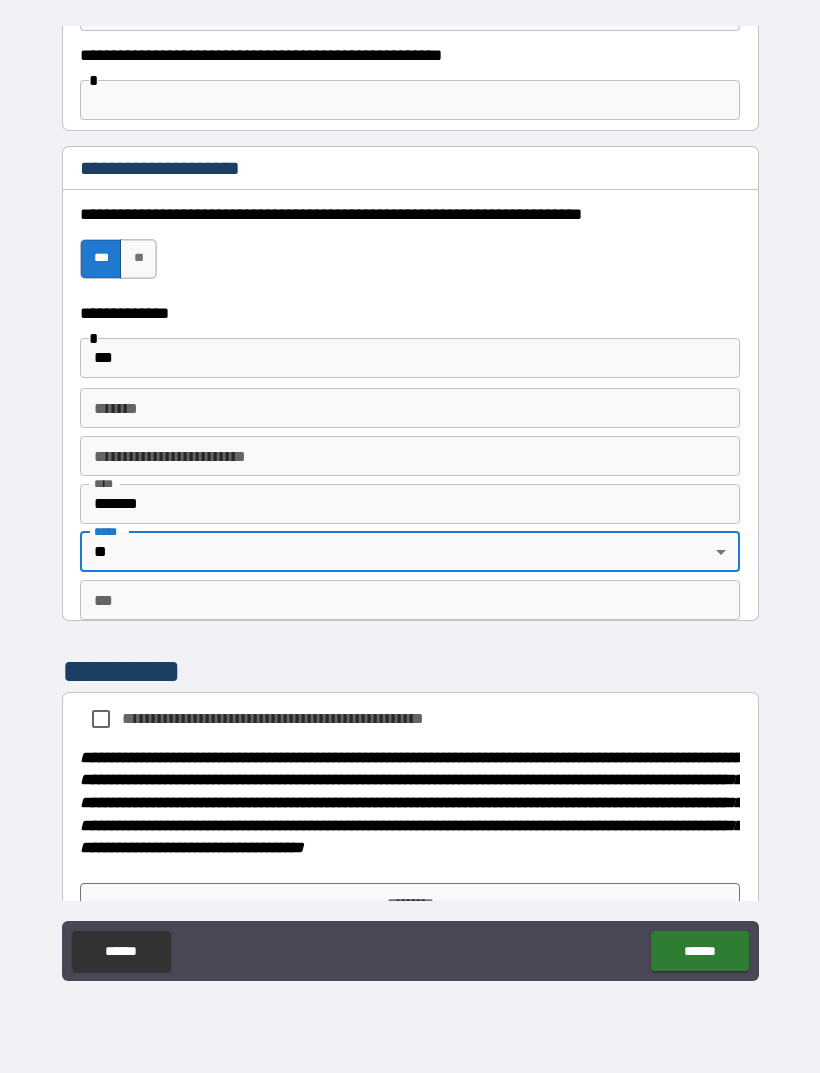 click on "***" at bounding box center [410, 600] 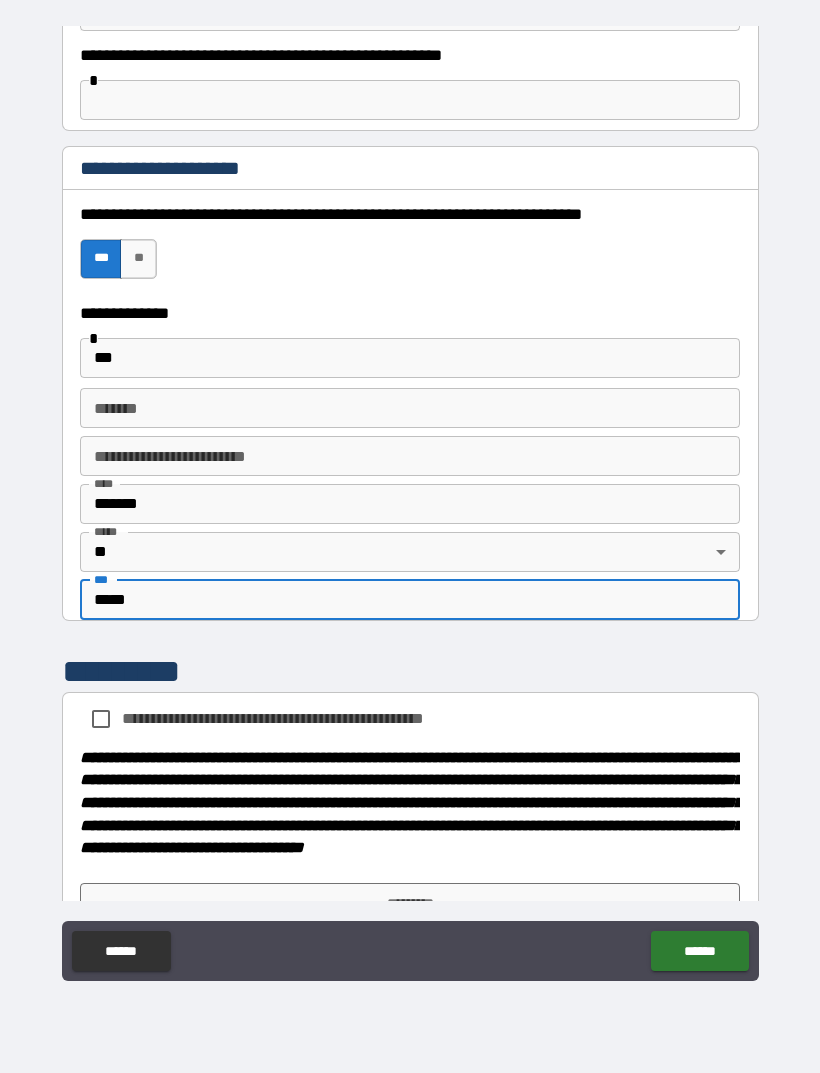 type on "*****" 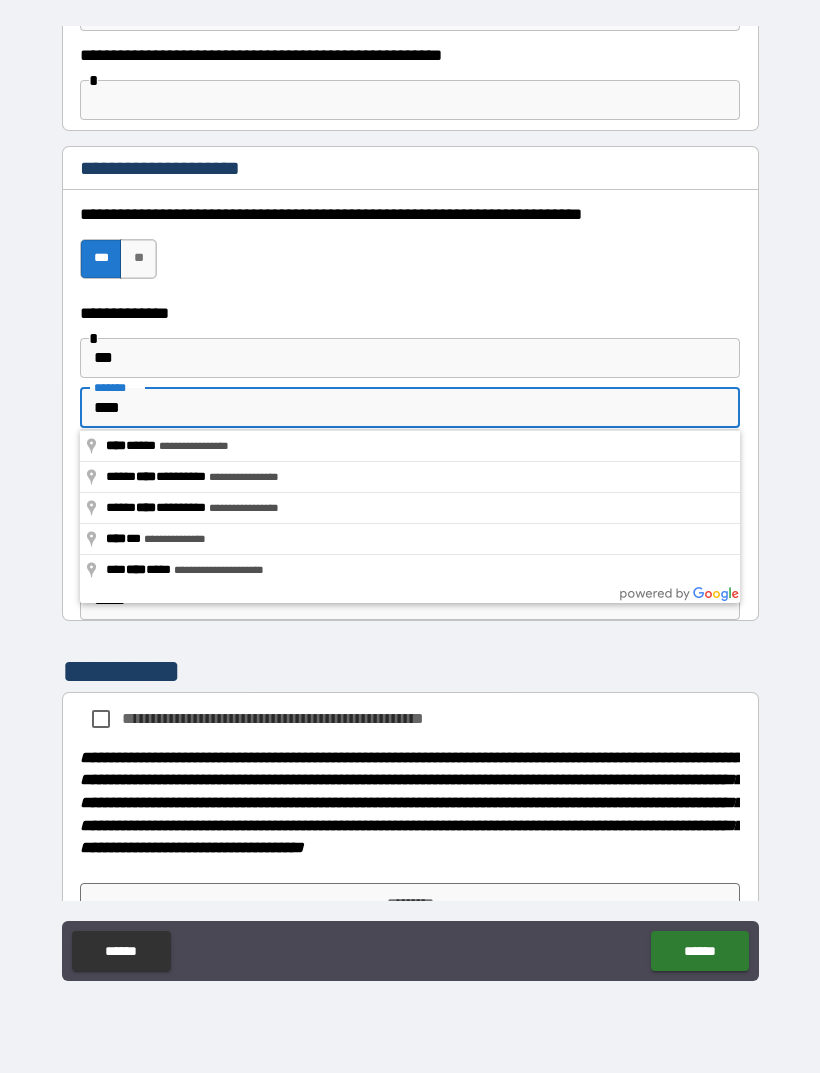 type on "****" 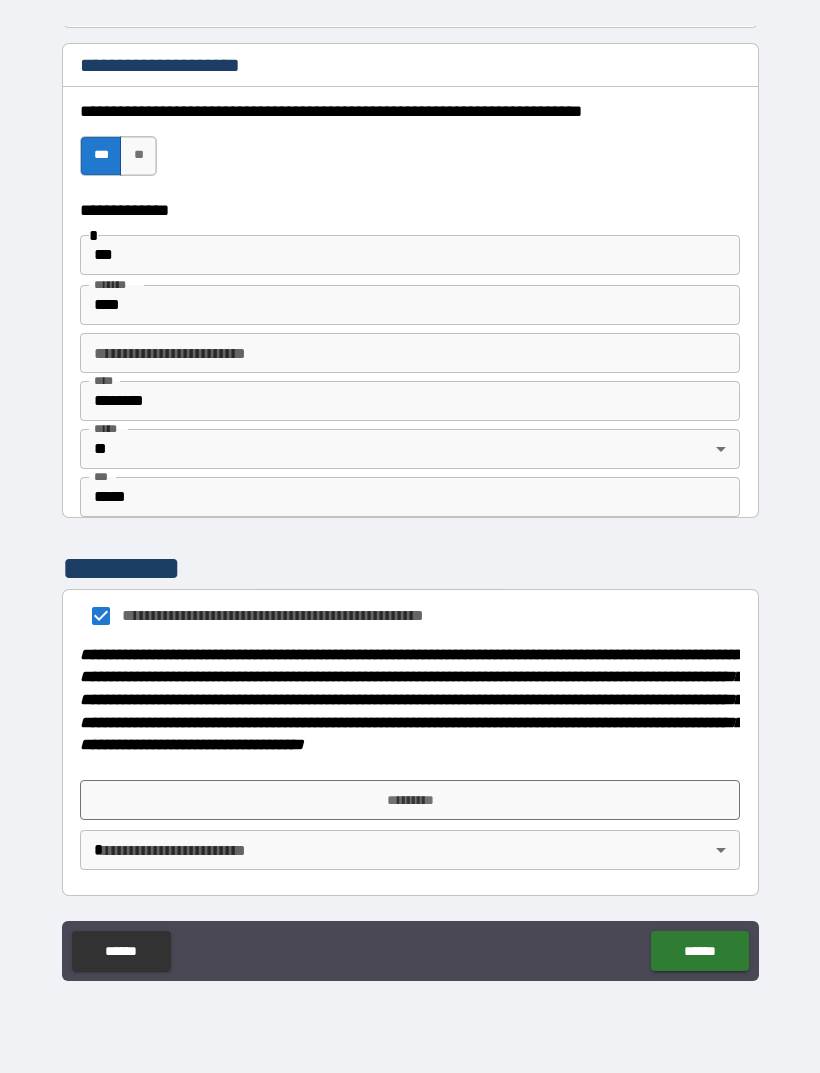 scroll, scrollTop: 1905, scrollLeft: 0, axis: vertical 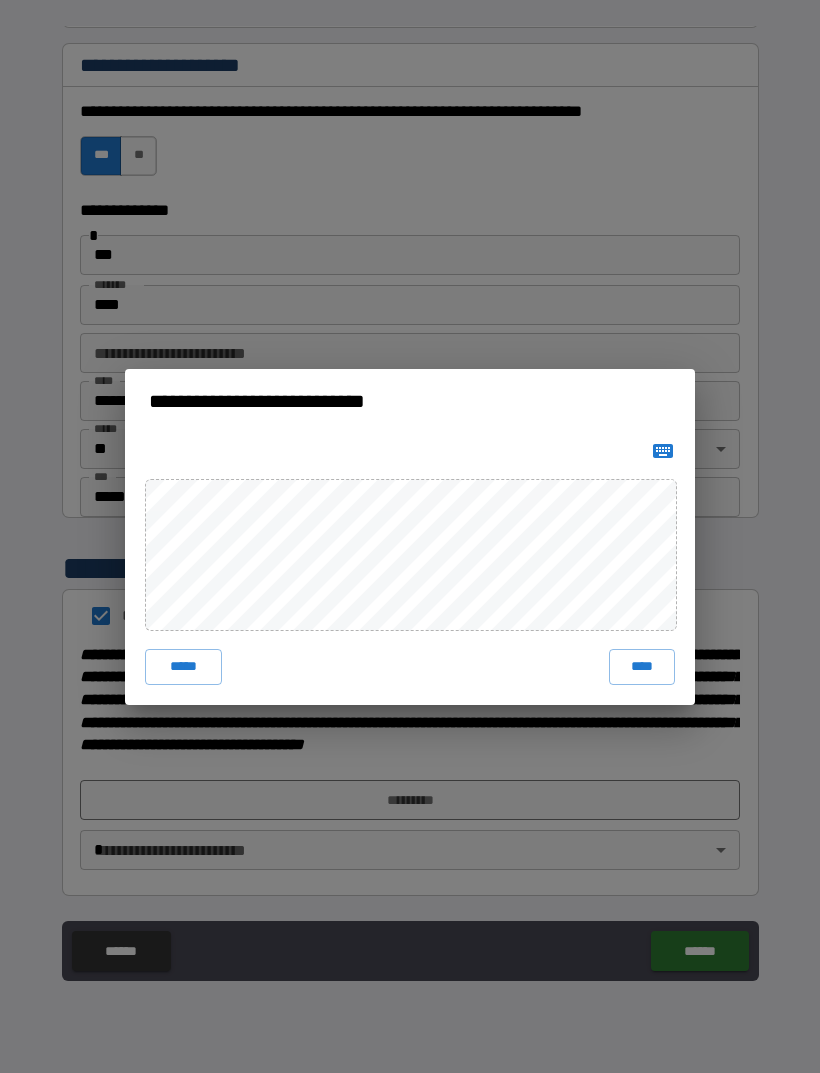 click on "****" at bounding box center [642, 667] 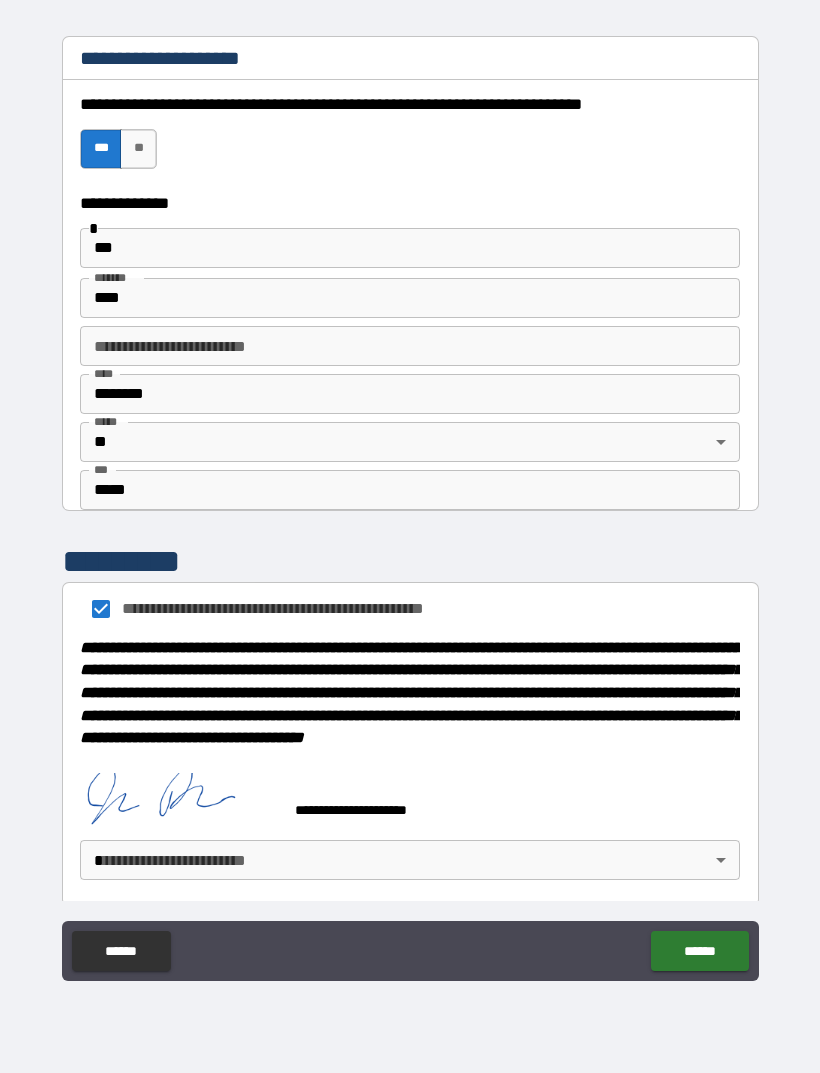click on "**********" at bounding box center (410, 504) 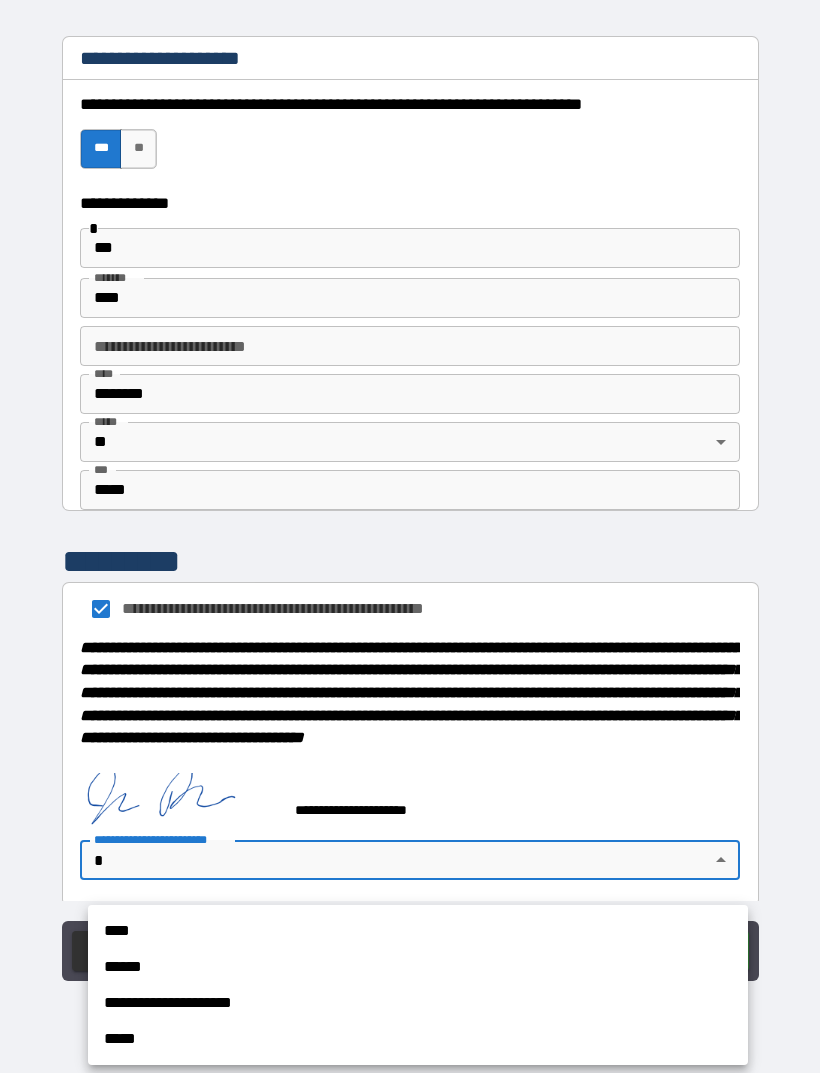 click on "**********" at bounding box center [418, 1003] 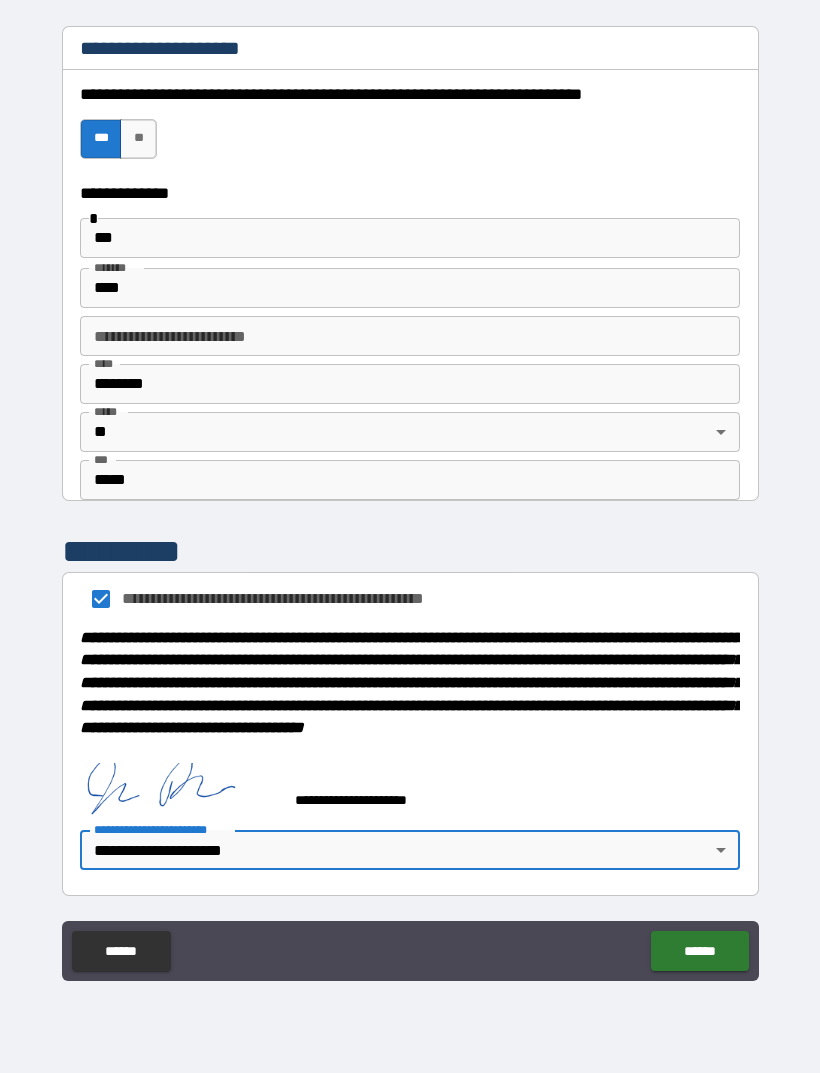 scroll, scrollTop: 1922, scrollLeft: 0, axis: vertical 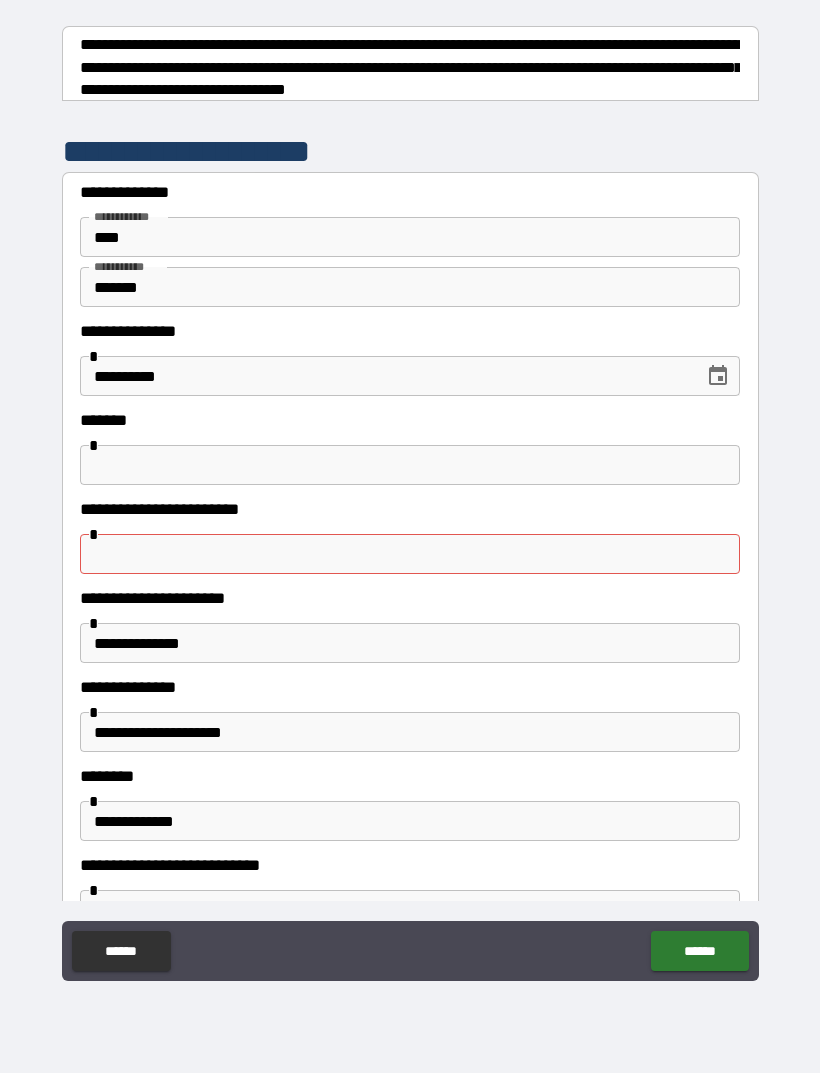 click at bounding box center (410, 554) 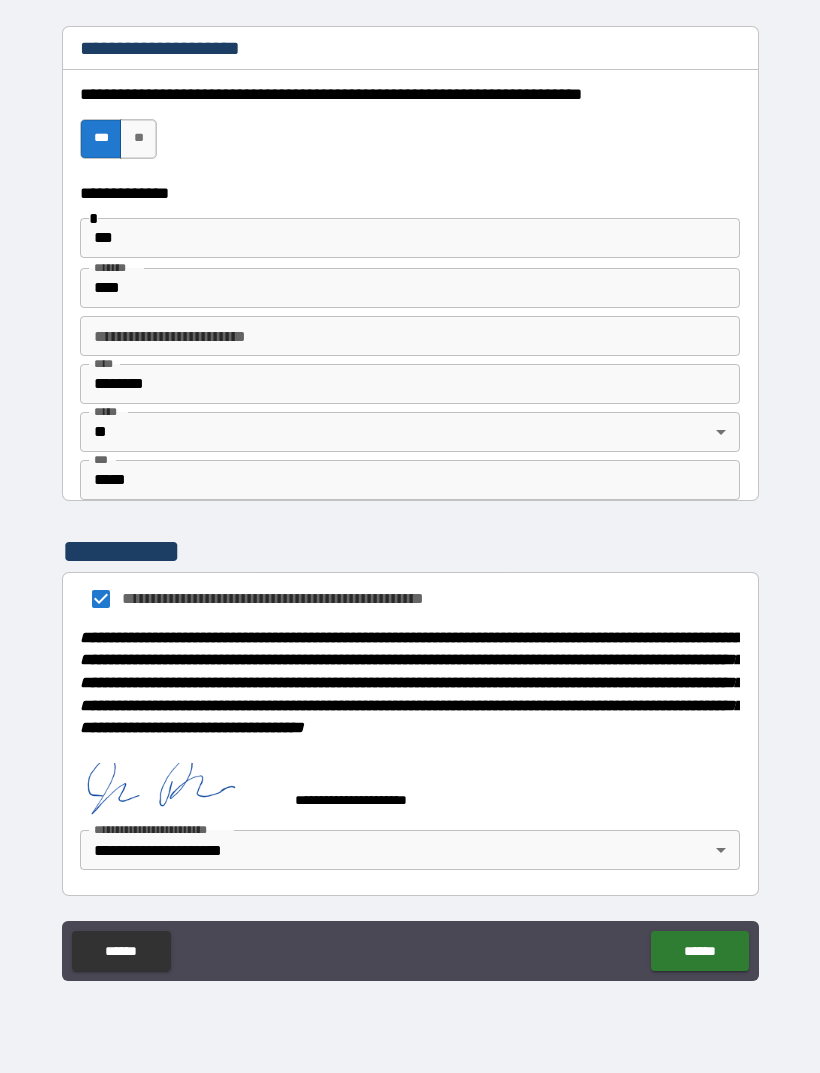 scroll, scrollTop: 1922, scrollLeft: 0, axis: vertical 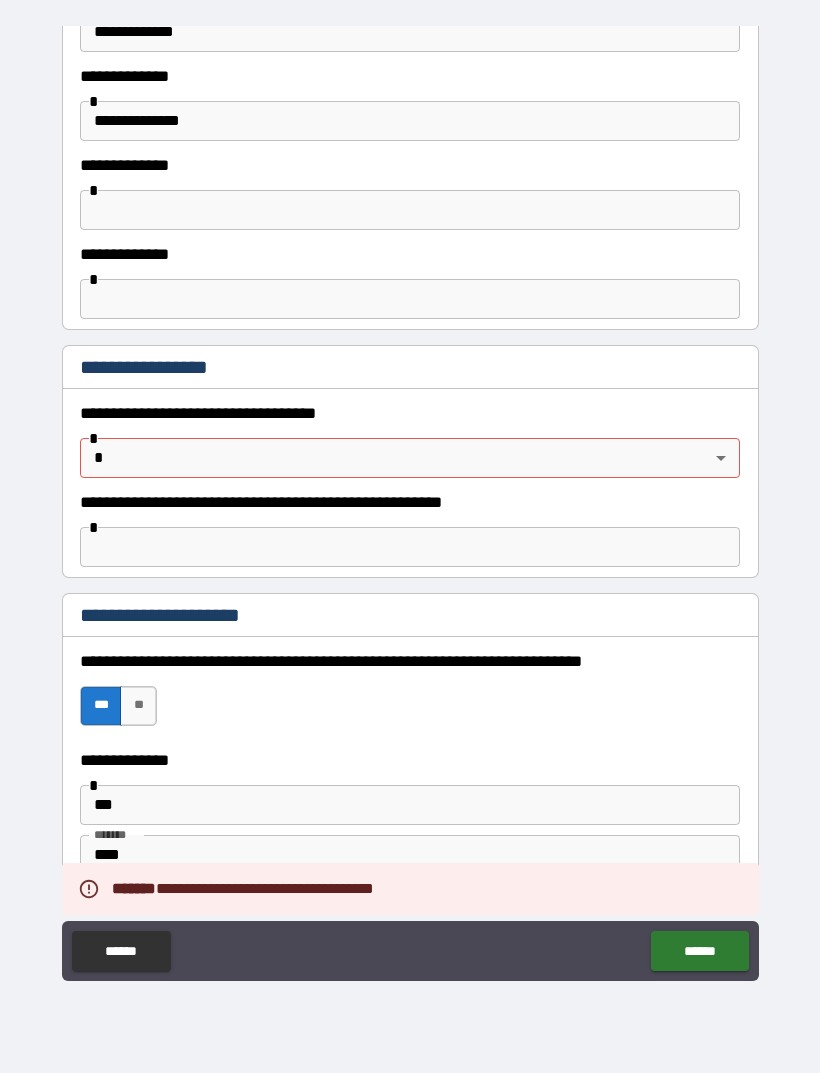 click on "**********" at bounding box center (410, 504) 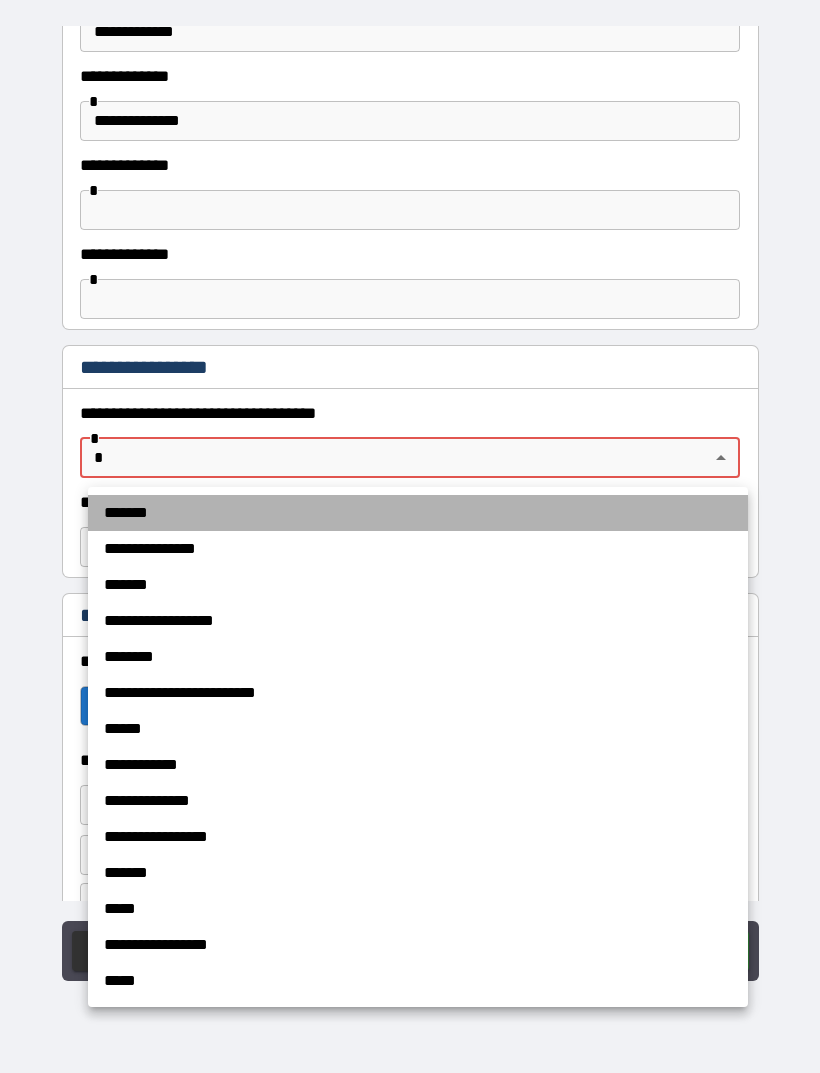 click on "*******" at bounding box center [418, 513] 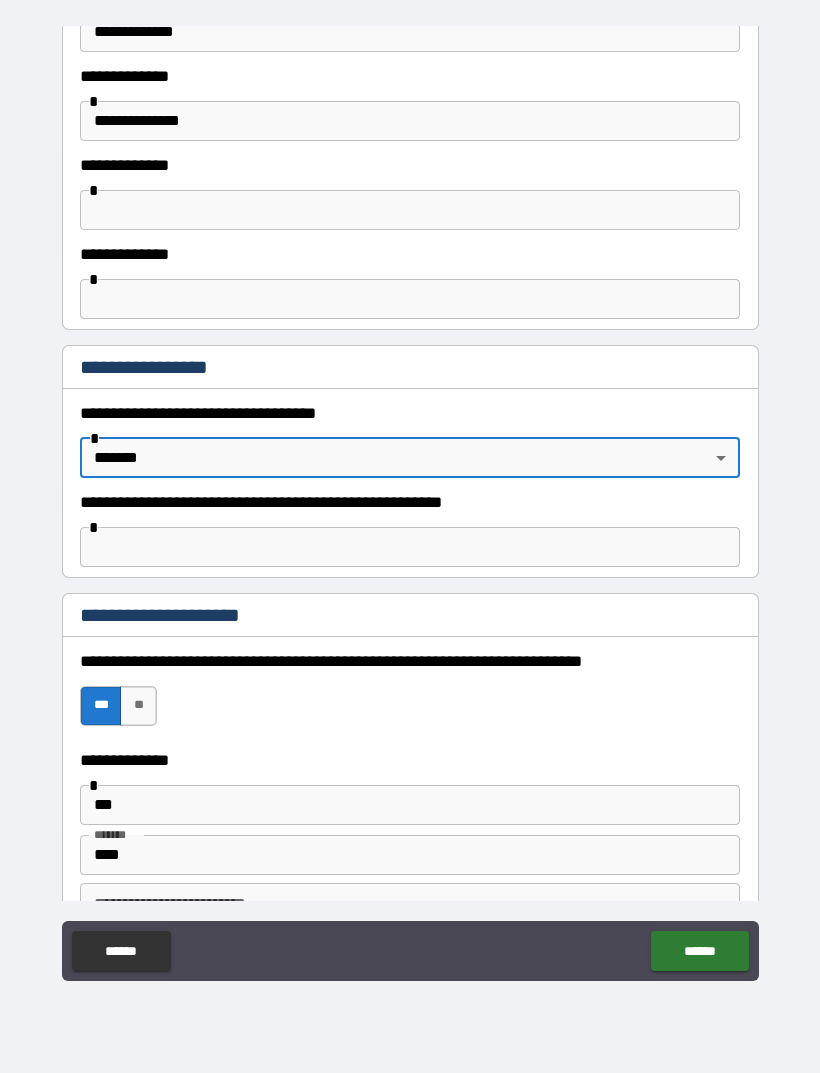 click on "******" at bounding box center [699, 951] 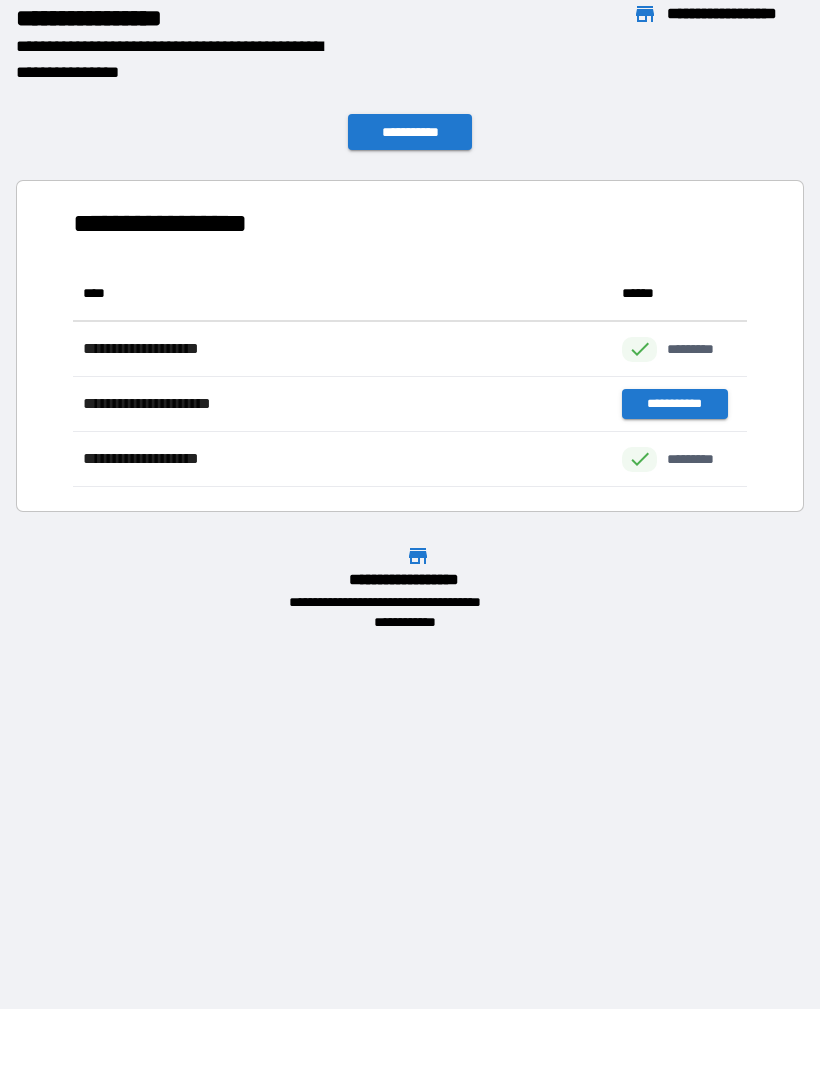 scroll, scrollTop: 1, scrollLeft: 1, axis: both 